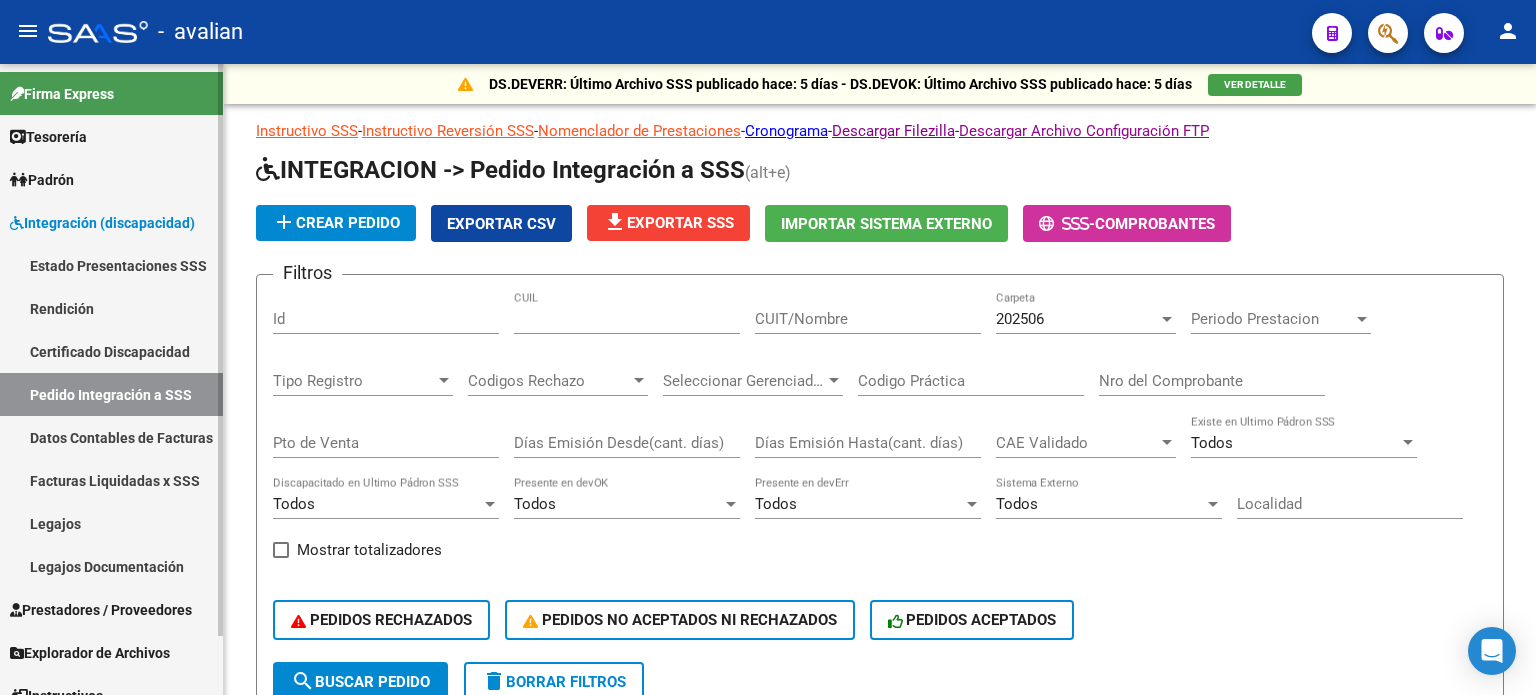 scroll, scrollTop: 0, scrollLeft: 0, axis: both 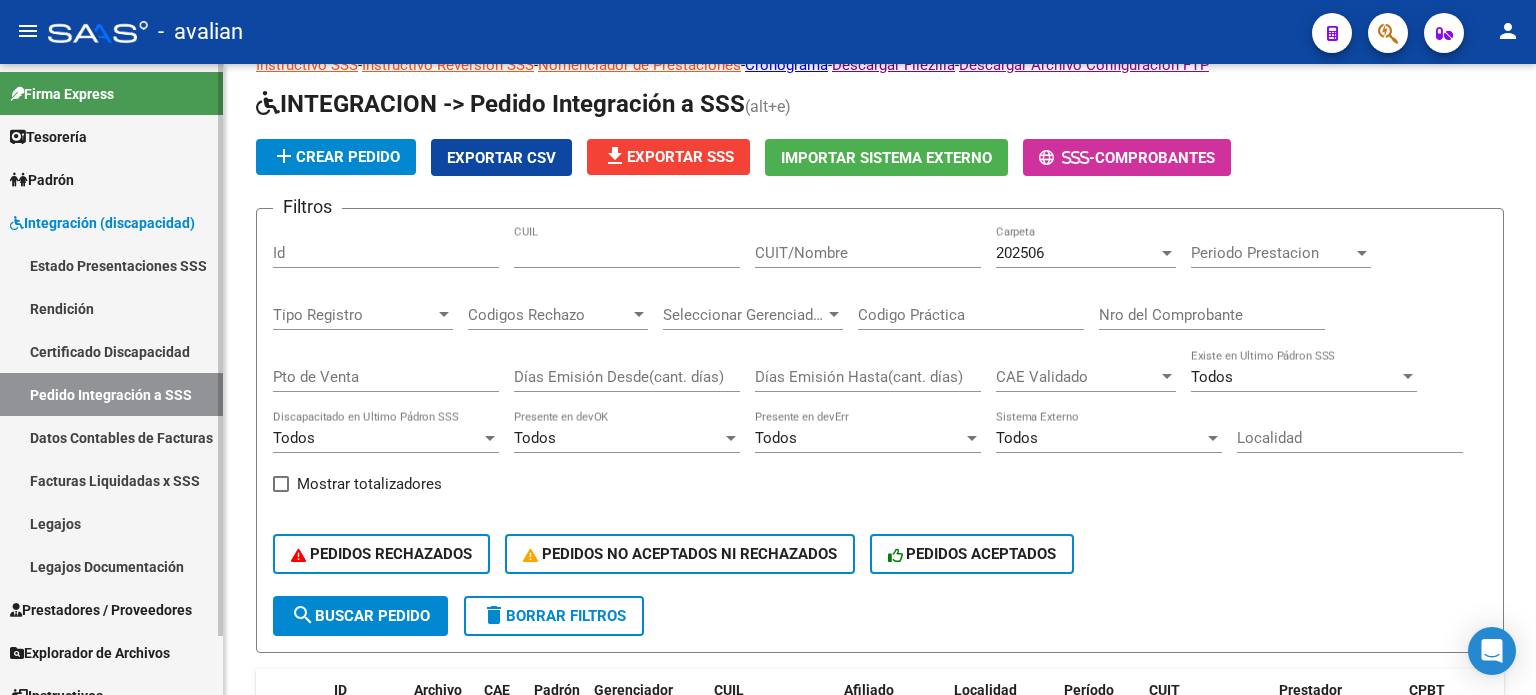 click on "Integración (discapacidad)" at bounding box center [102, 223] 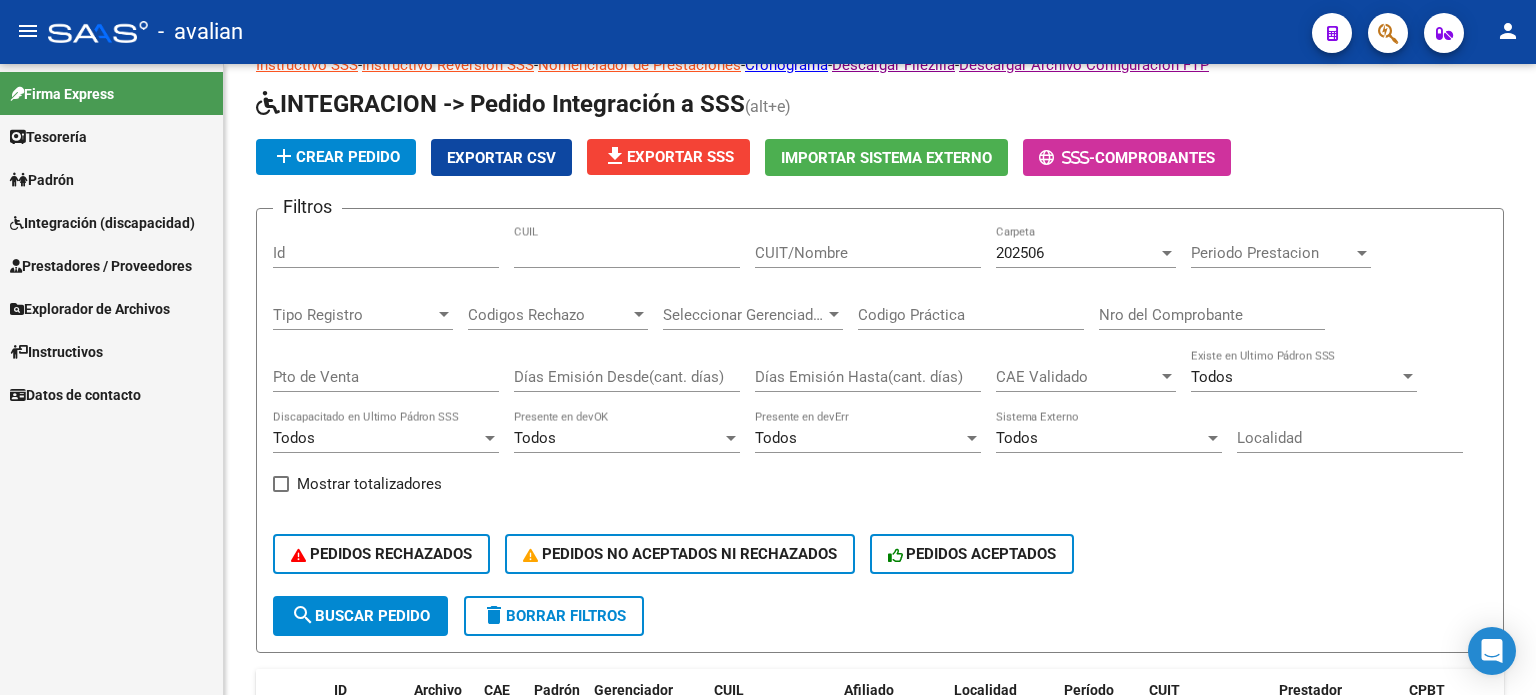 click on "Prestadores / Proveedores" at bounding box center [101, 266] 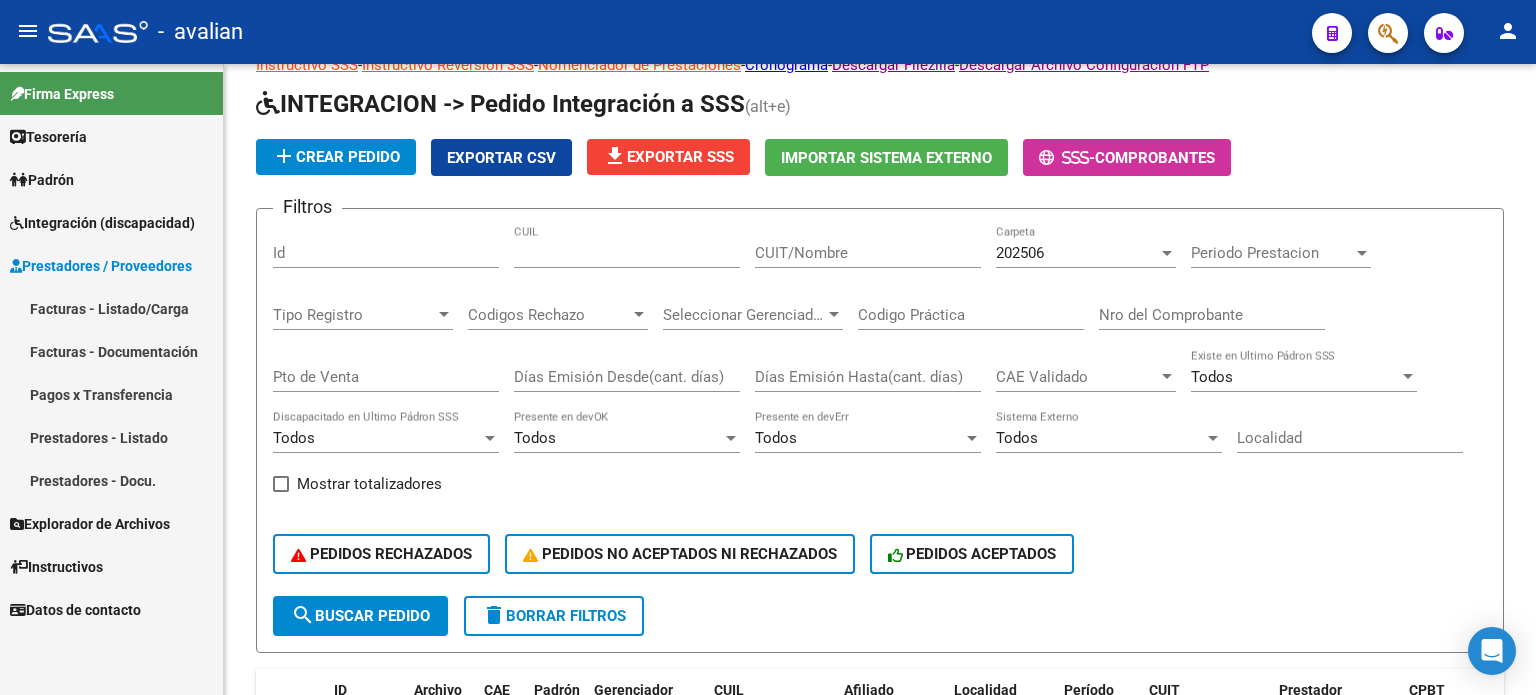 click on "Facturas - Listado/Carga" at bounding box center [111, 308] 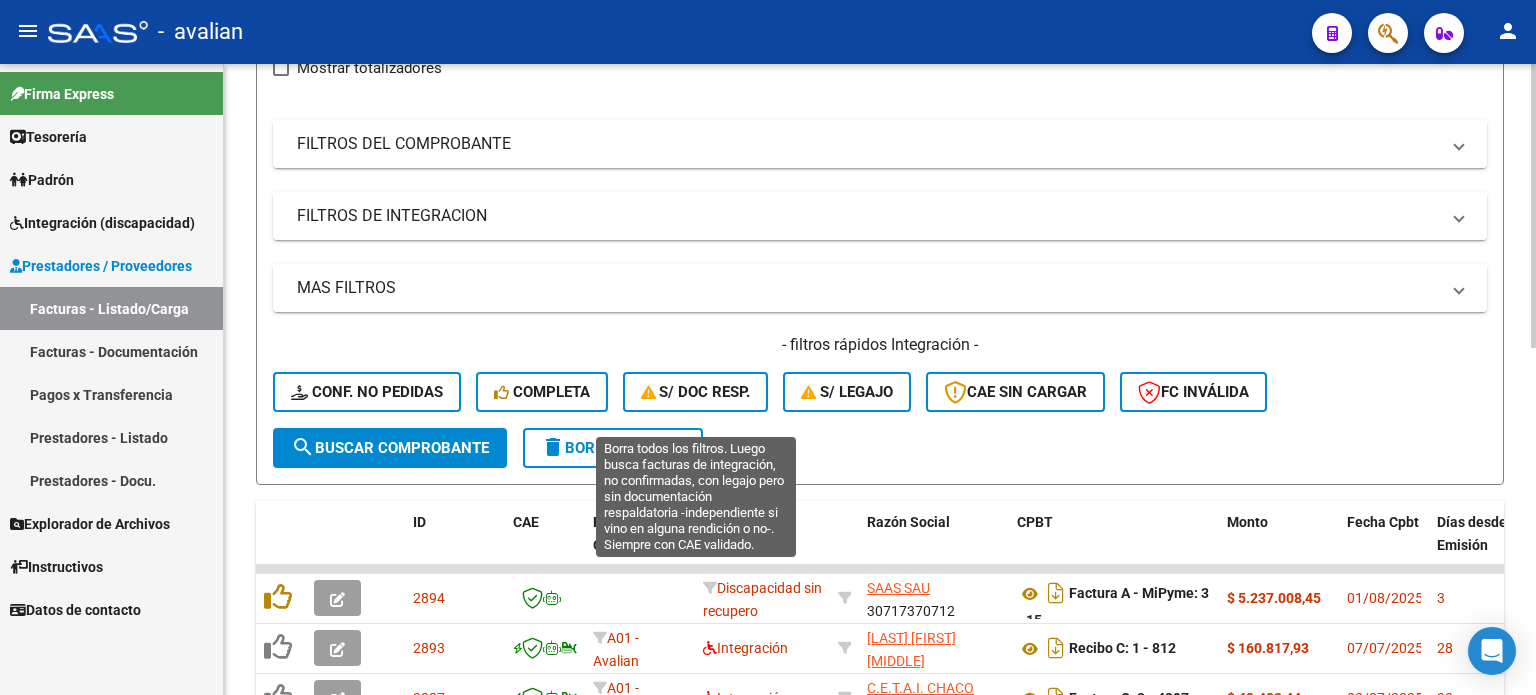 scroll, scrollTop: 266, scrollLeft: 0, axis: vertical 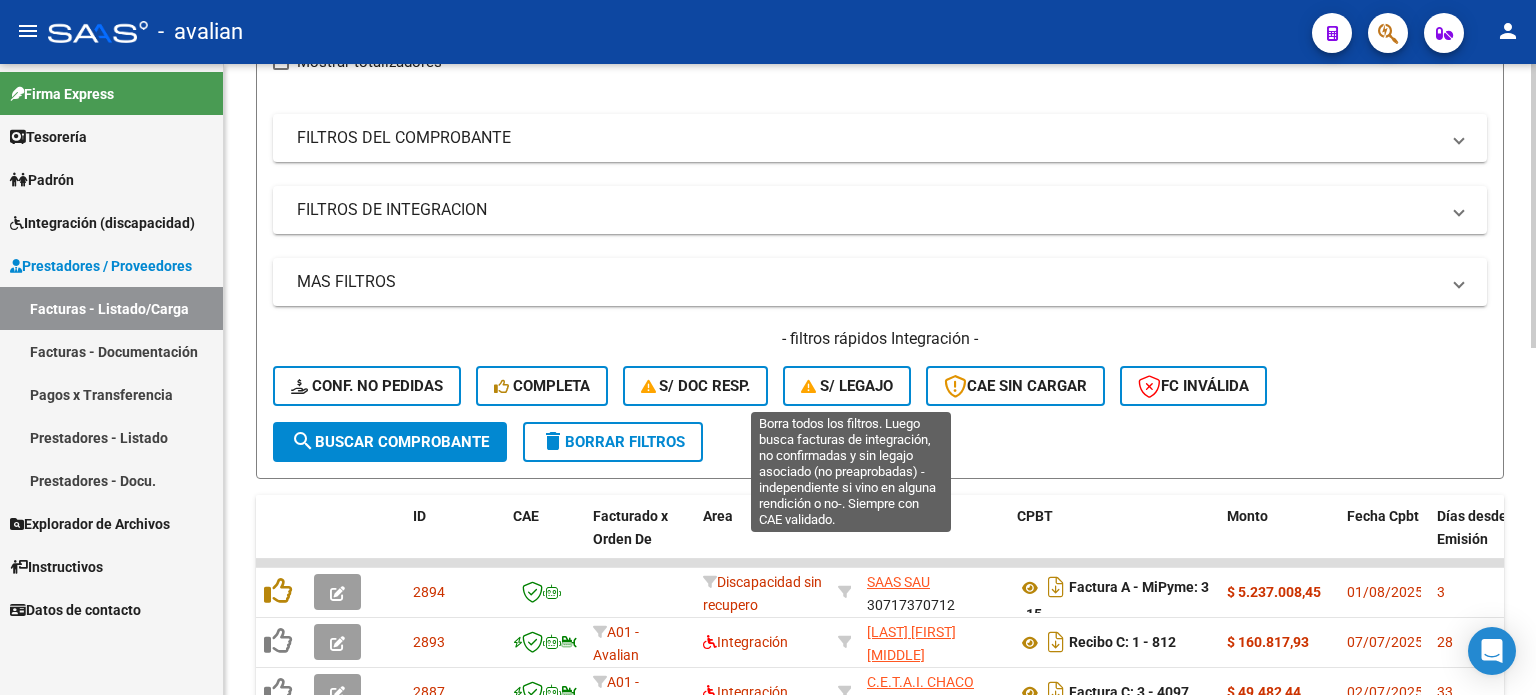 click on "S/ legajo" 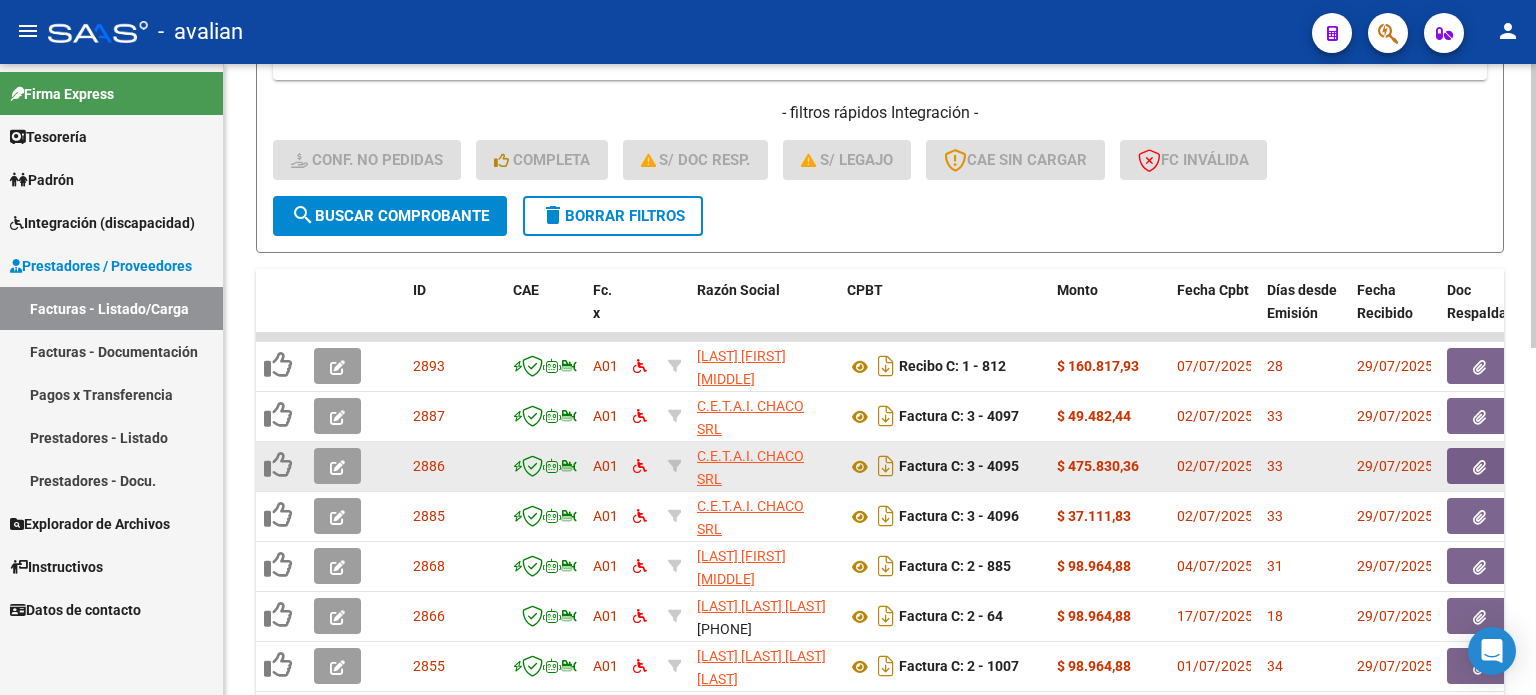 scroll, scrollTop: 533, scrollLeft: 0, axis: vertical 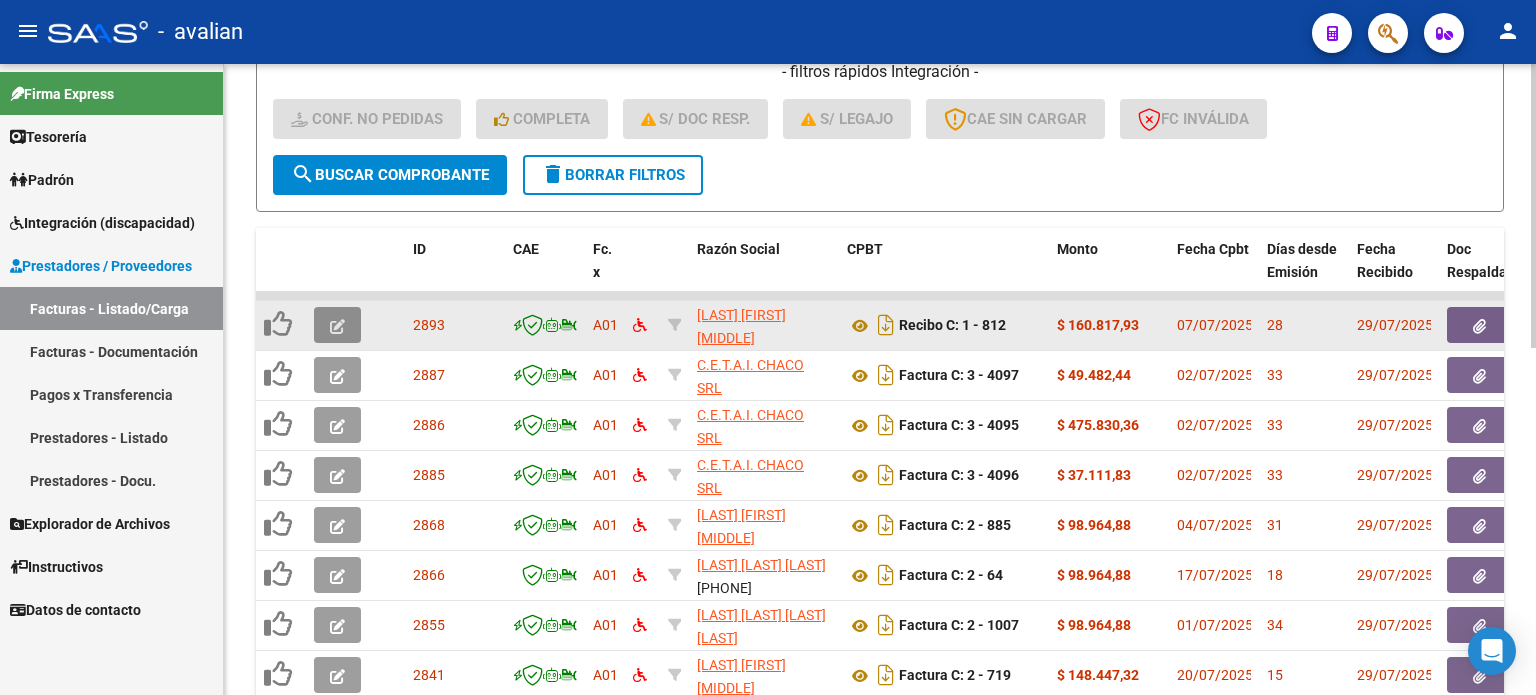 click 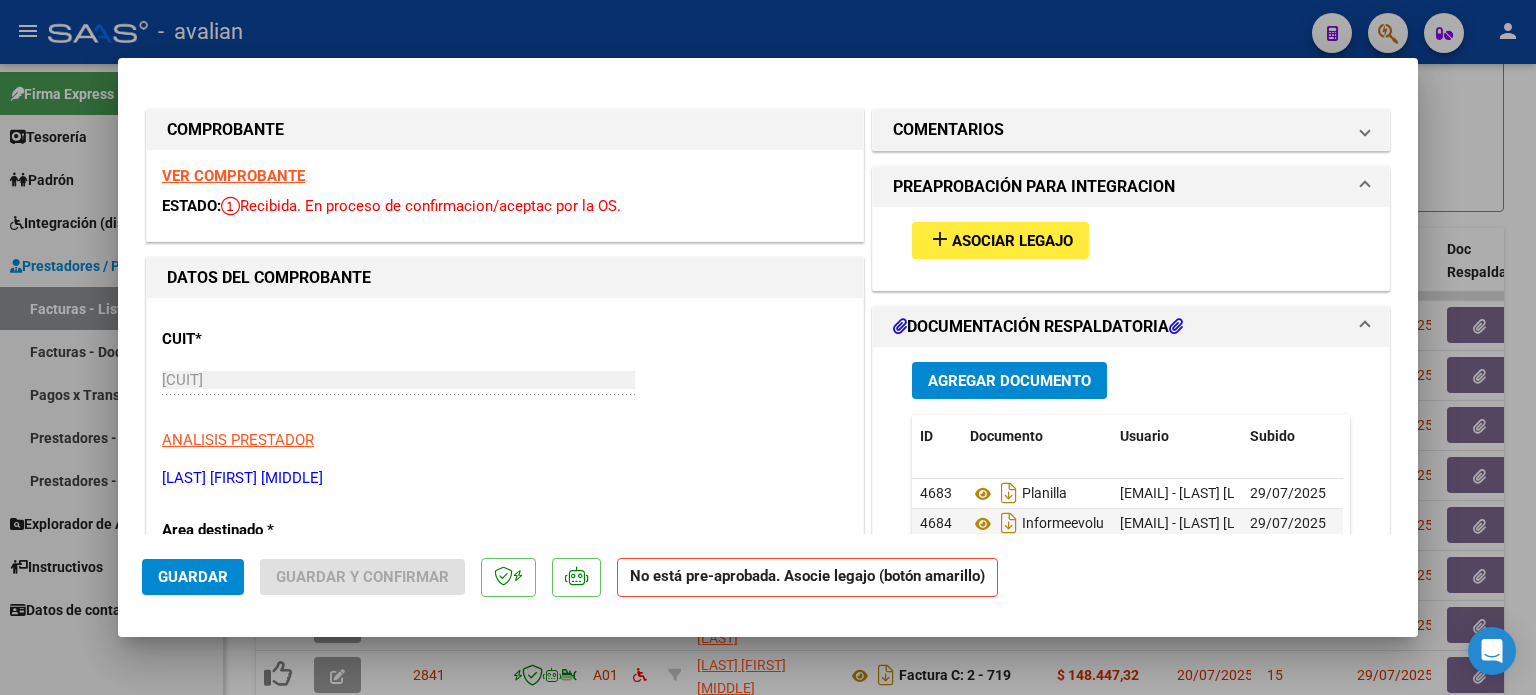 click on "Asociar Legajo" at bounding box center (1012, 241) 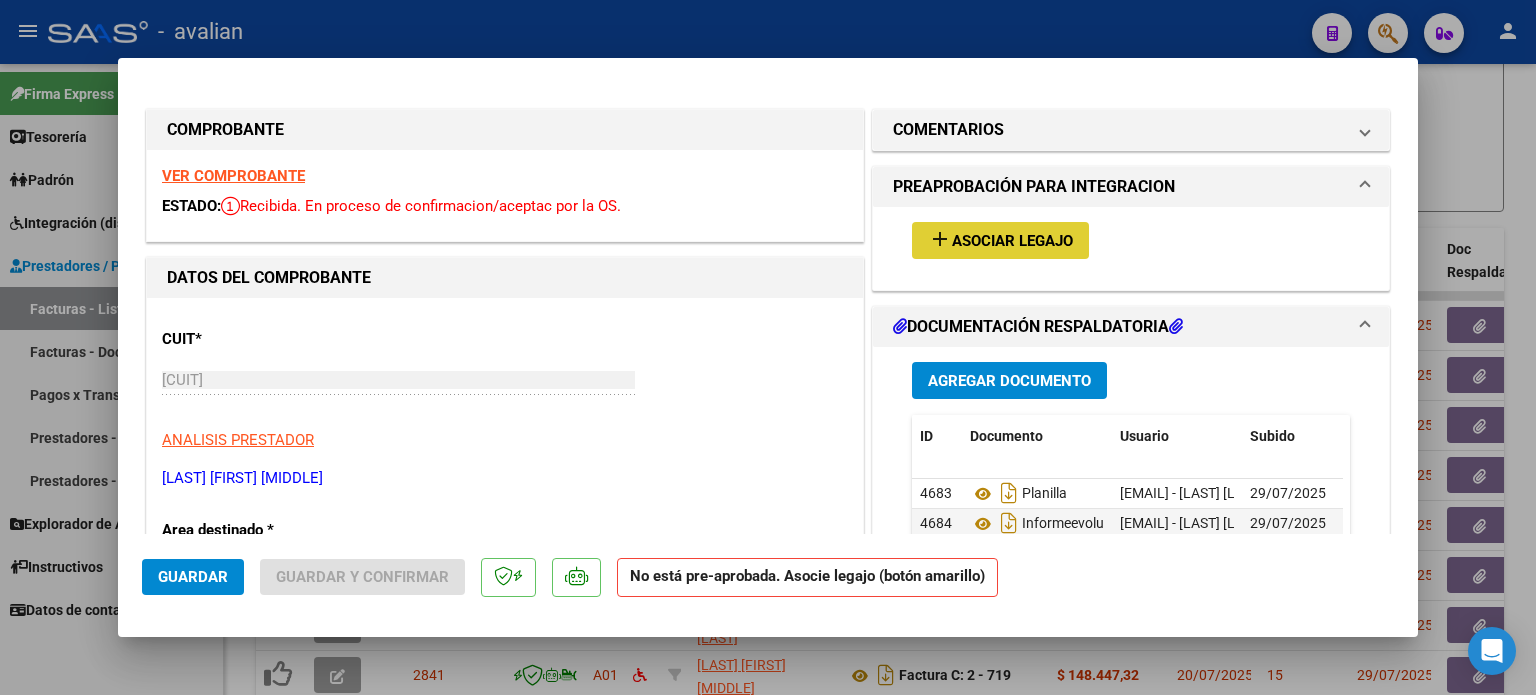 type 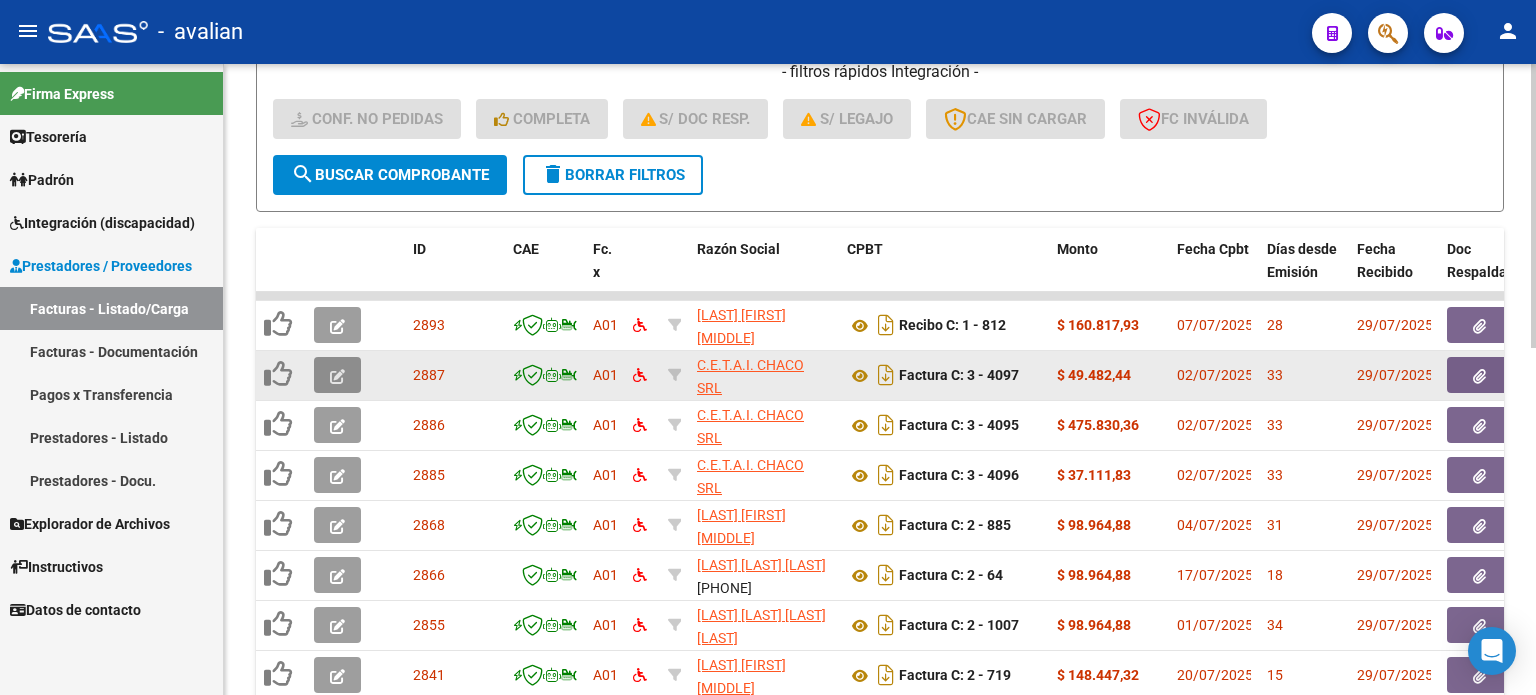 click 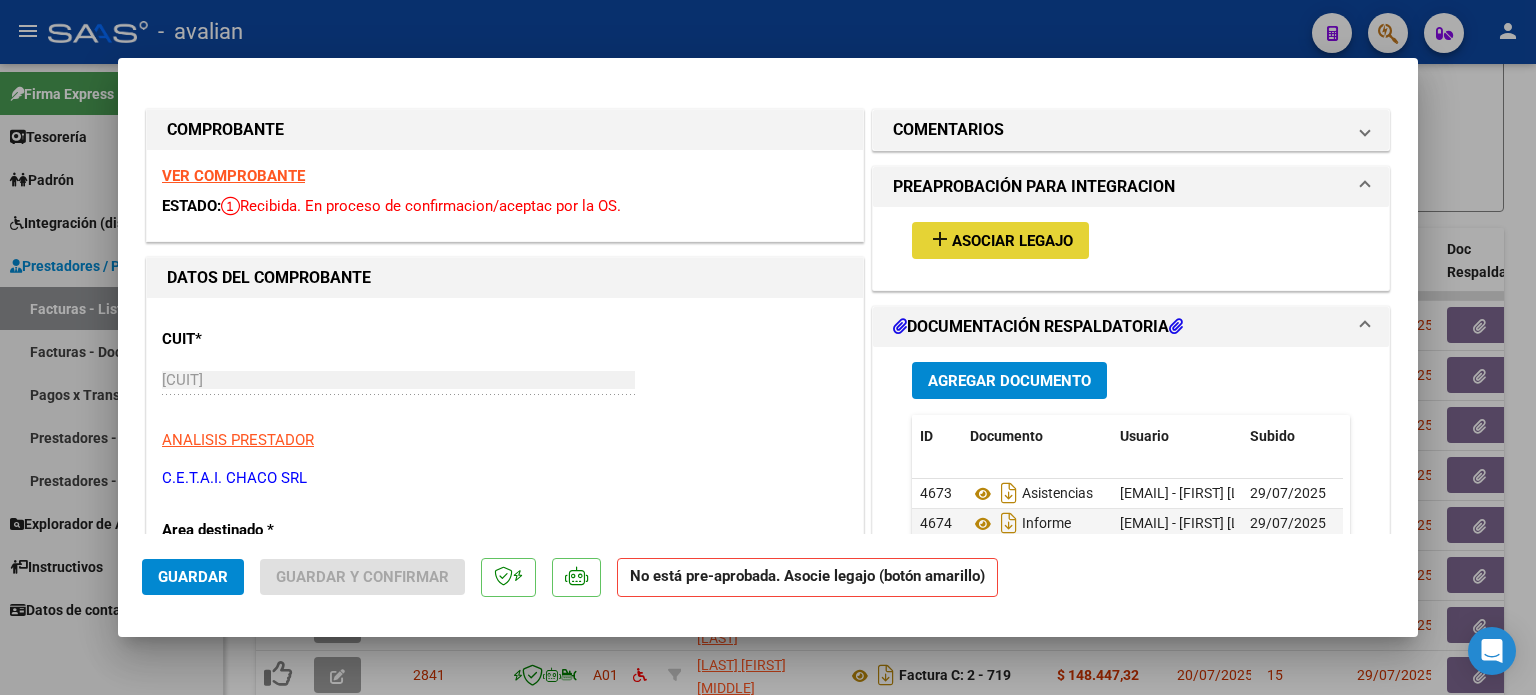 click on "Asociar Legajo" at bounding box center [1012, 241] 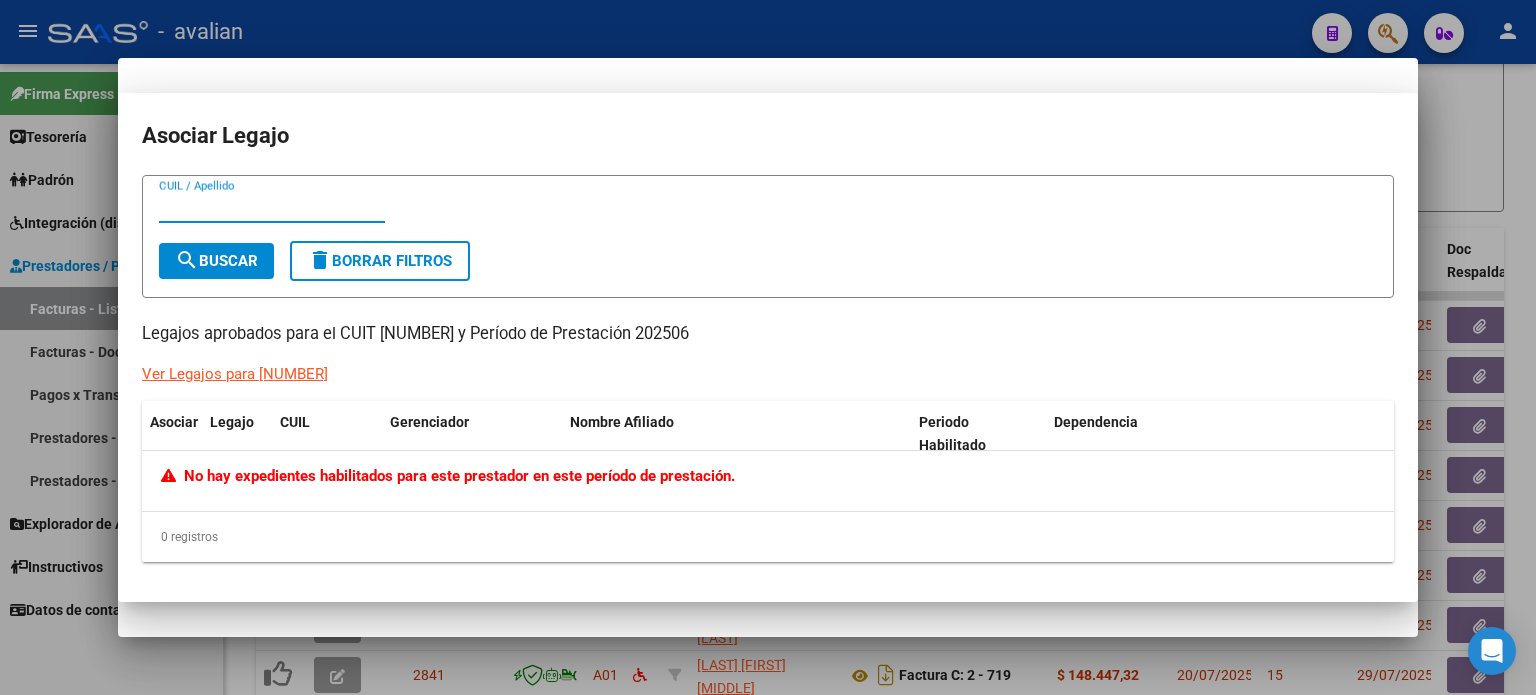 type 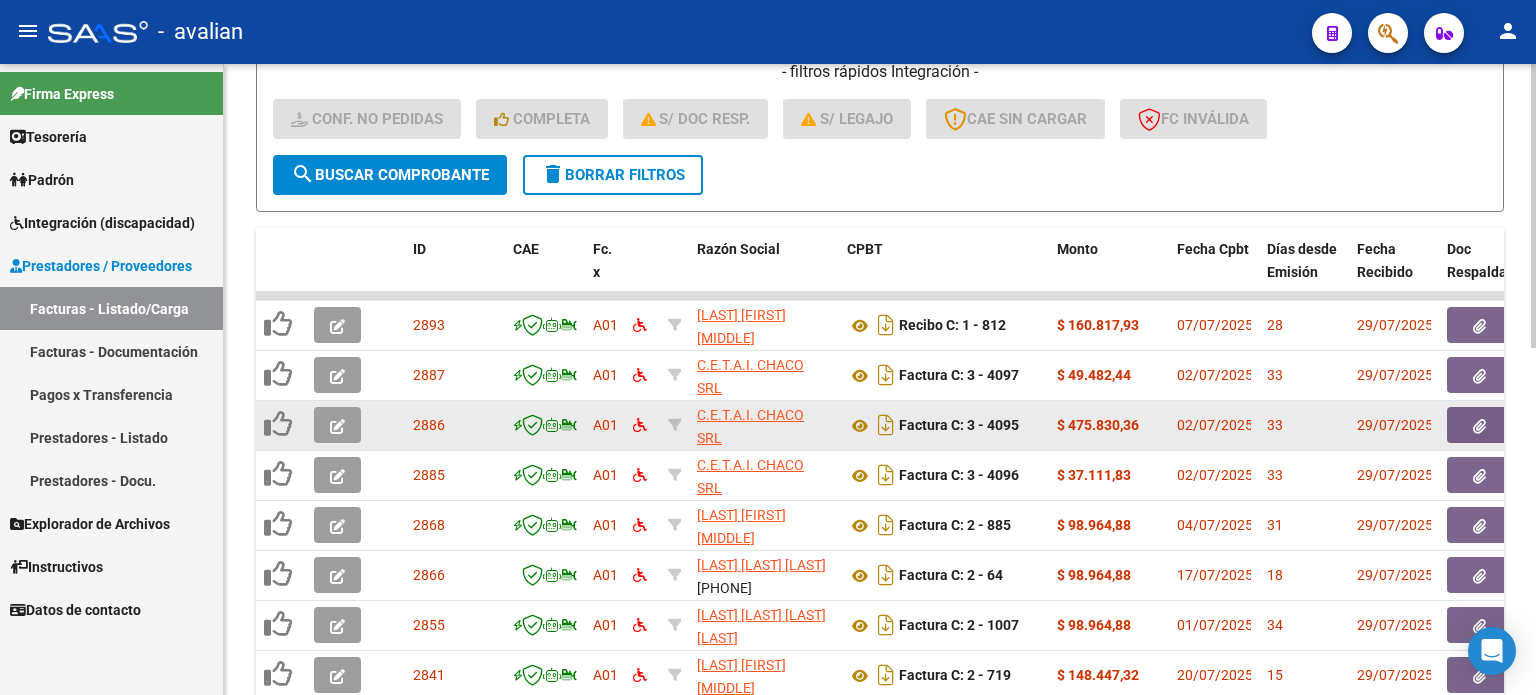 click 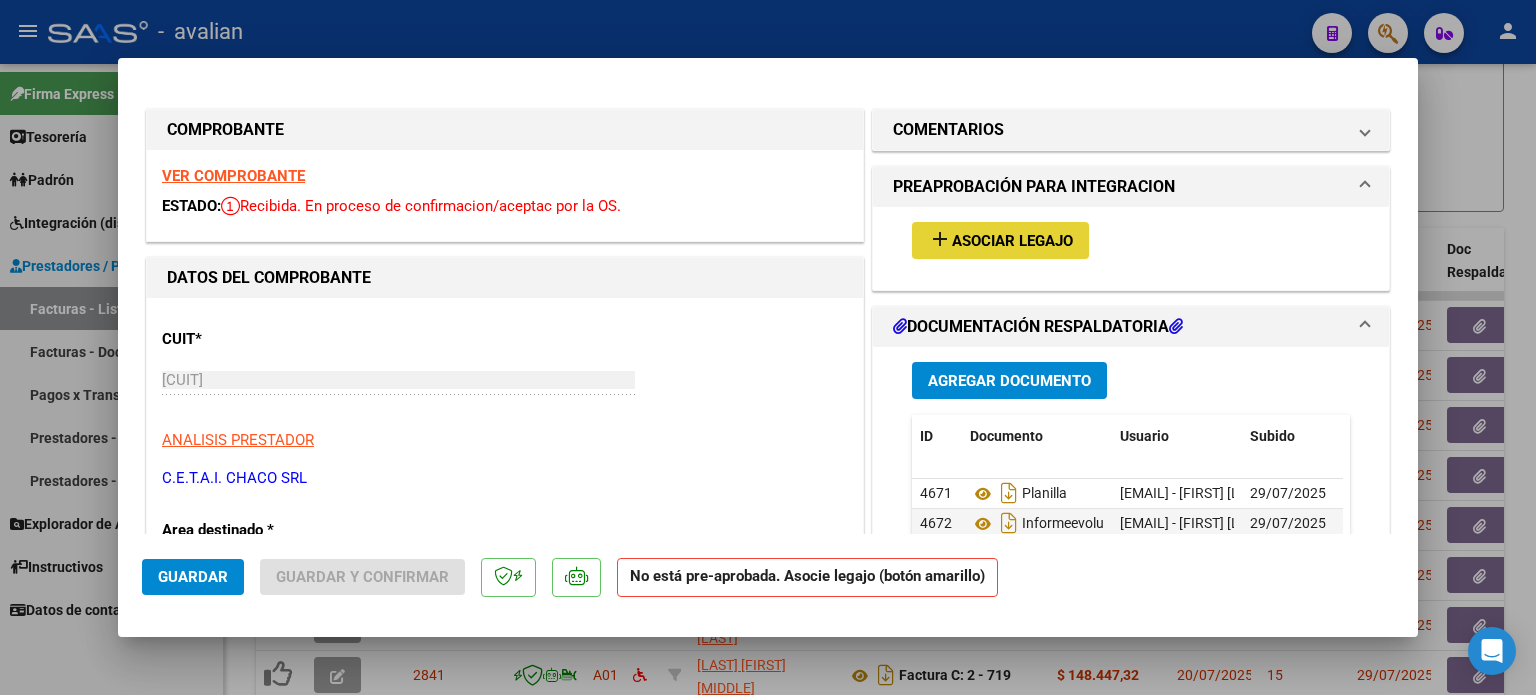 click on "Asociar Legajo" at bounding box center (1012, 241) 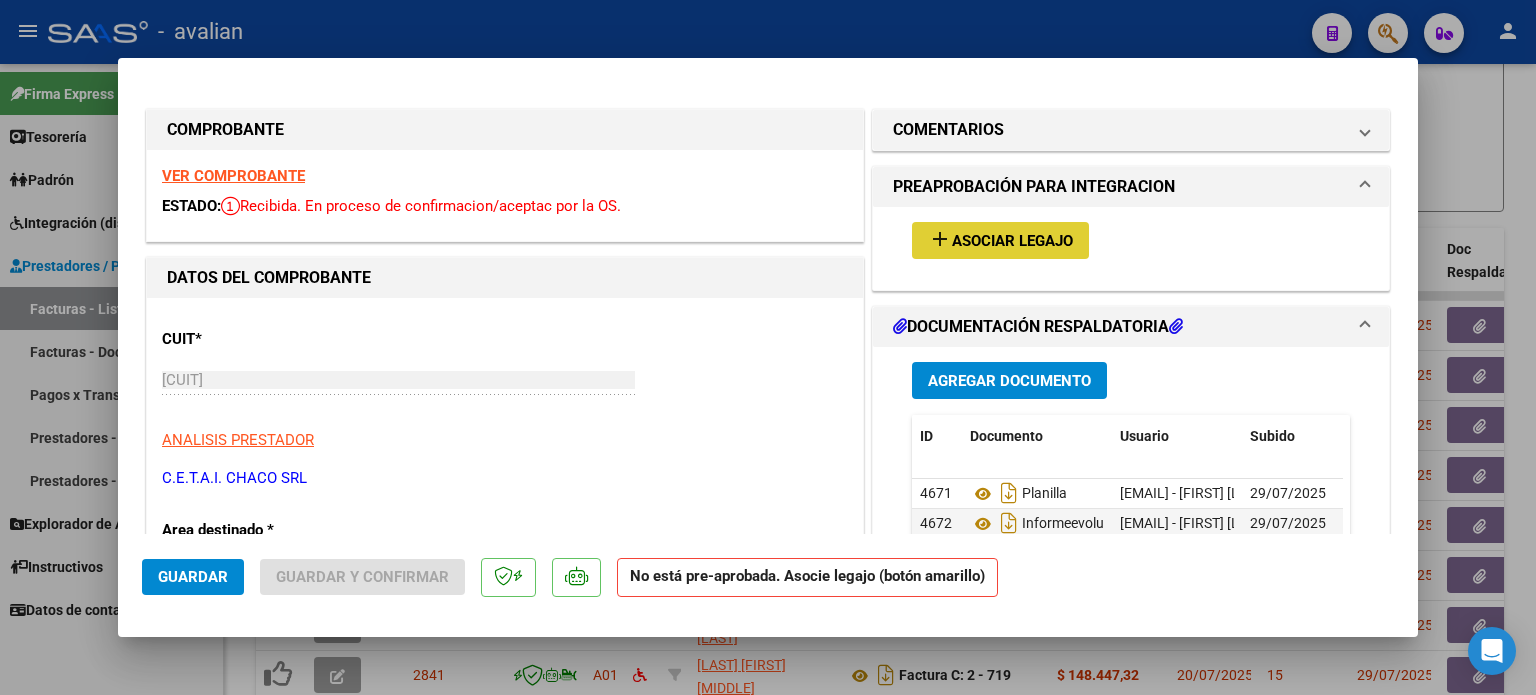 type 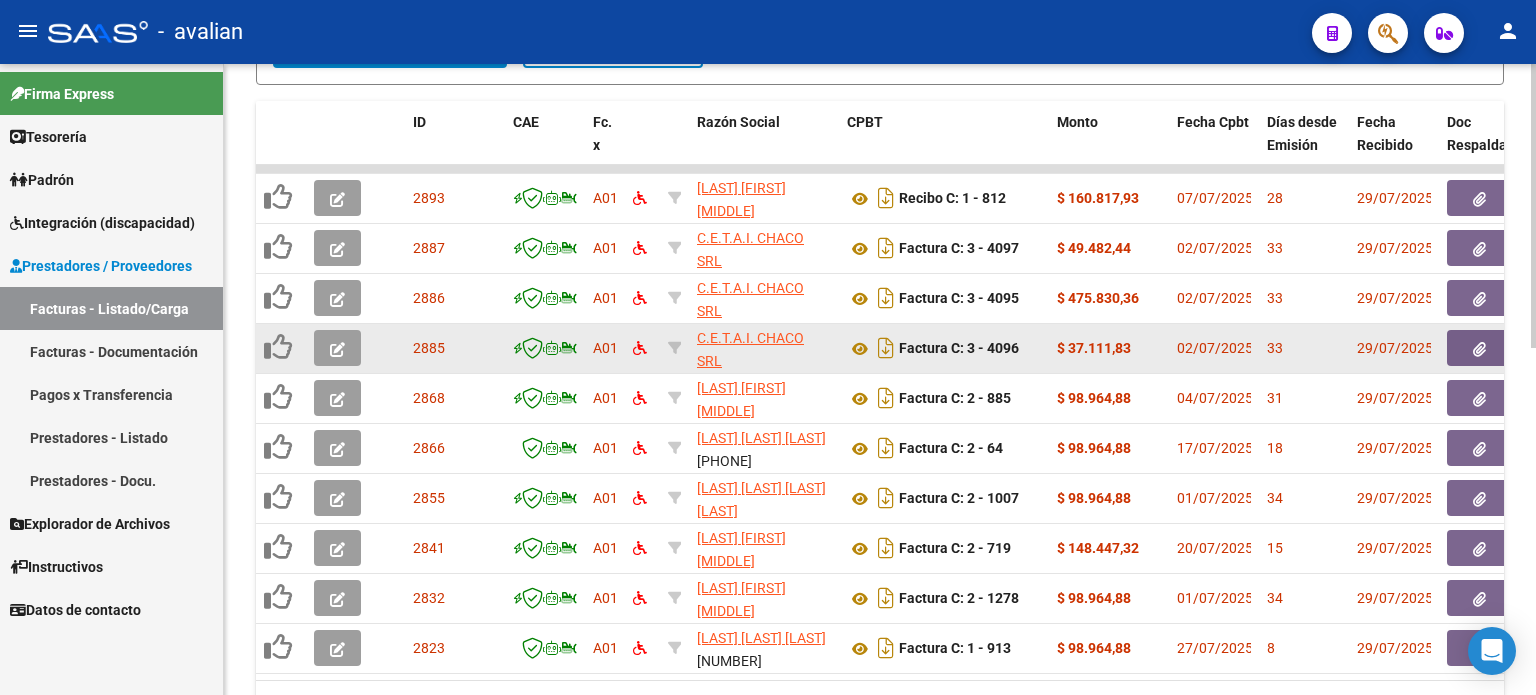 scroll, scrollTop: 666, scrollLeft: 0, axis: vertical 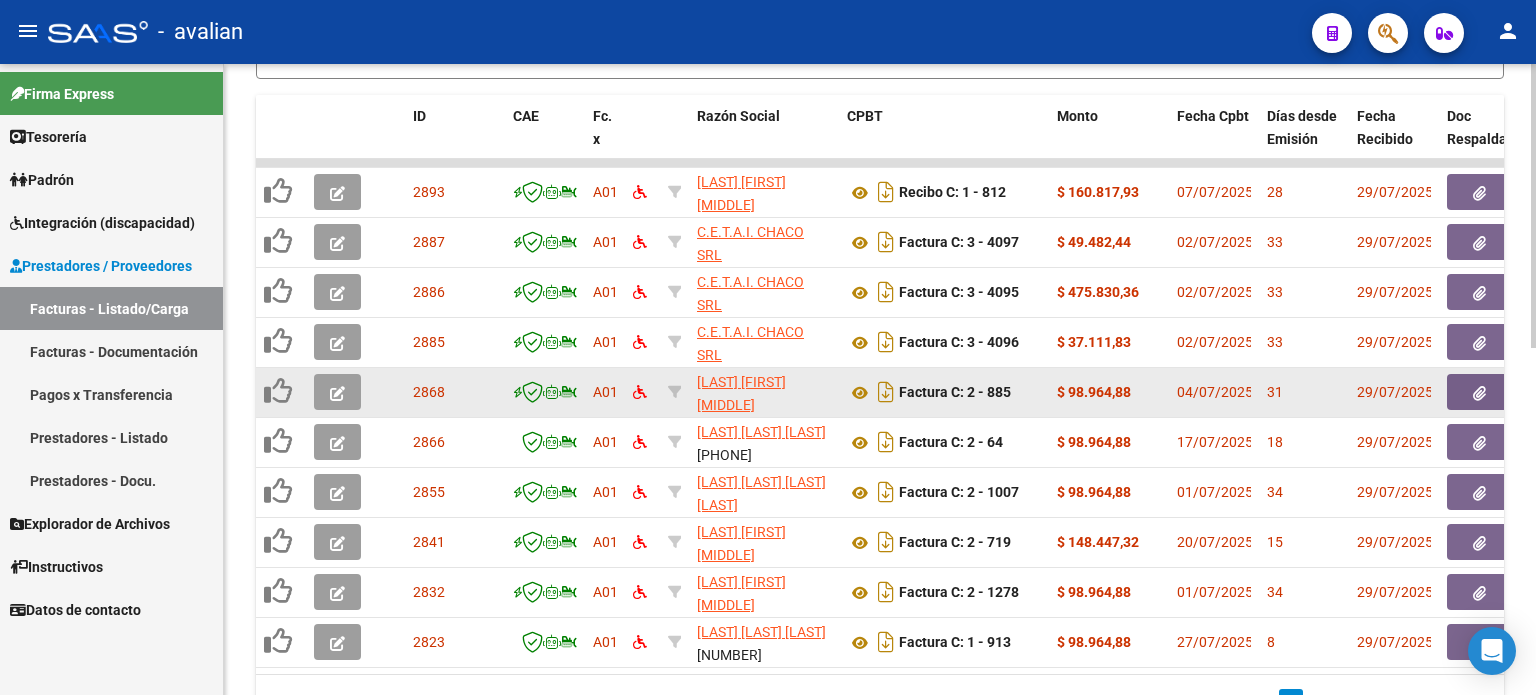 click 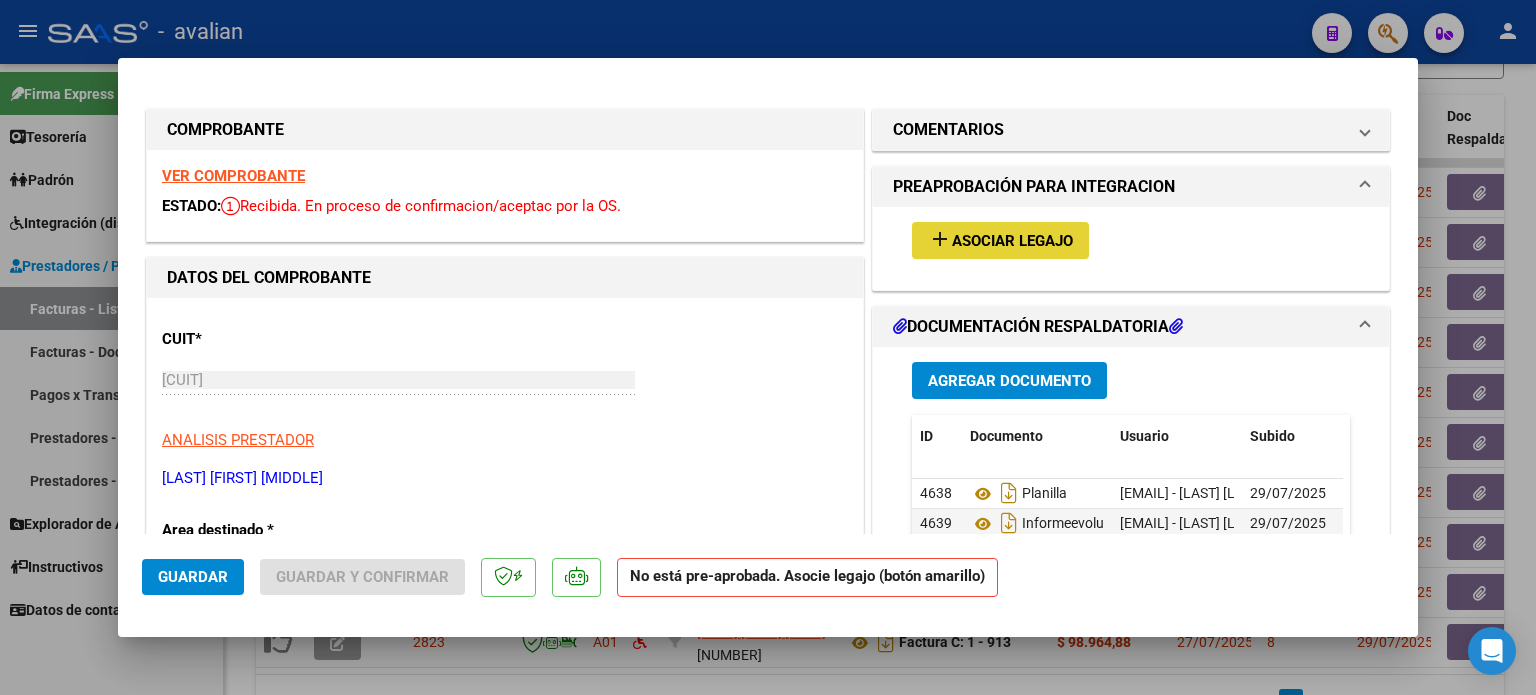 click on "add Asociar Legajo" at bounding box center [1000, 240] 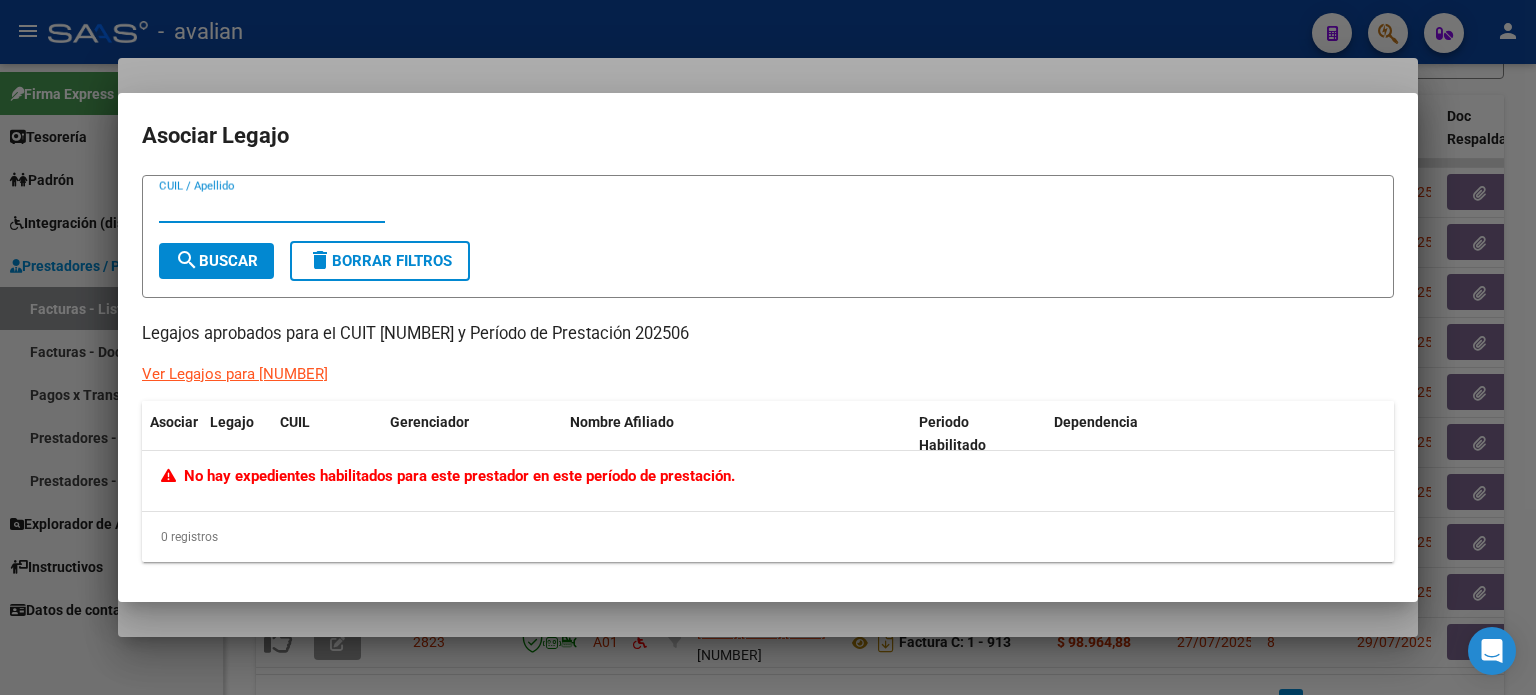 type 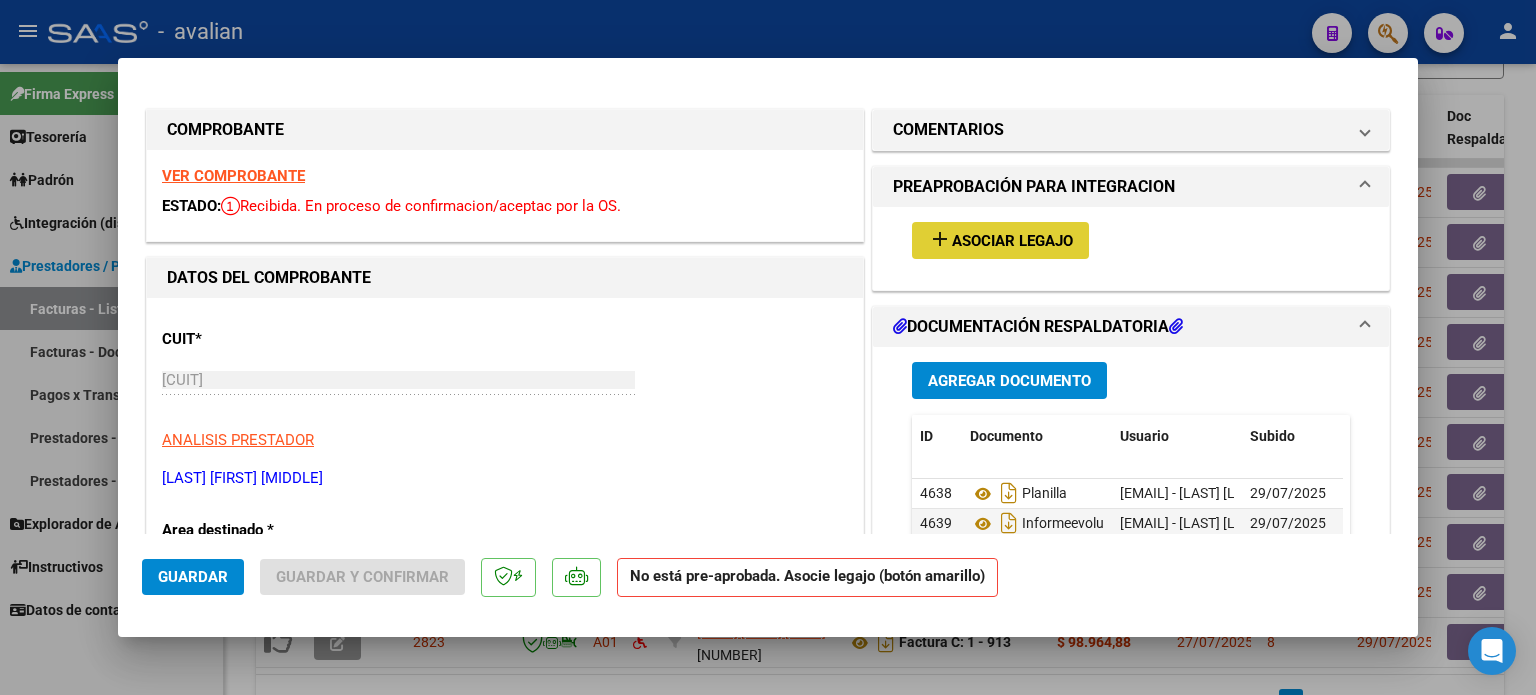 type 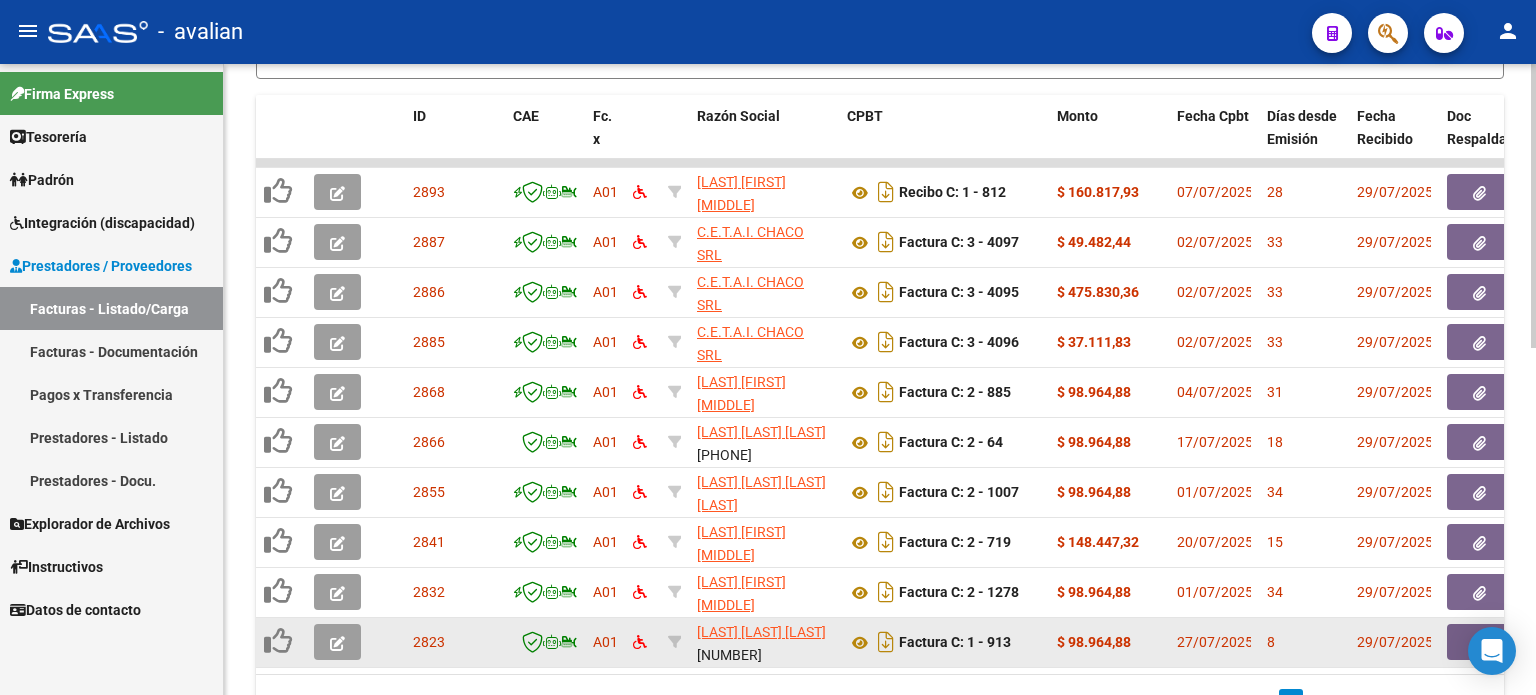 click 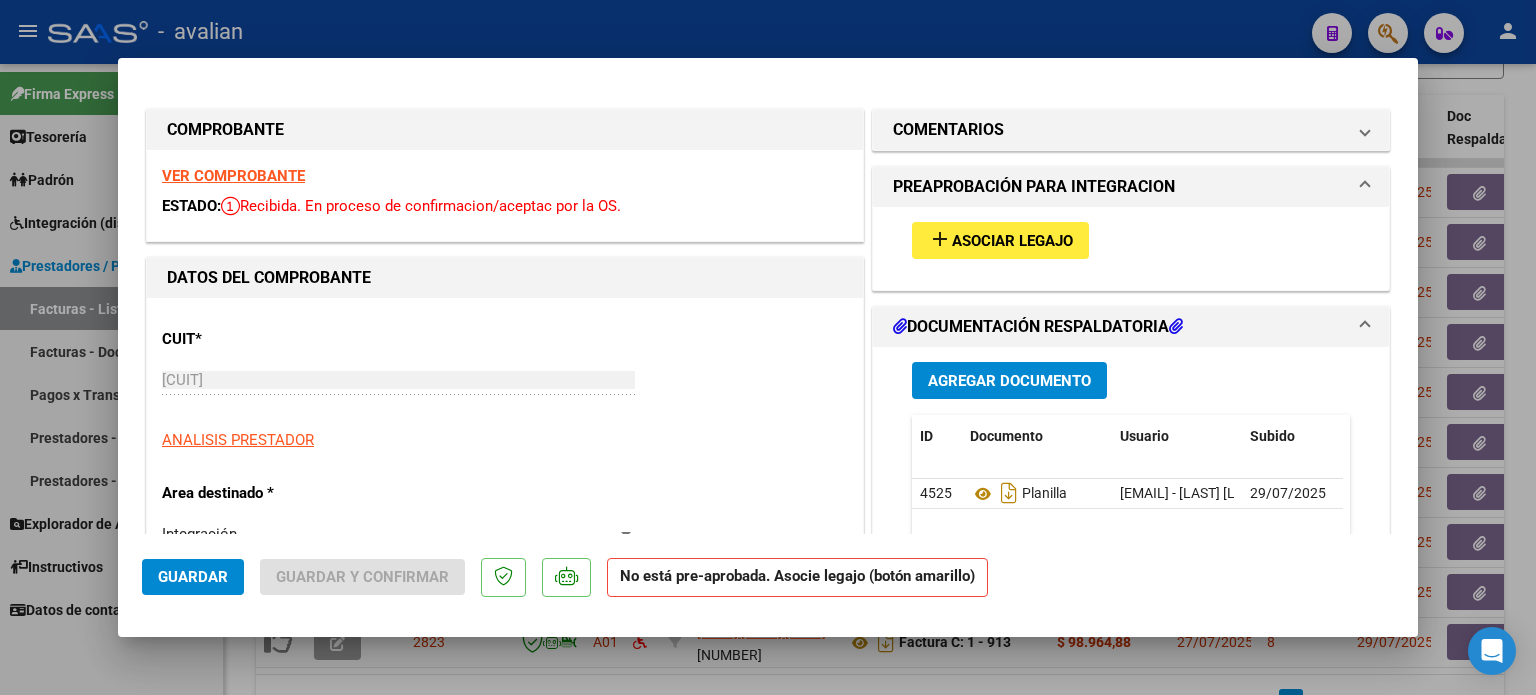 click on "Asociar Legajo" at bounding box center [1012, 241] 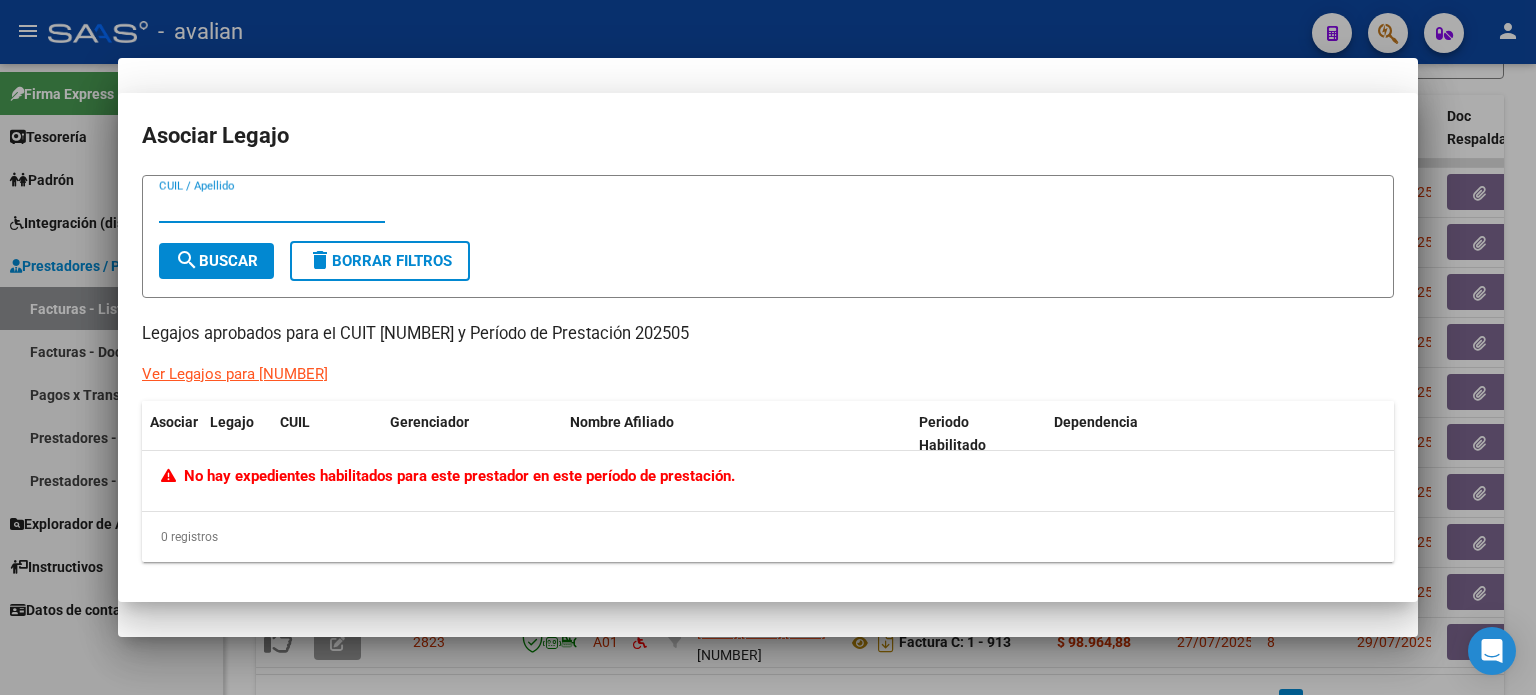 type 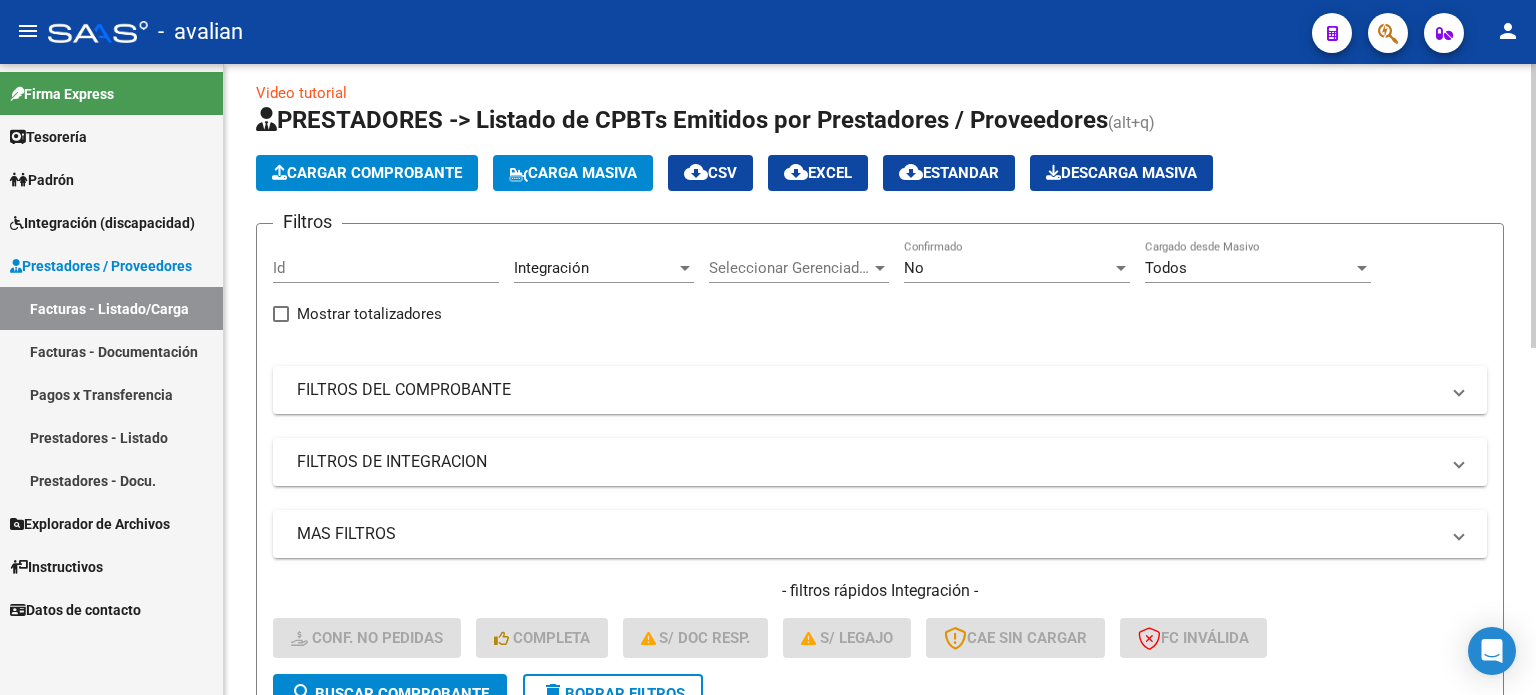 scroll, scrollTop: 0, scrollLeft: 0, axis: both 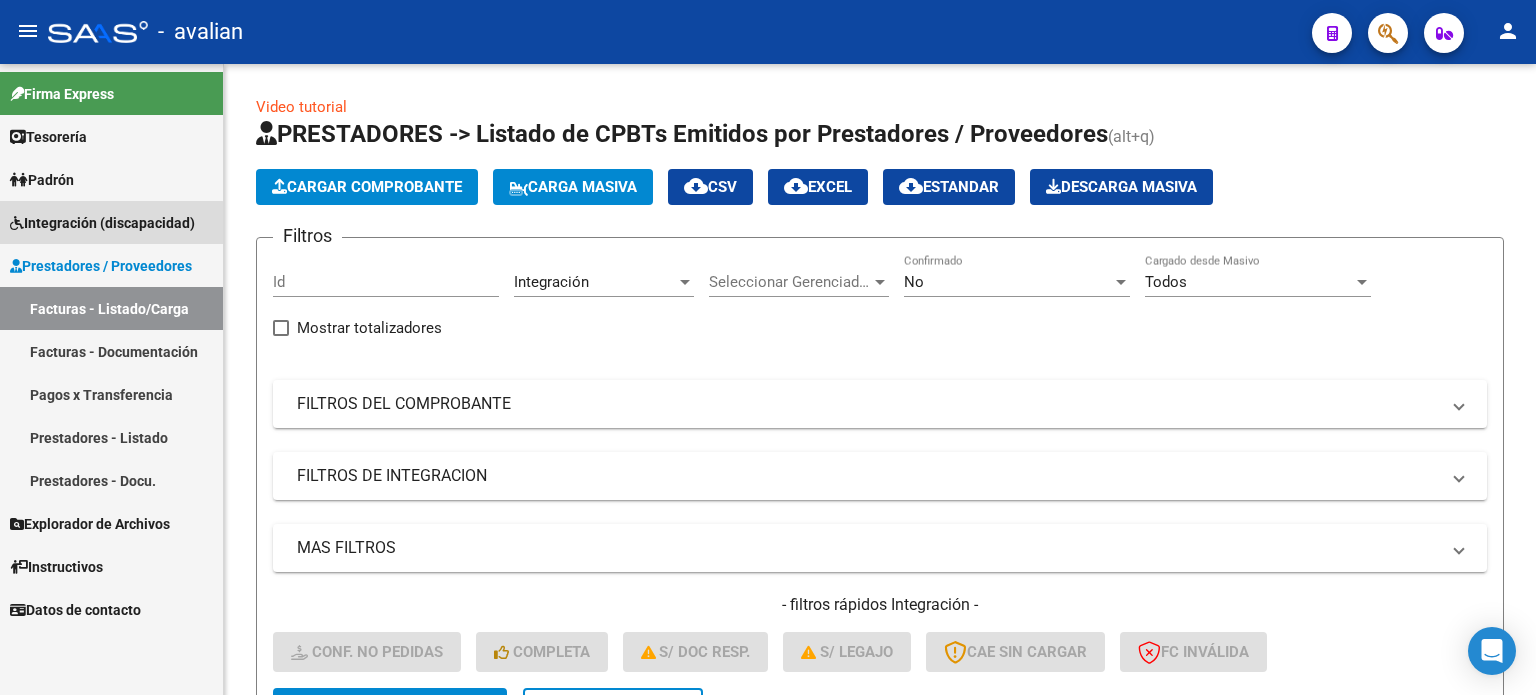 click on "Integración (discapacidad)" at bounding box center (102, 223) 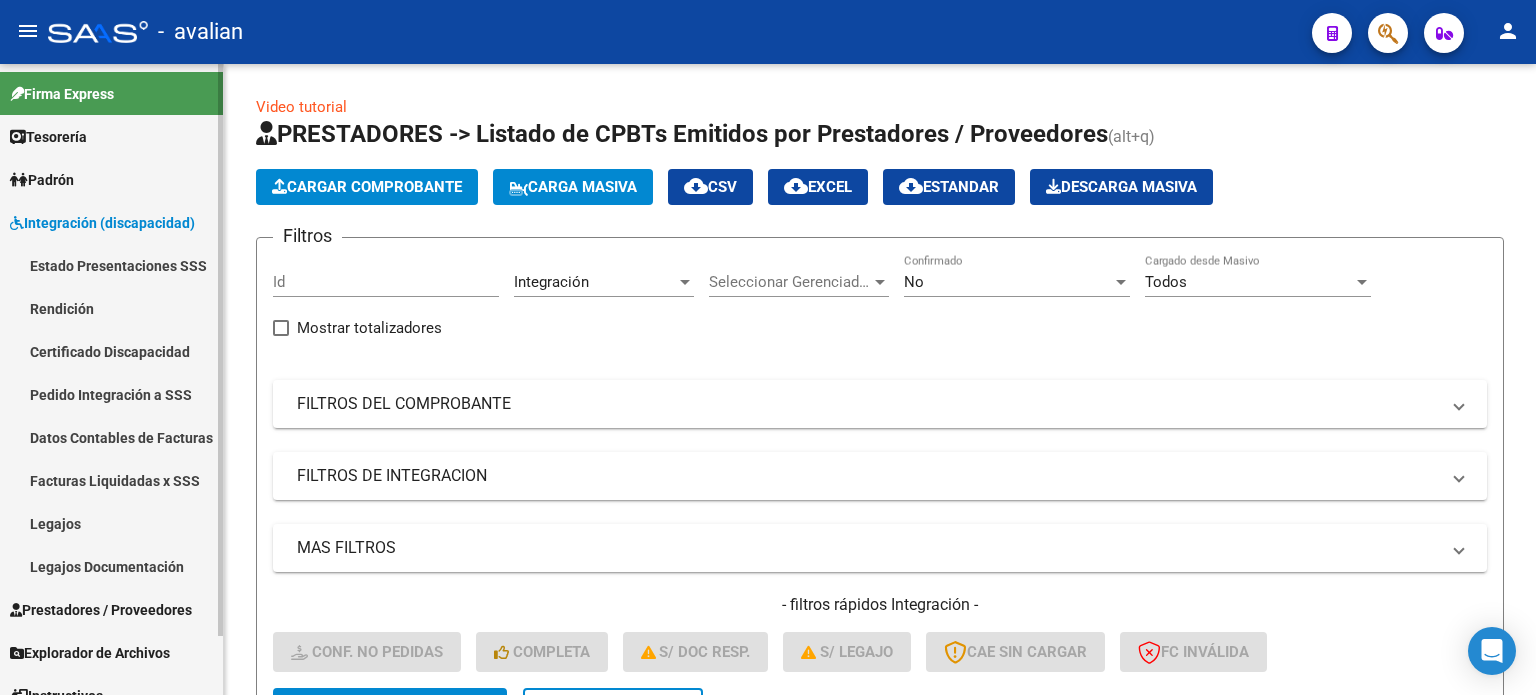 click on "Certificado Discapacidad" at bounding box center (111, 351) 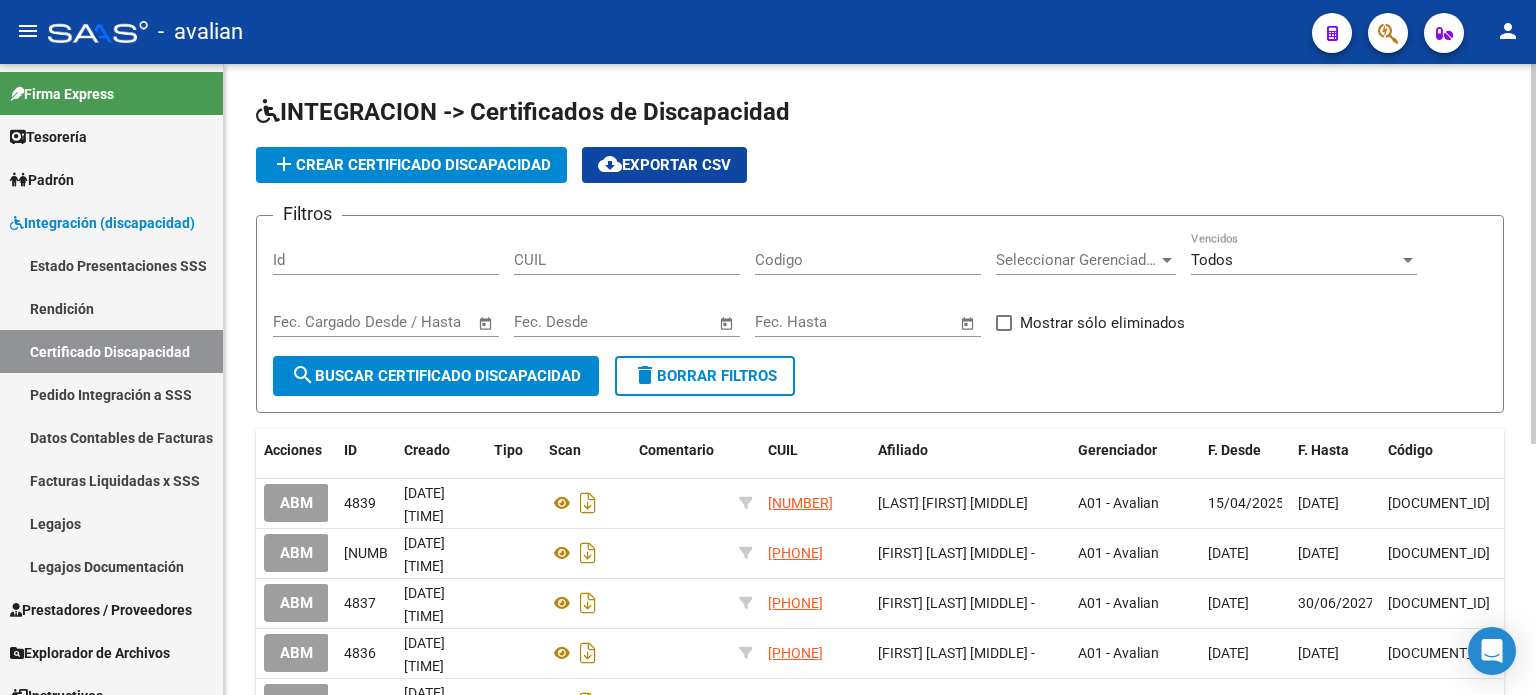 click on "Todos Vencidos" 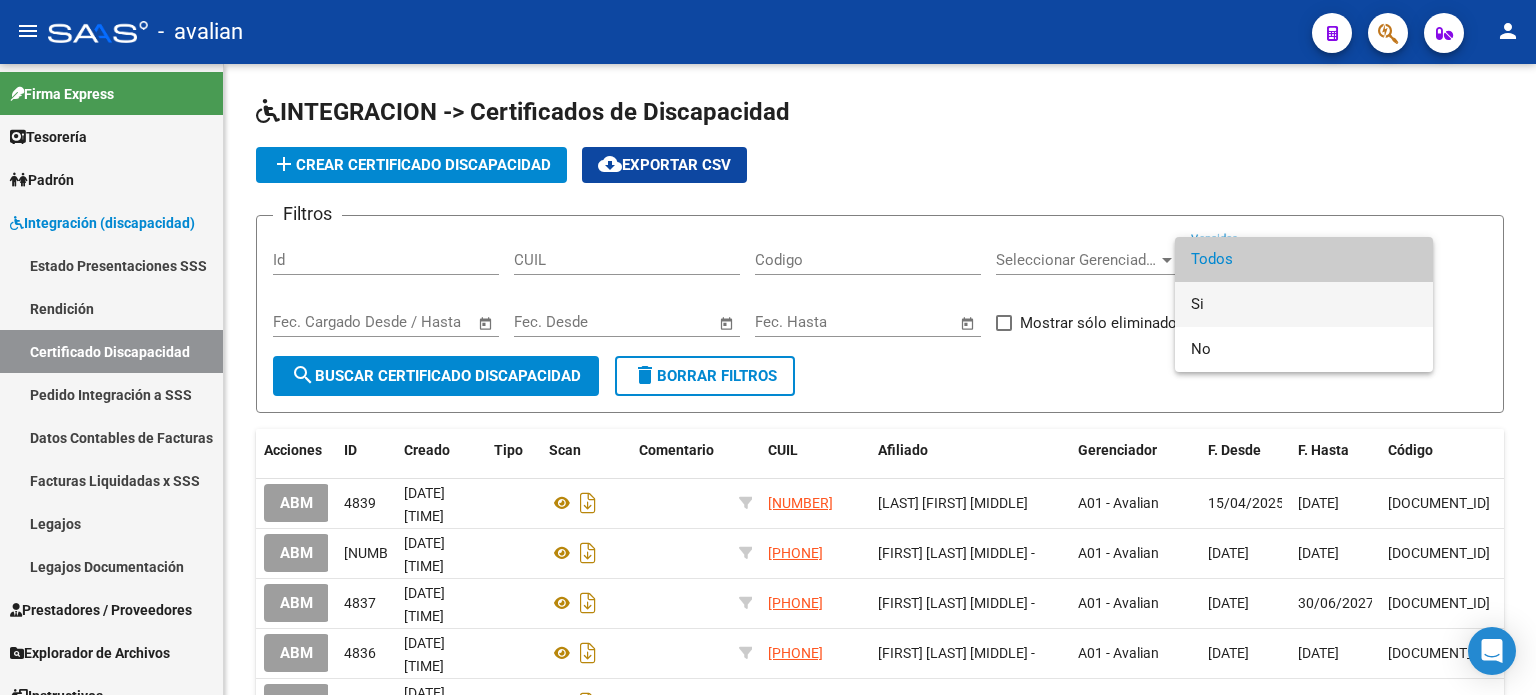 click on "Si" at bounding box center [1304, 304] 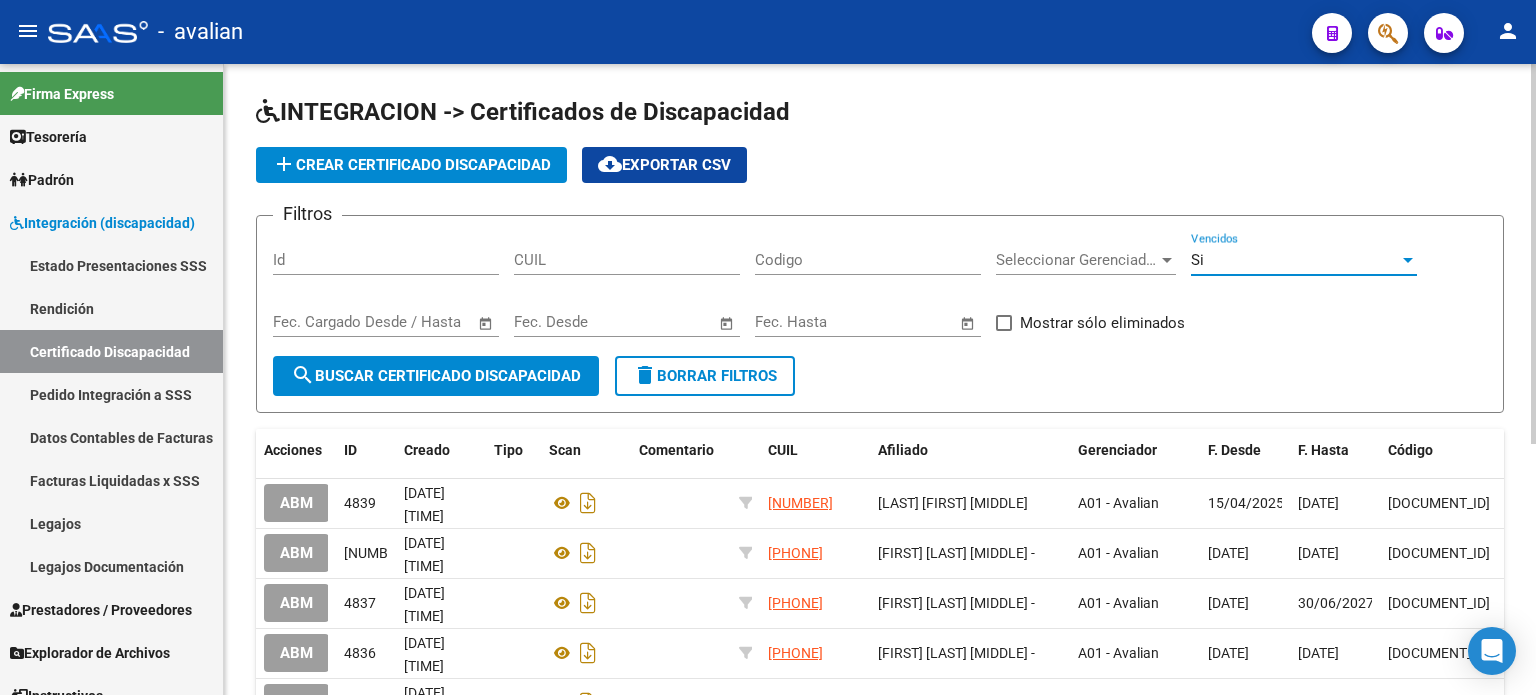click on "search  Buscar Certificado Discapacidad" 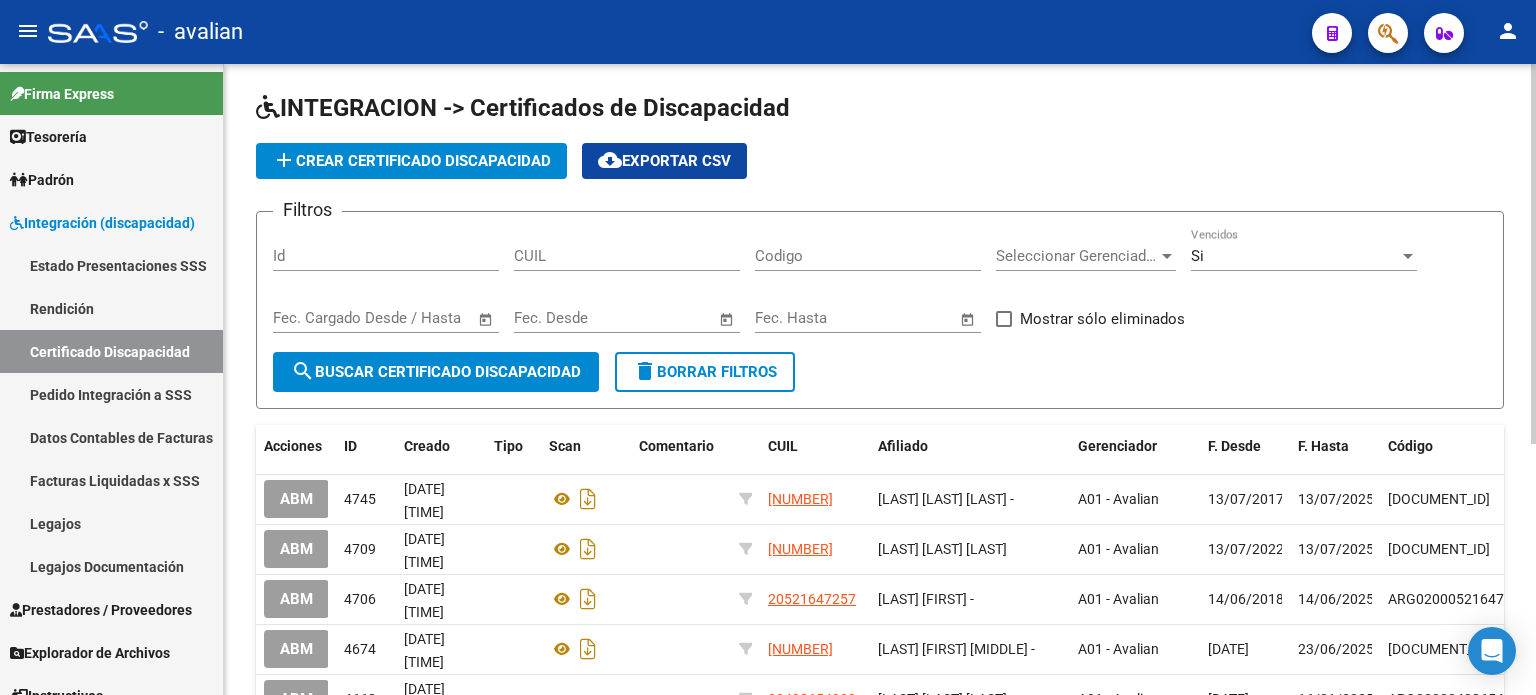 scroll, scrollTop: 0, scrollLeft: 0, axis: both 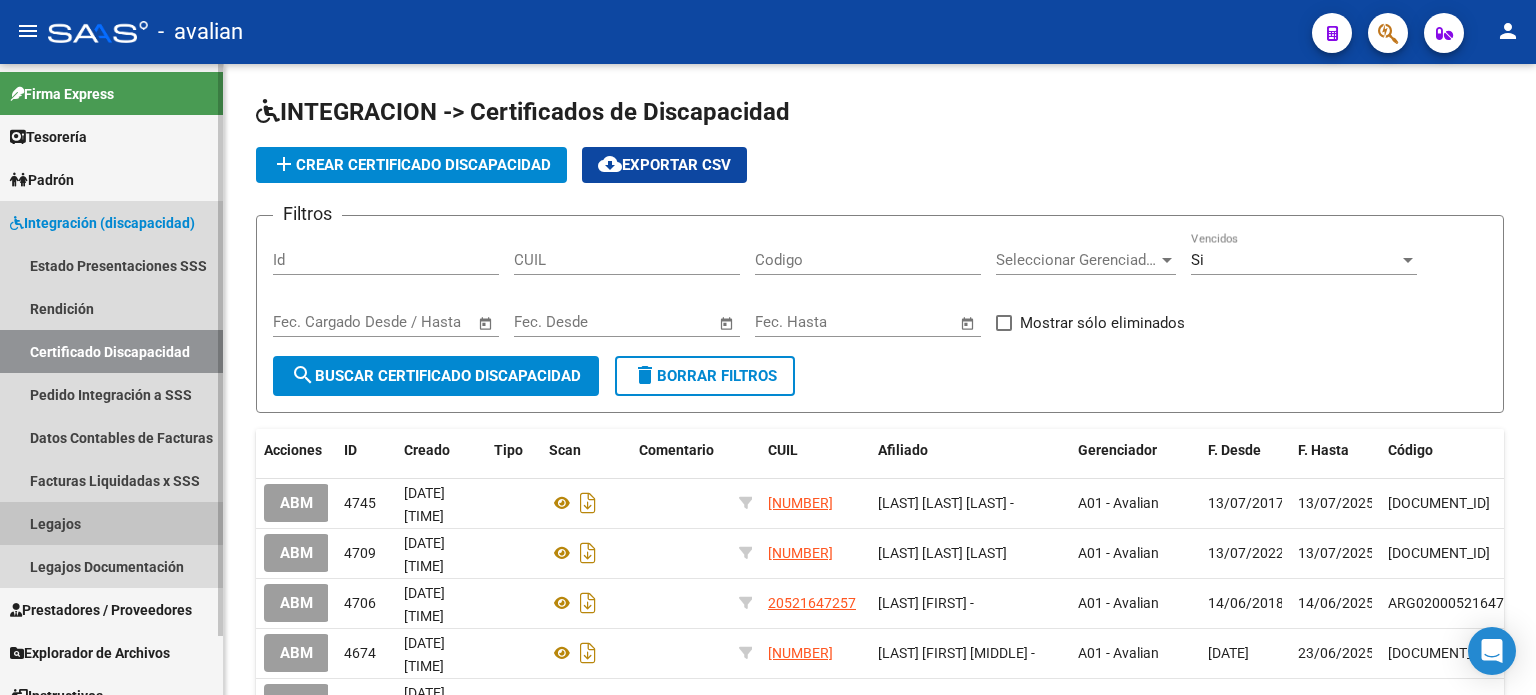 click on "Legajos" at bounding box center (111, 523) 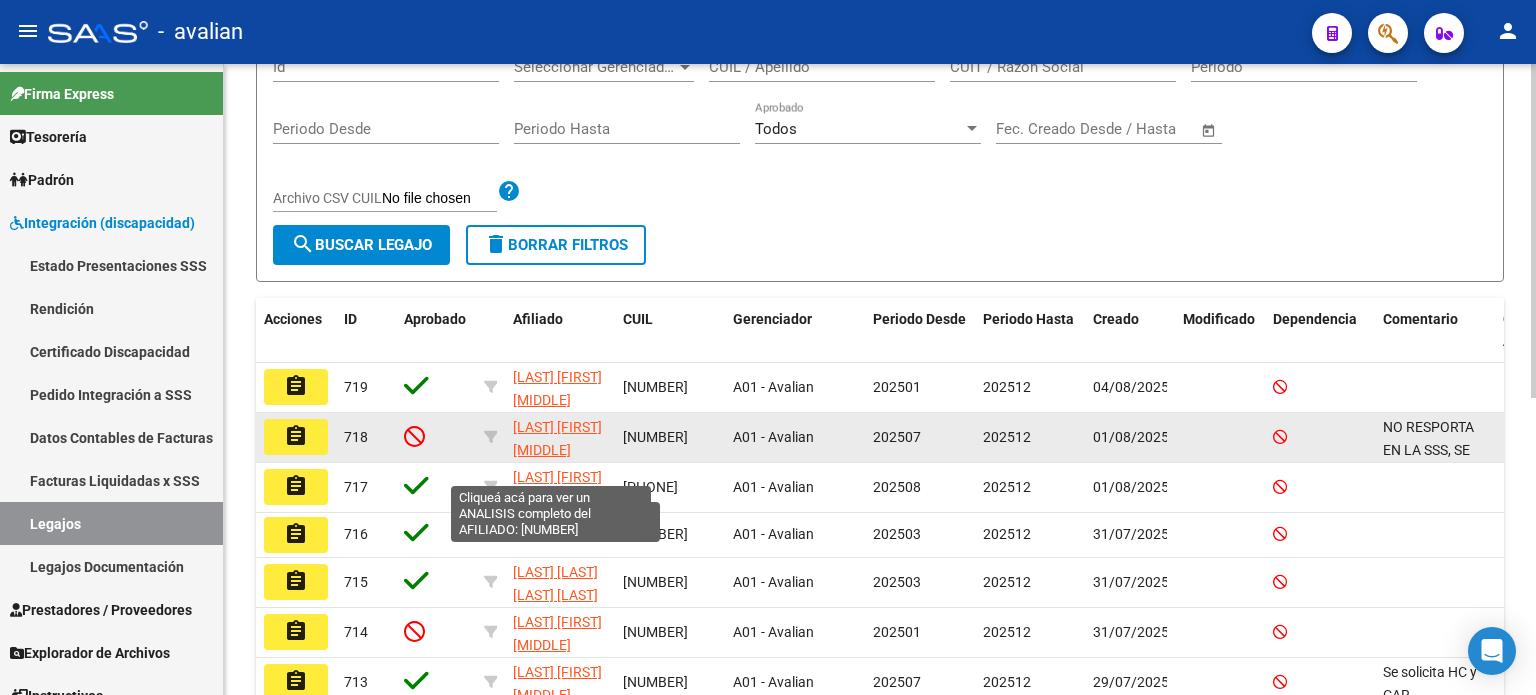 scroll, scrollTop: 266, scrollLeft: 0, axis: vertical 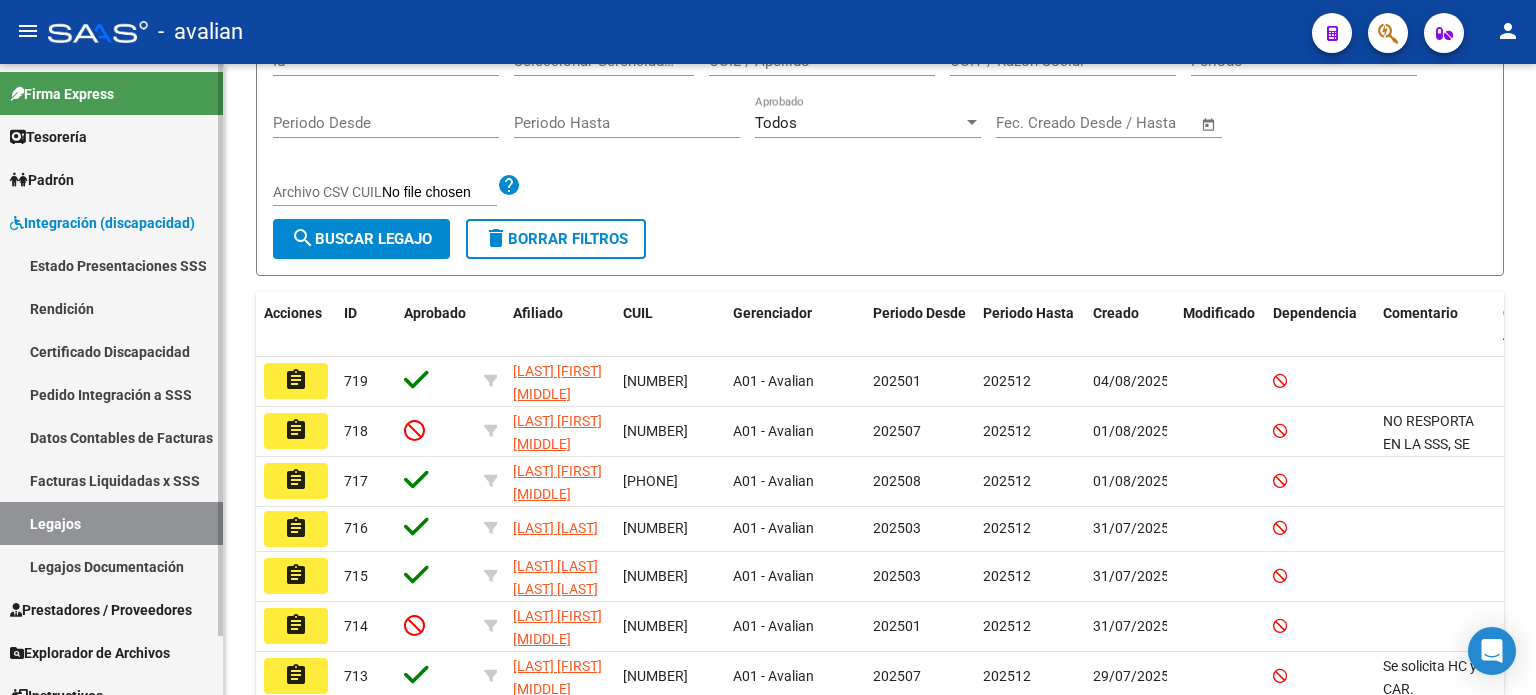 click on "Prestadores / Proveedores" at bounding box center [101, 610] 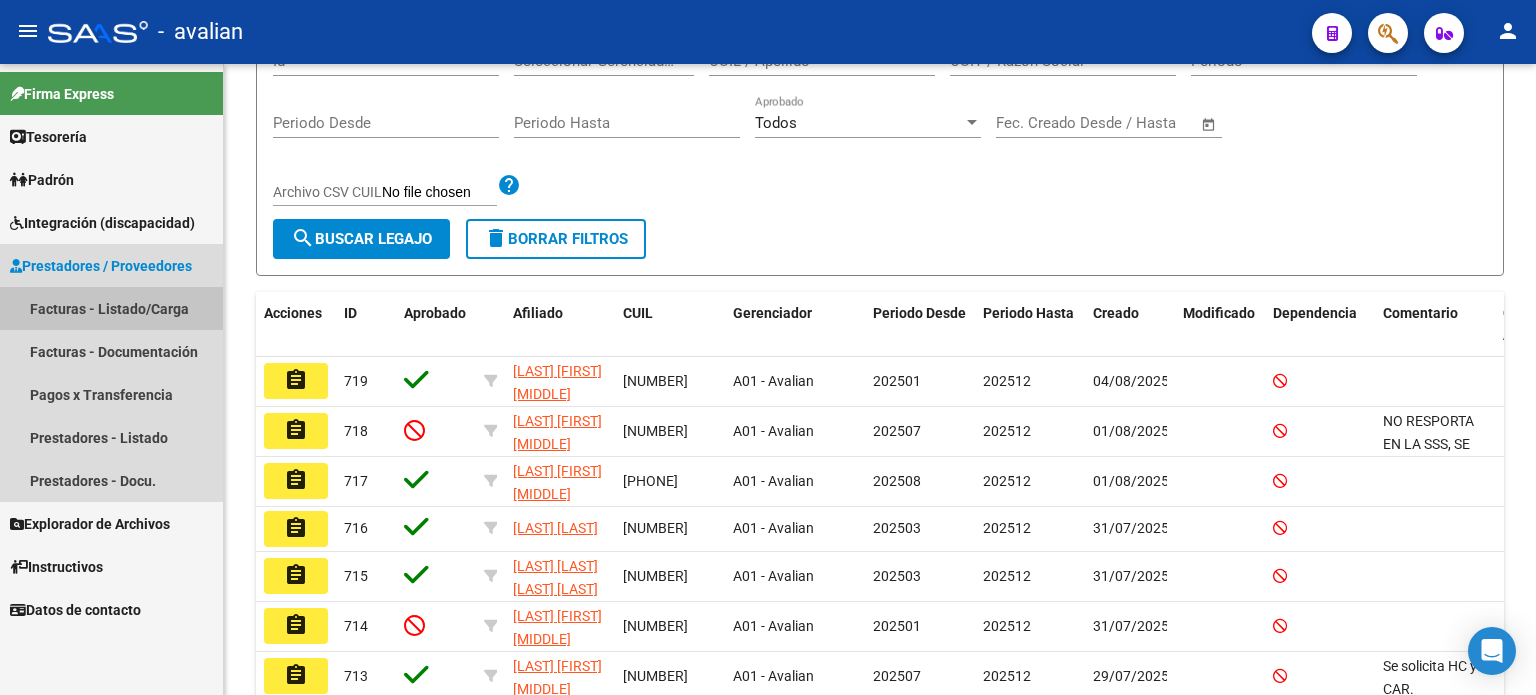 click on "Facturas - Listado/Carga" at bounding box center (111, 308) 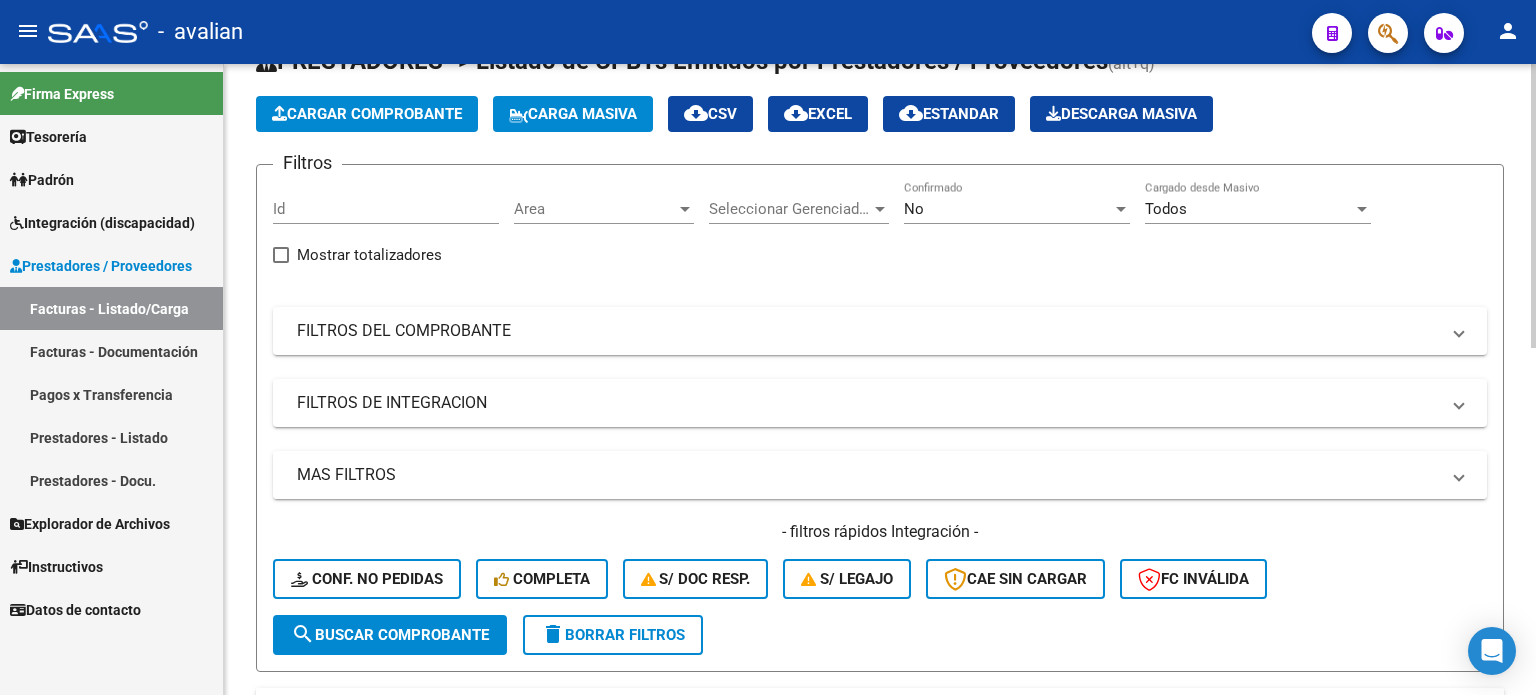 scroll, scrollTop: 66, scrollLeft: 0, axis: vertical 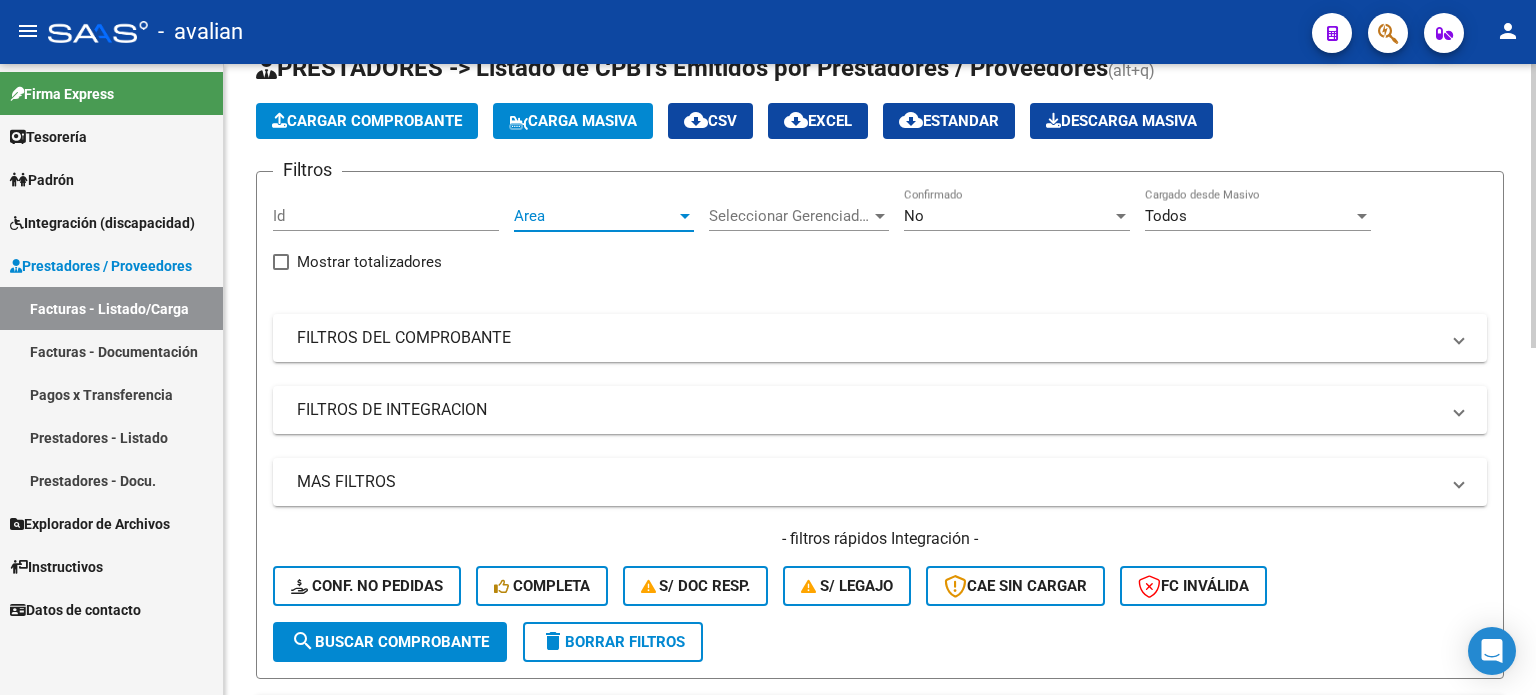 click on "Area" at bounding box center [595, 216] 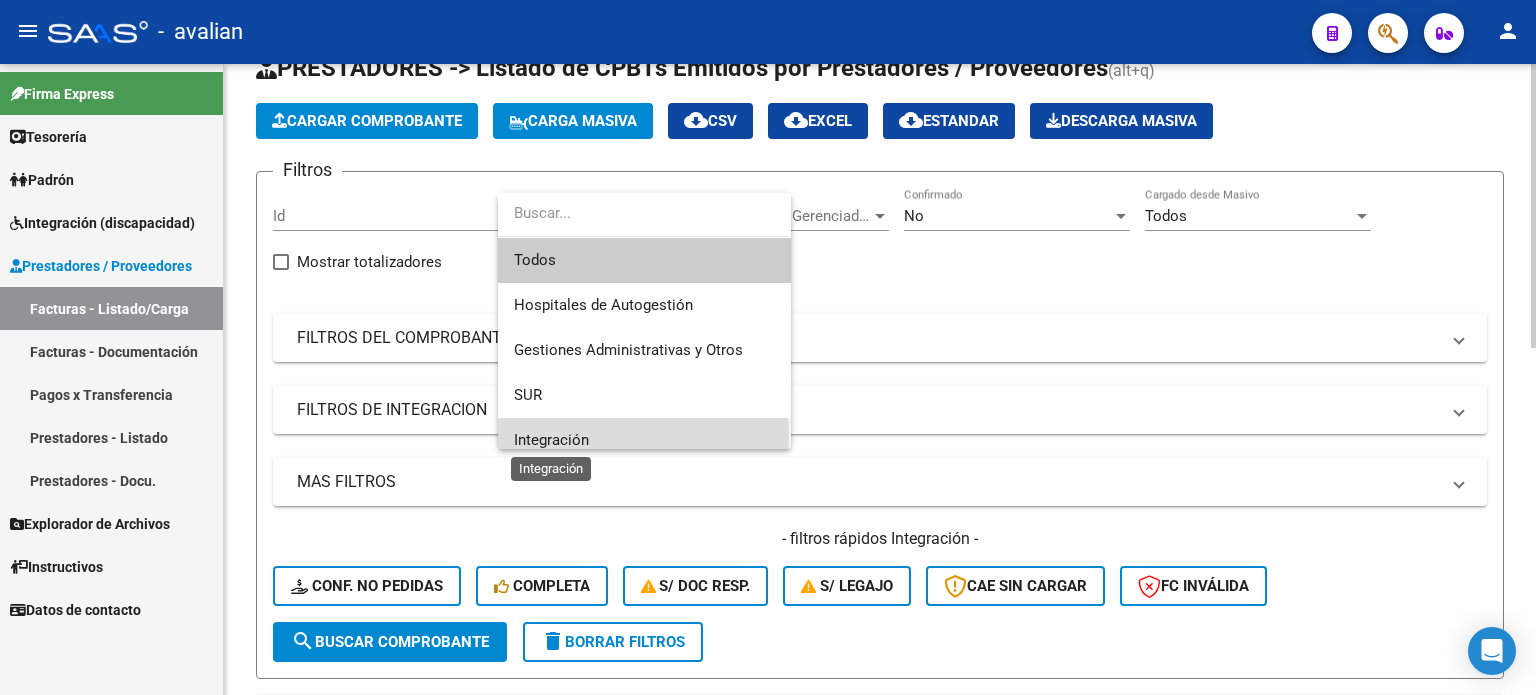 click on "Integración" at bounding box center (551, 440) 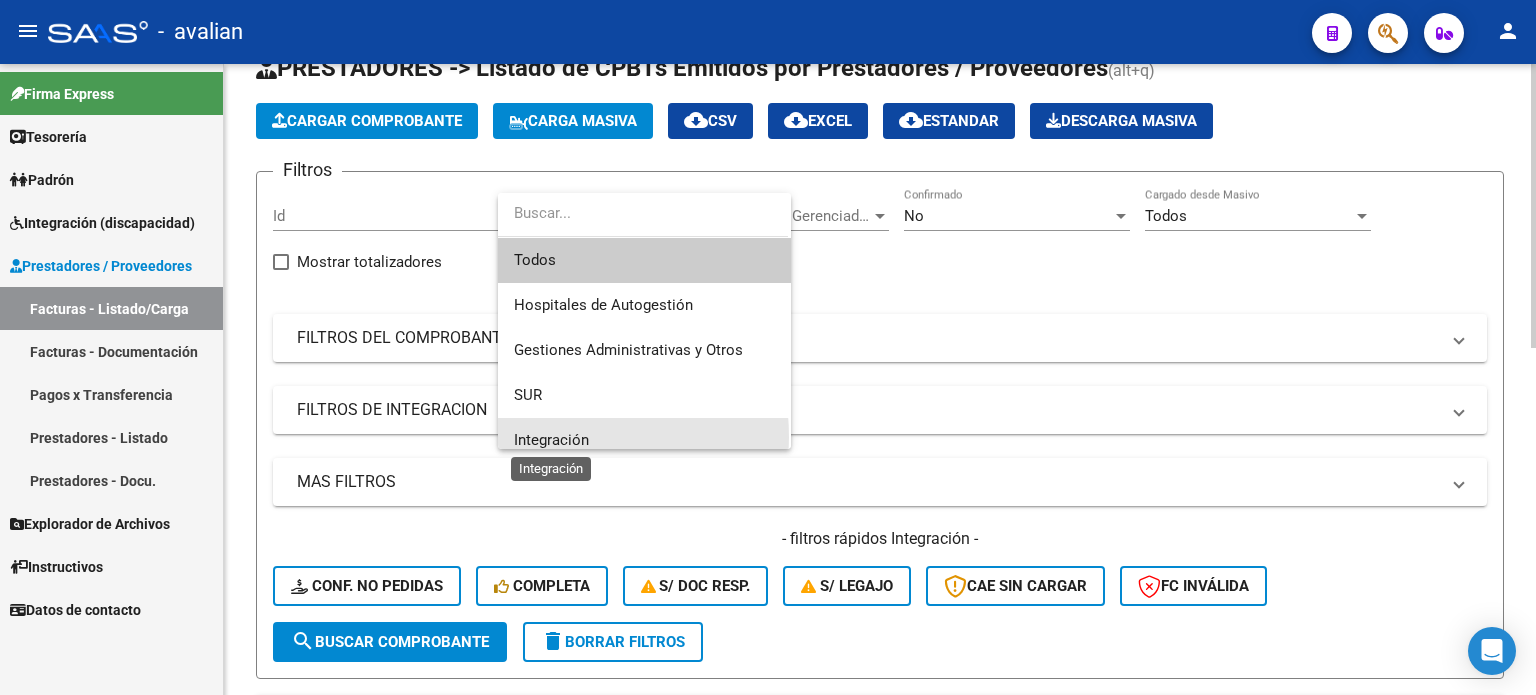 scroll, scrollTop: 12, scrollLeft: 0, axis: vertical 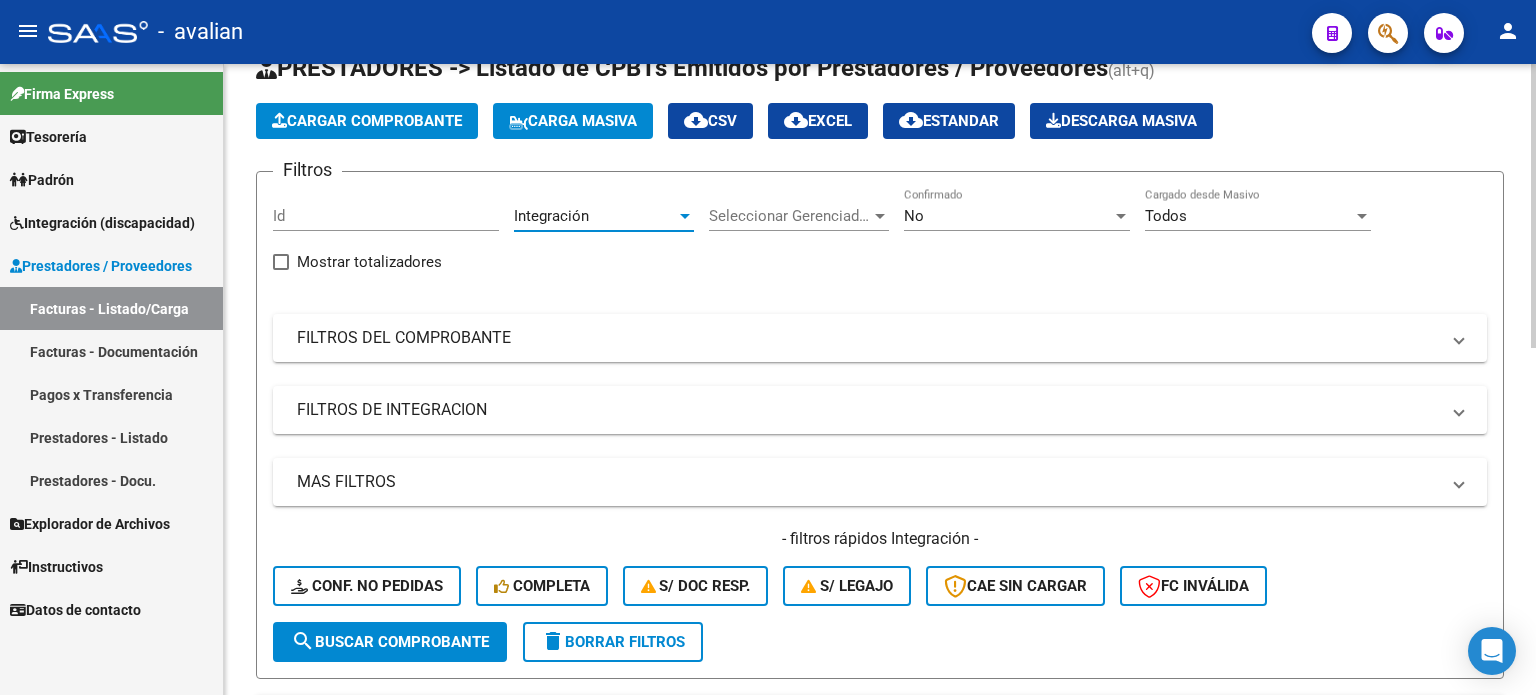 click on "search  Buscar Comprobante" 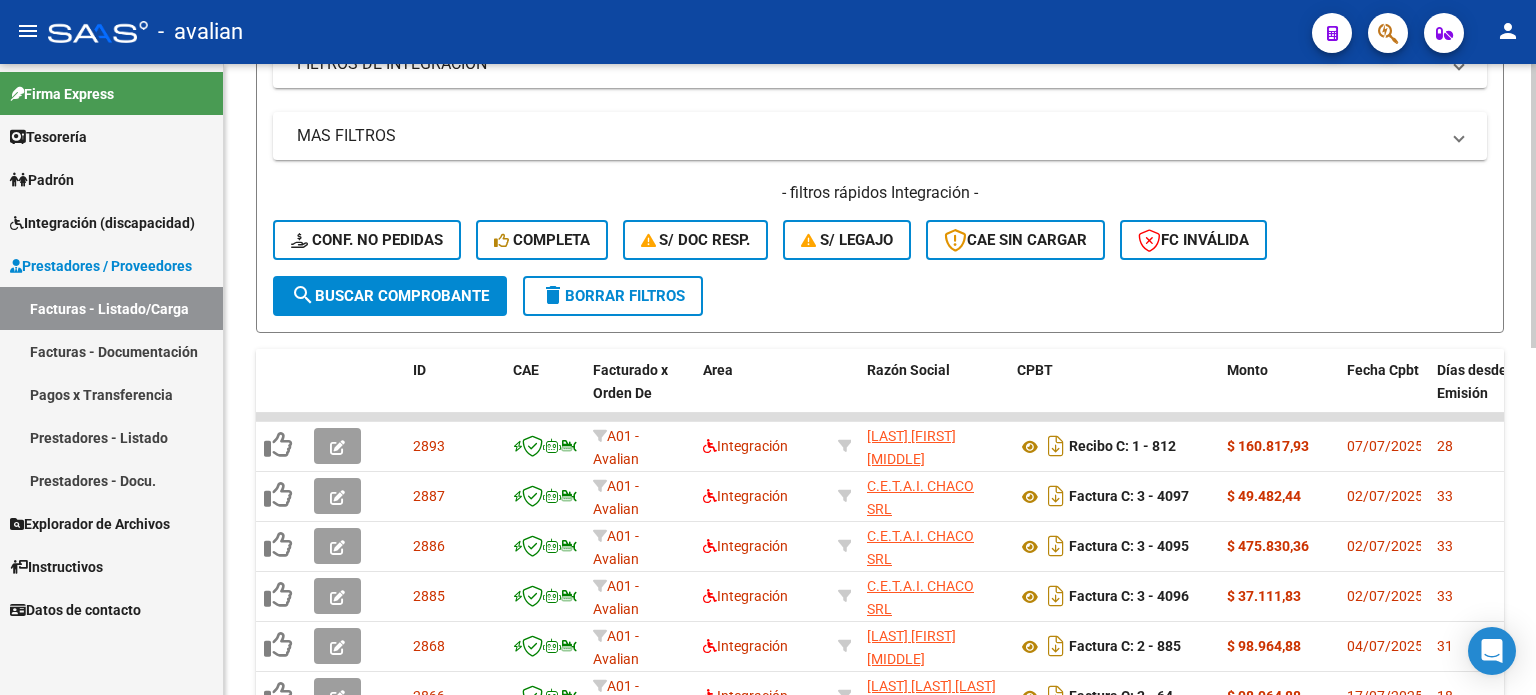scroll, scrollTop: 466, scrollLeft: 0, axis: vertical 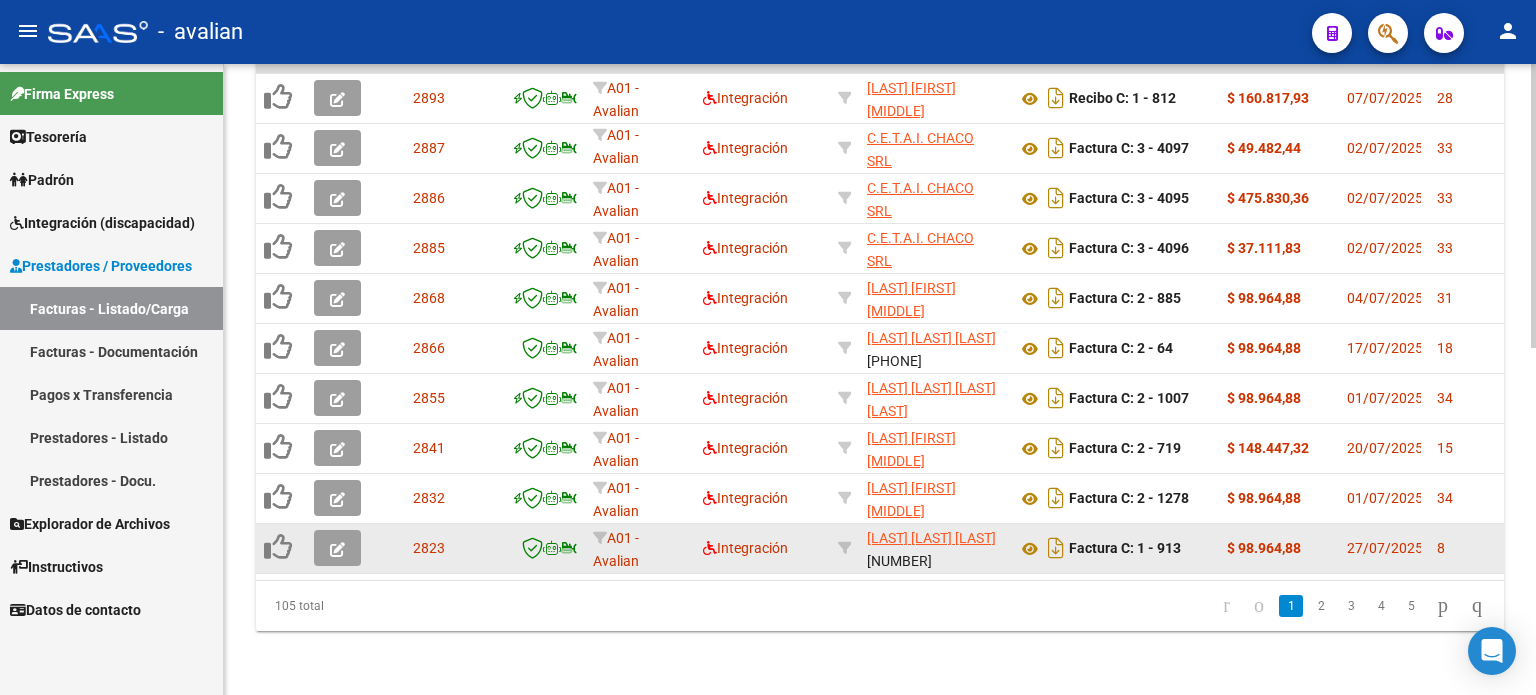 click 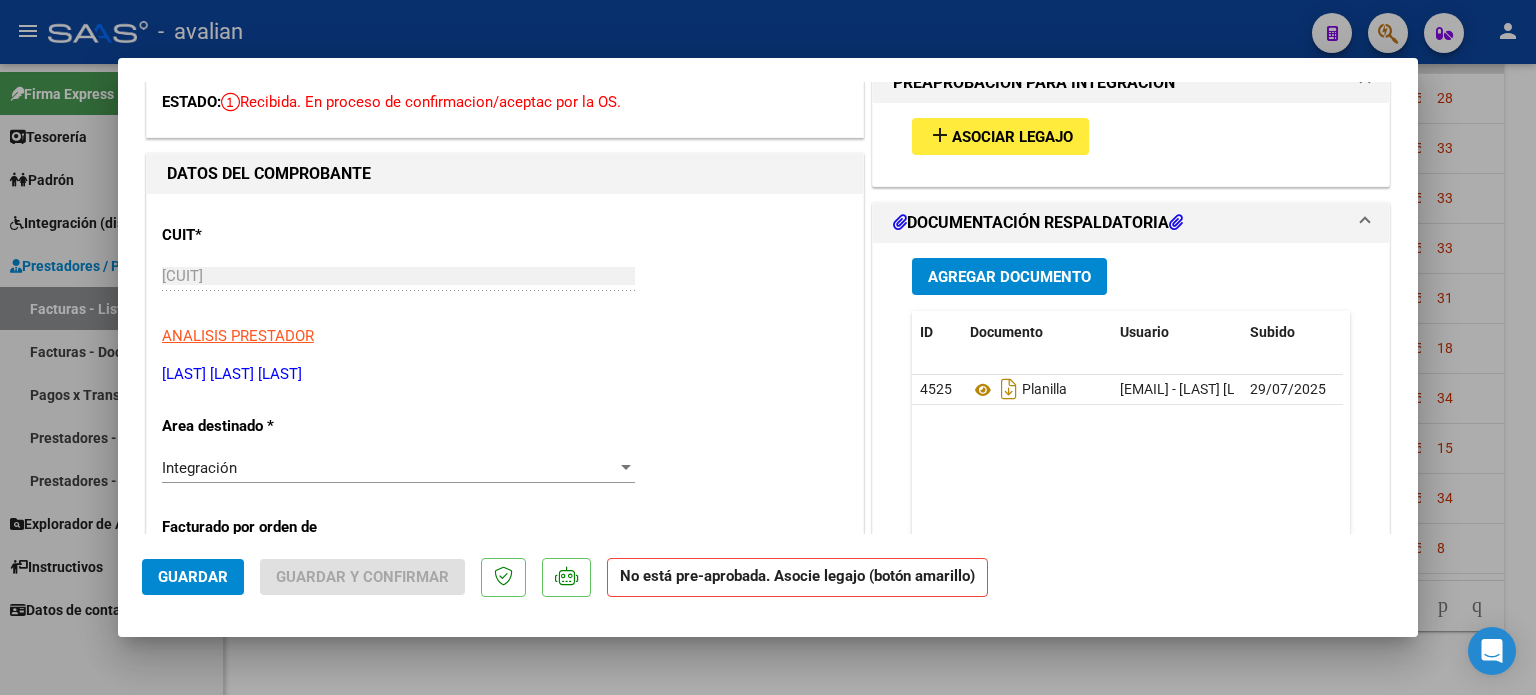 scroll, scrollTop: 0, scrollLeft: 0, axis: both 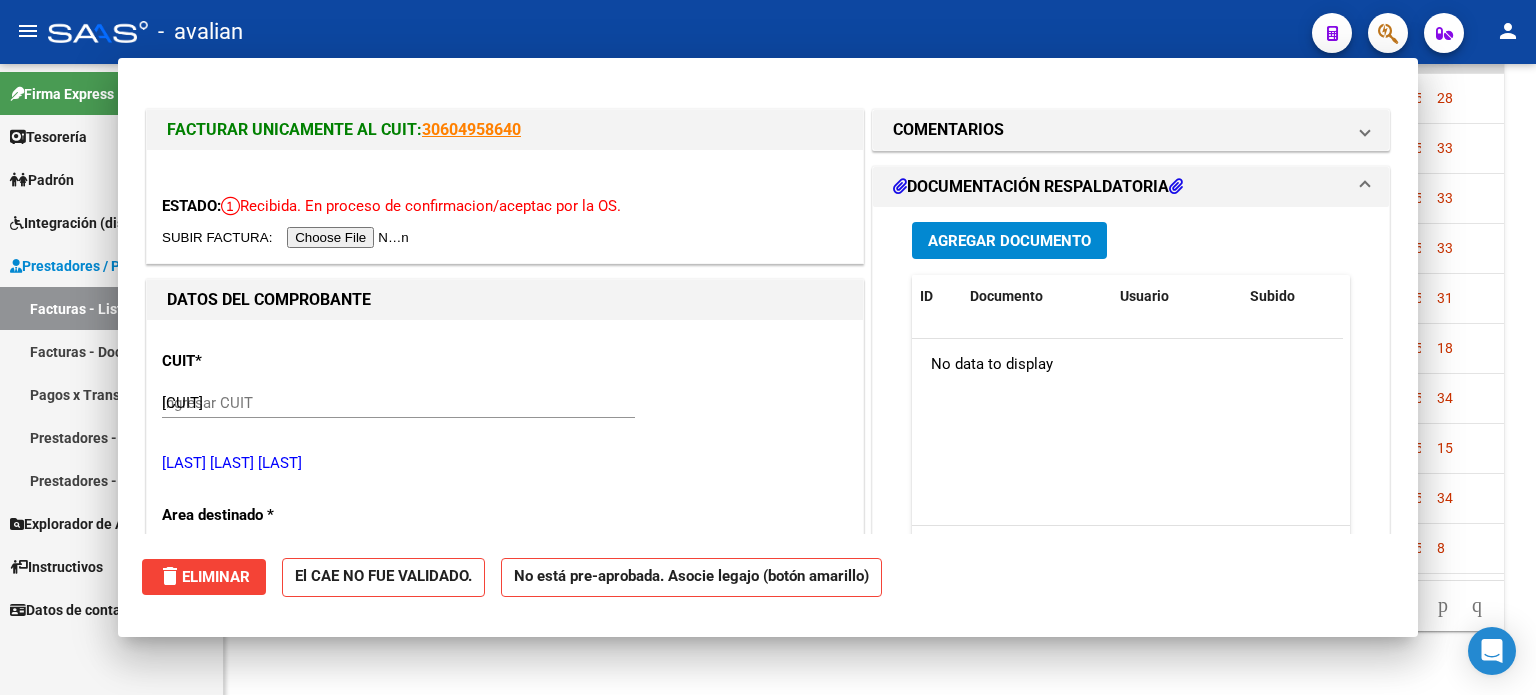 type 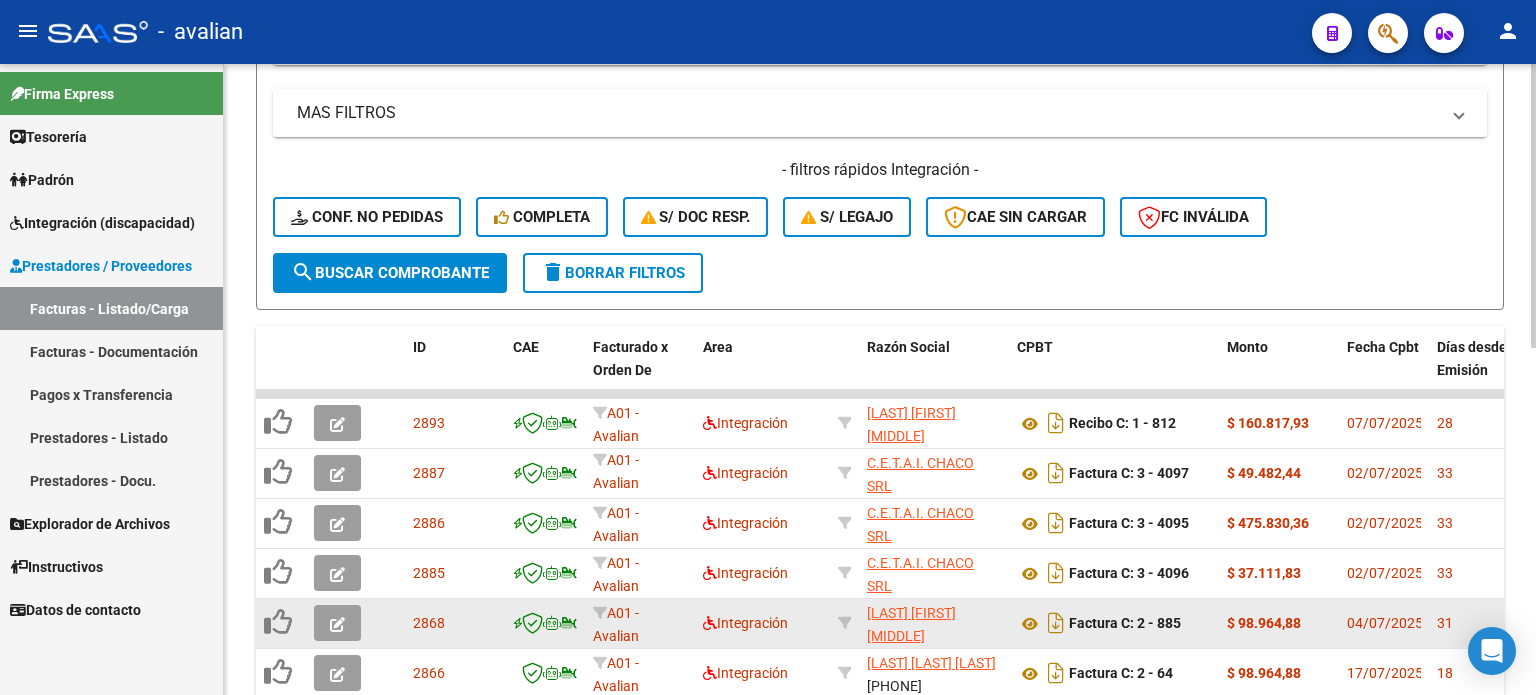 scroll, scrollTop: 571, scrollLeft: 0, axis: vertical 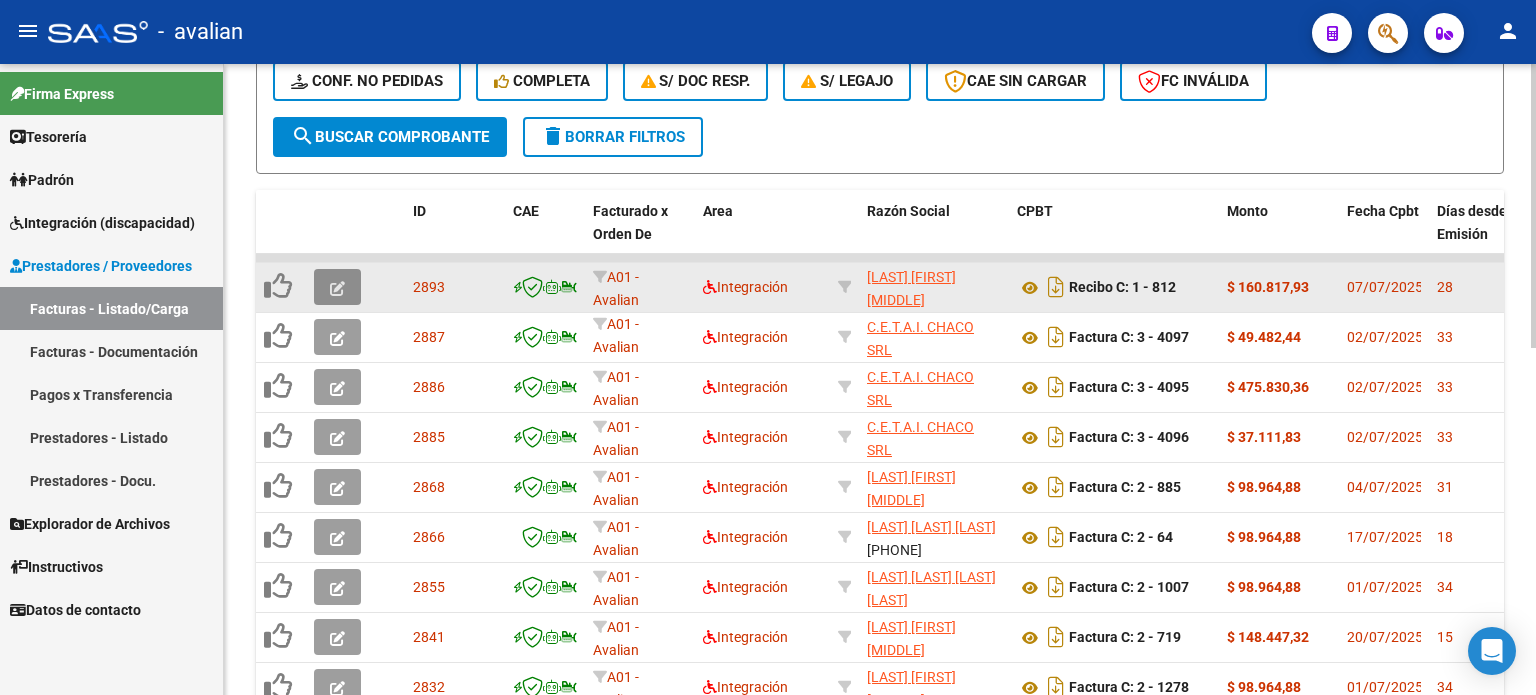 click 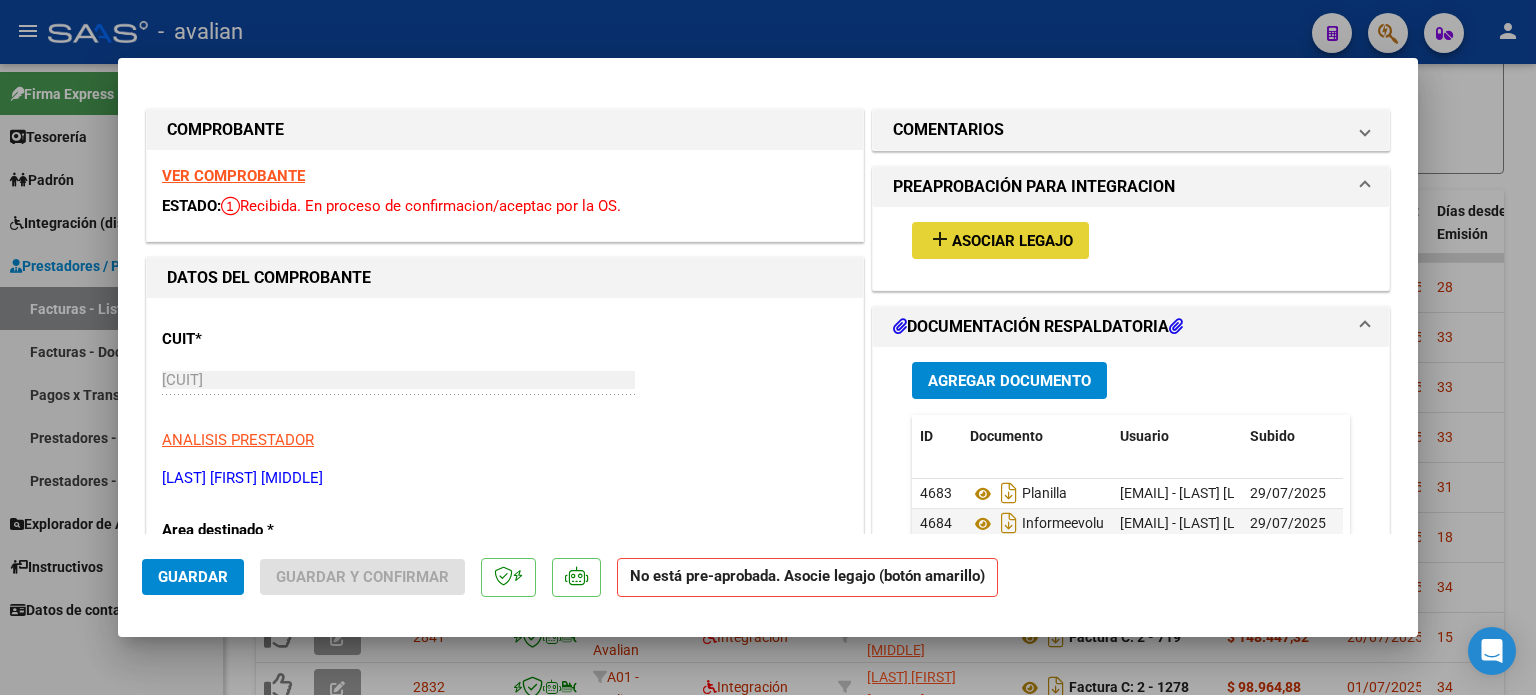 click on "Asociar Legajo" at bounding box center (1012, 241) 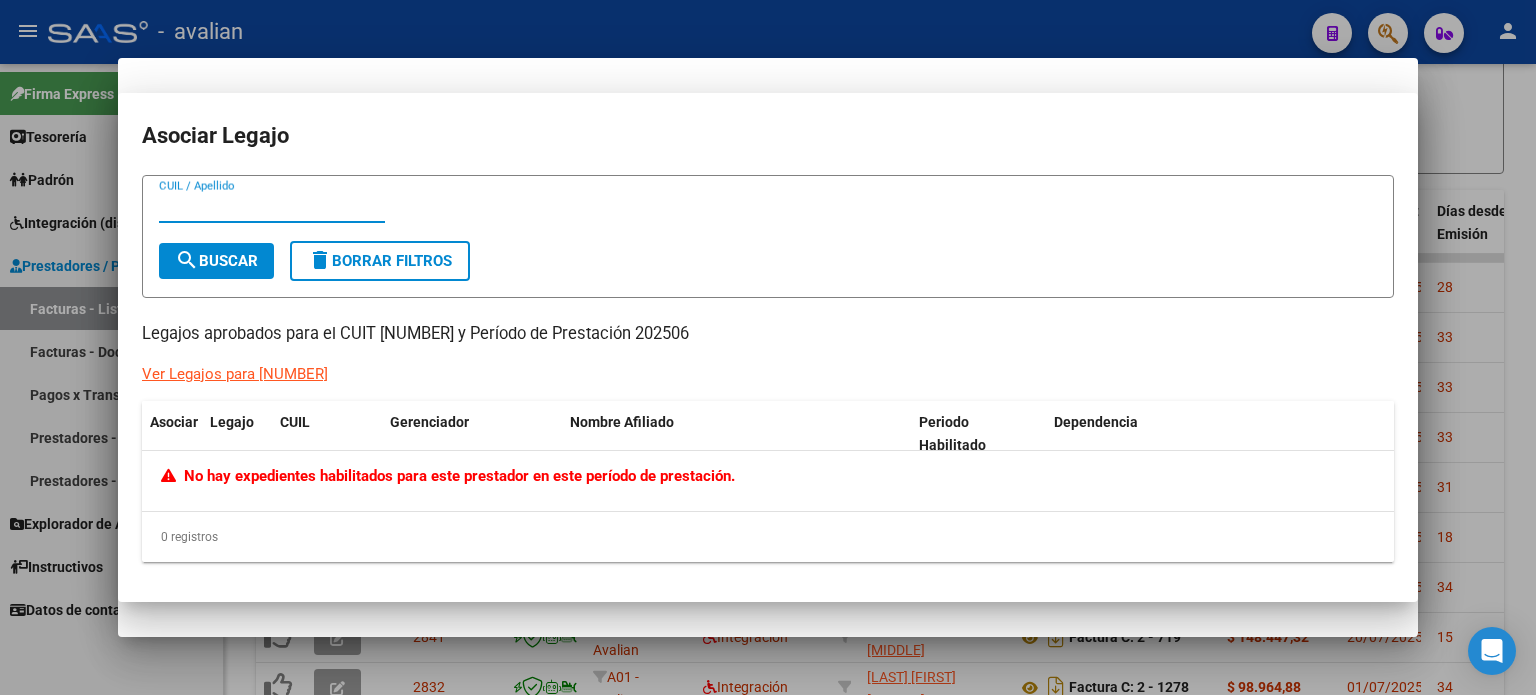type 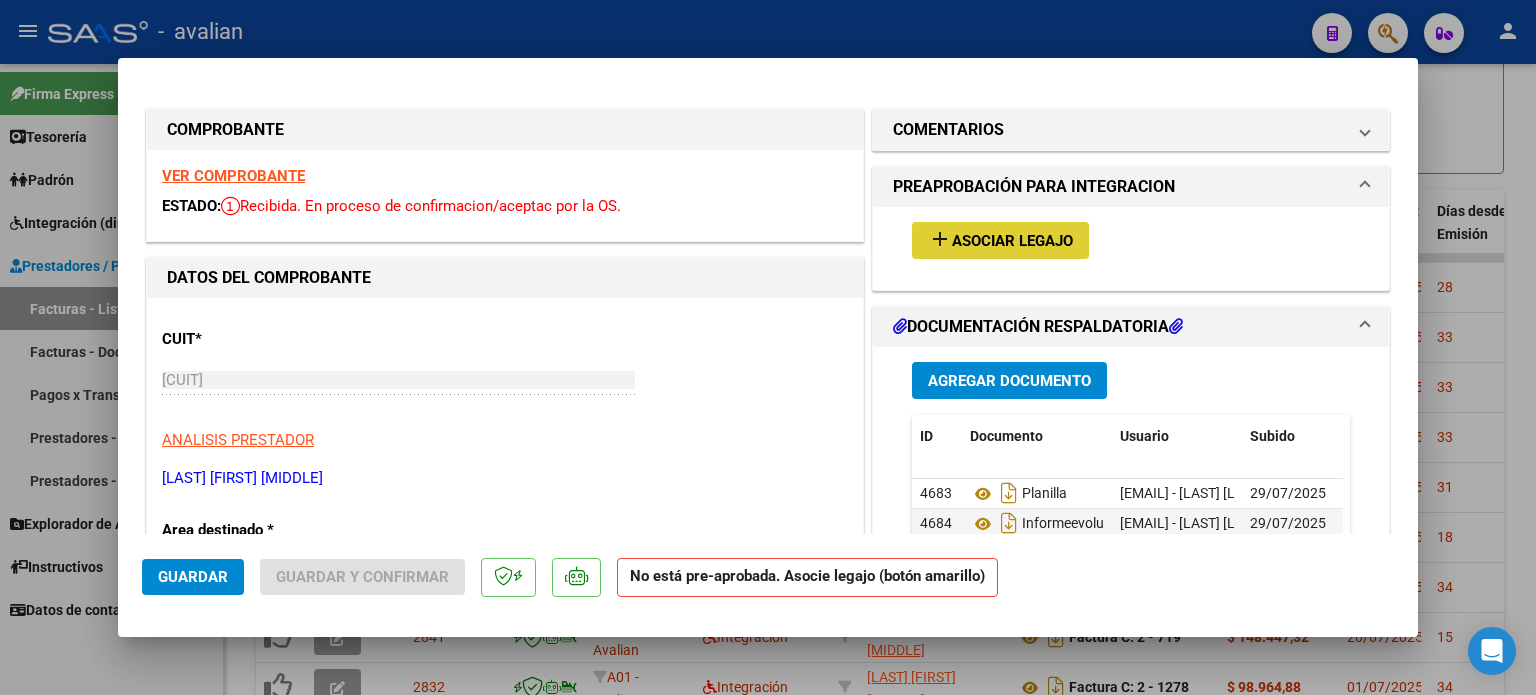 type 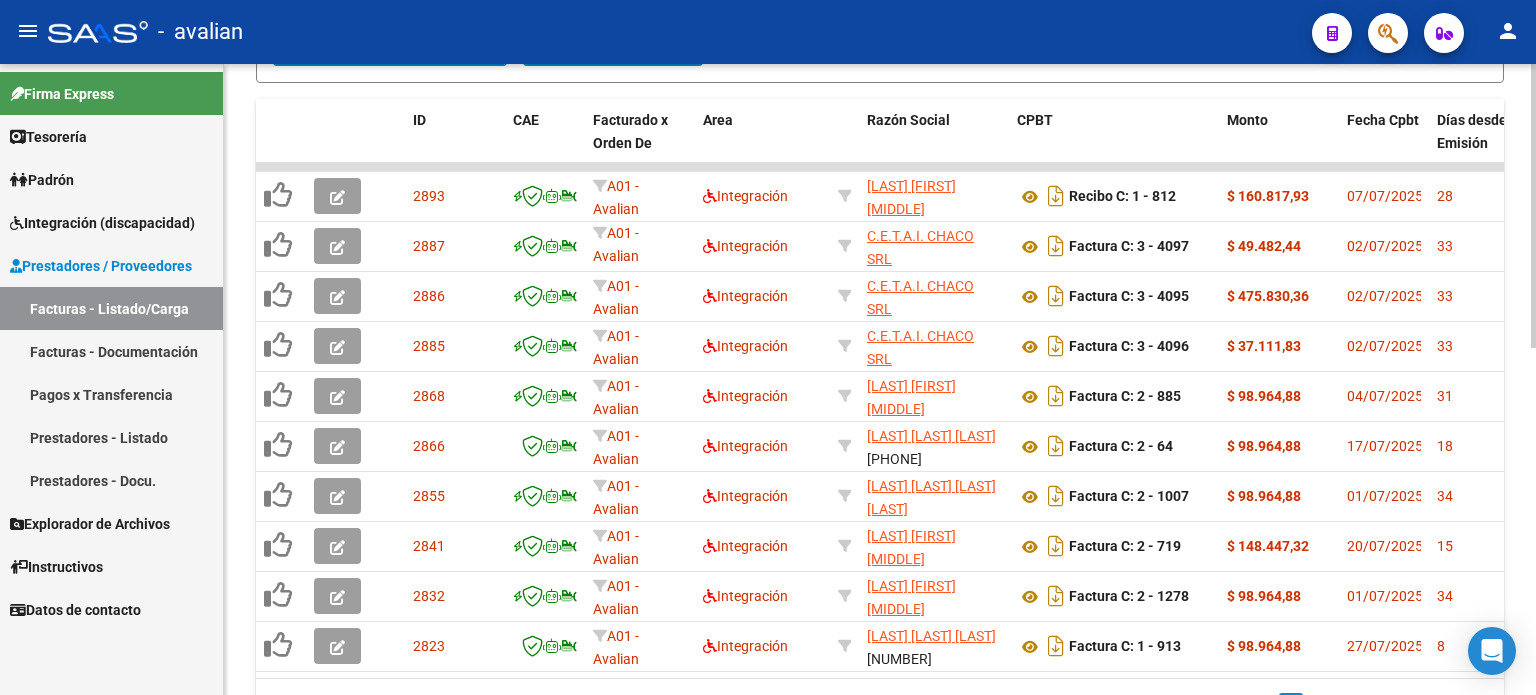 scroll, scrollTop: 437, scrollLeft: 0, axis: vertical 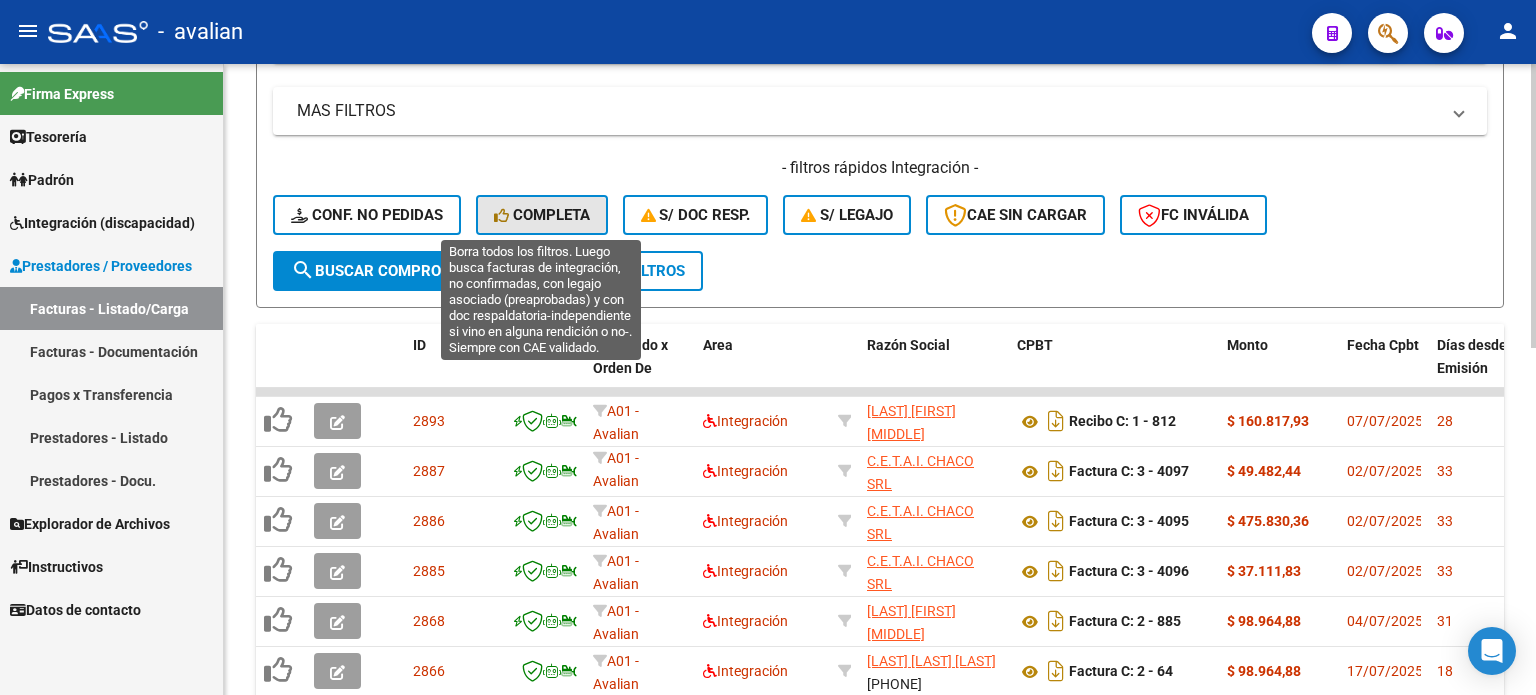 click on "Completa" 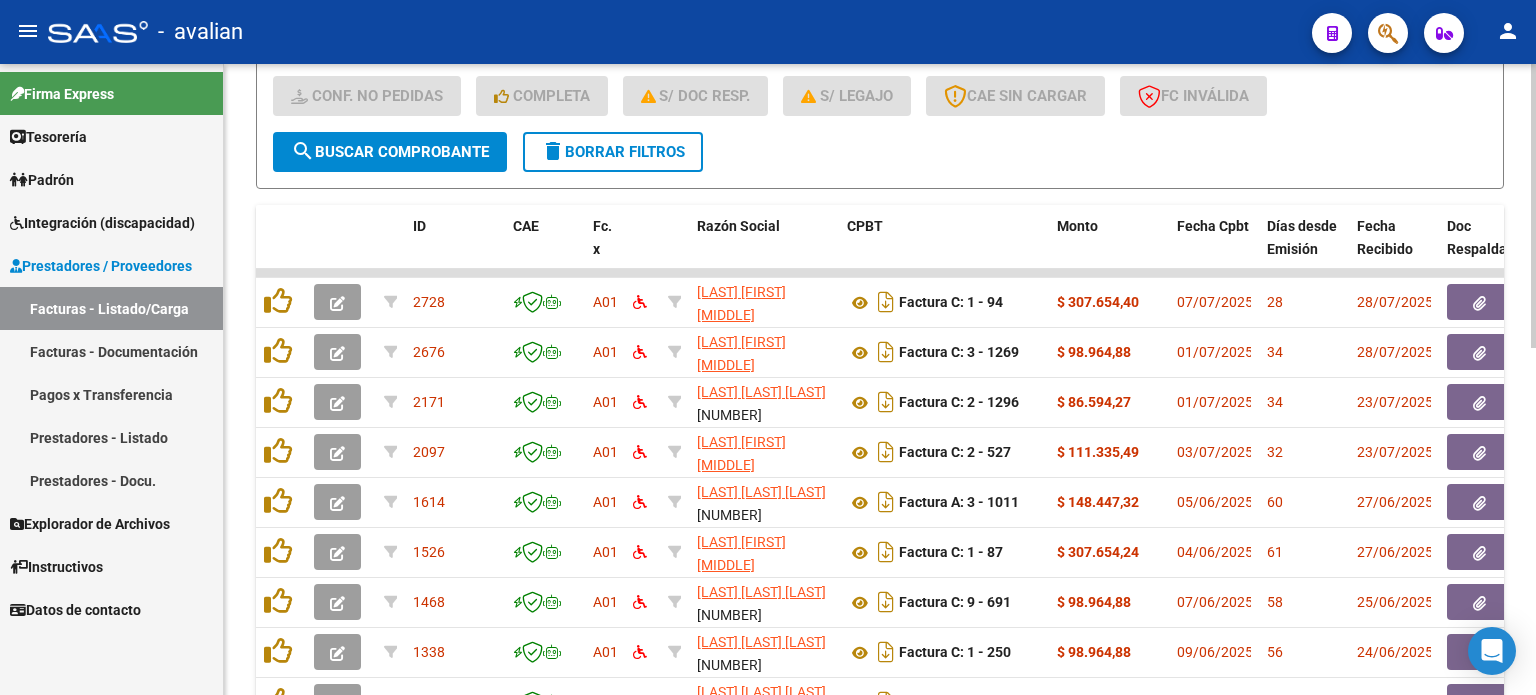 scroll, scrollTop: 771, scrollLeft: 0, axis: vertical 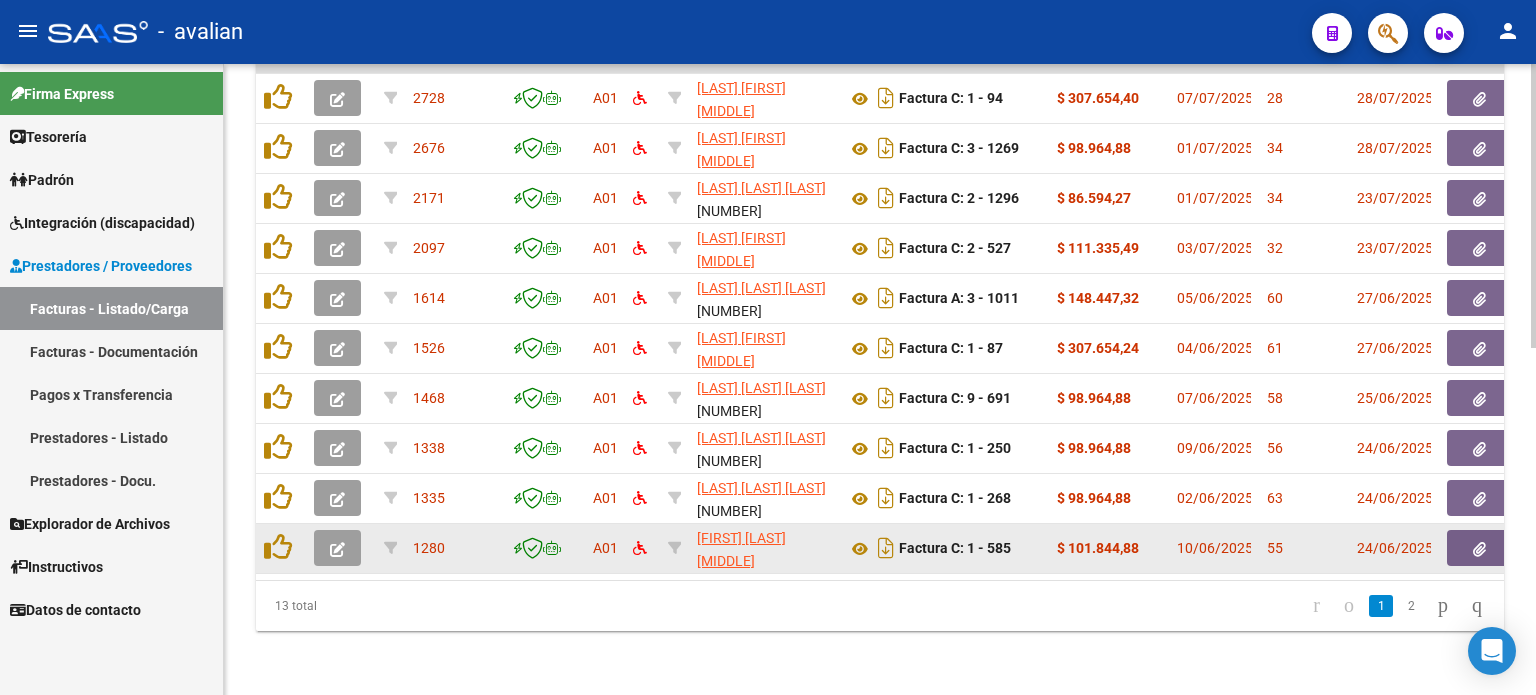 click 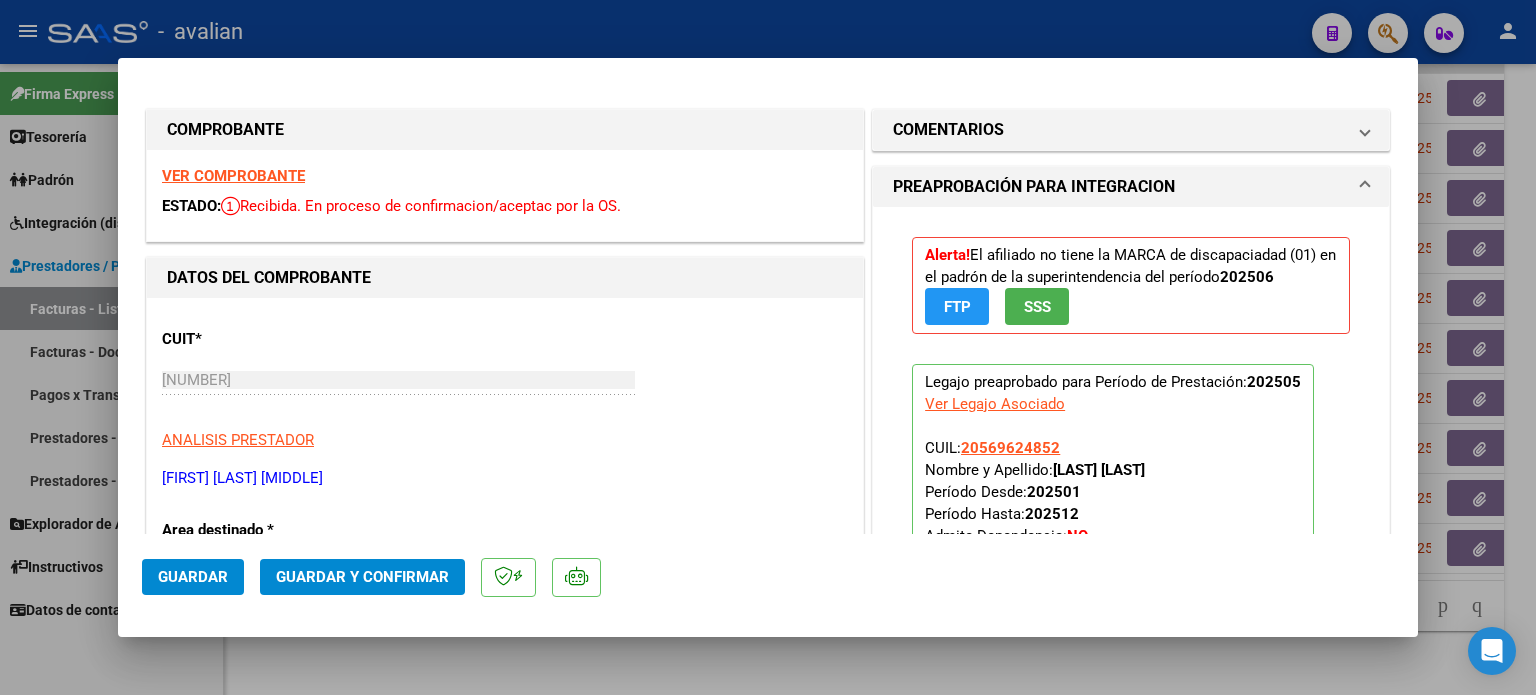 type 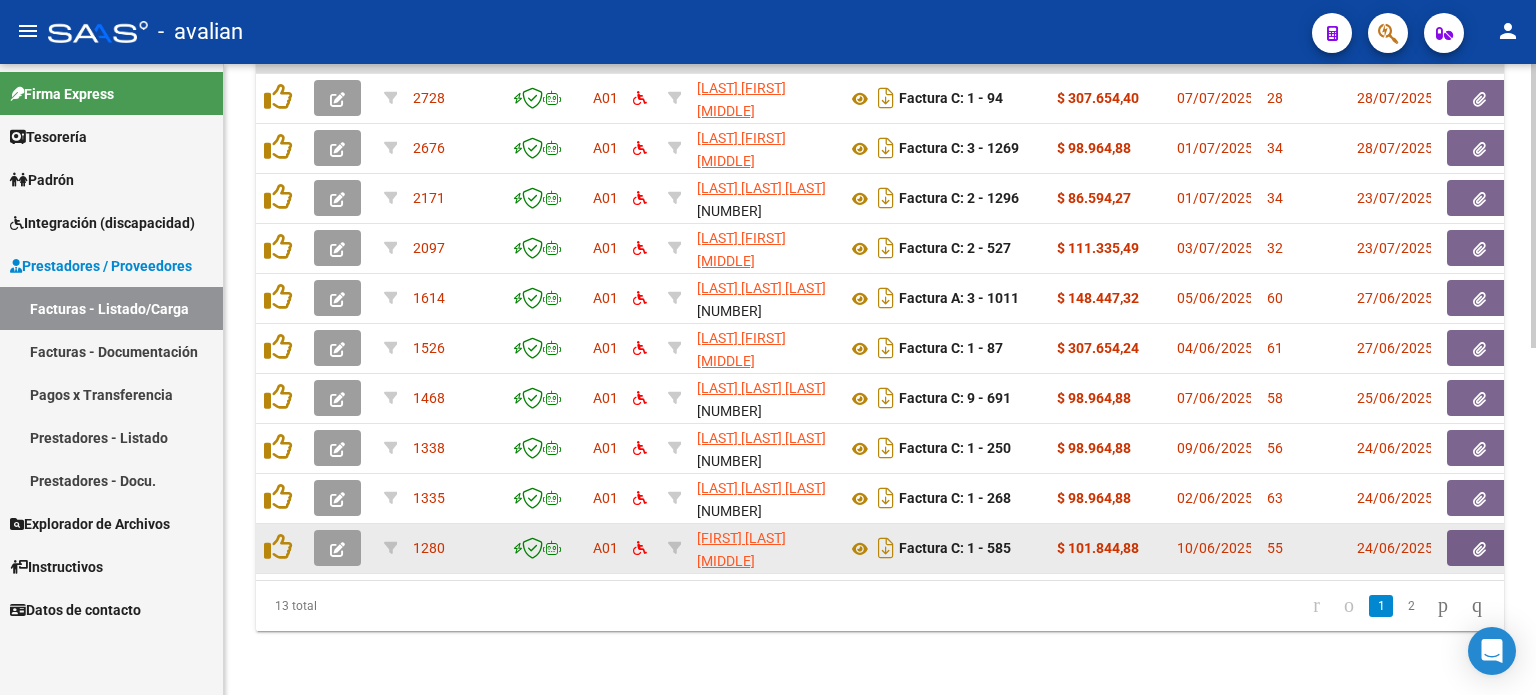 click 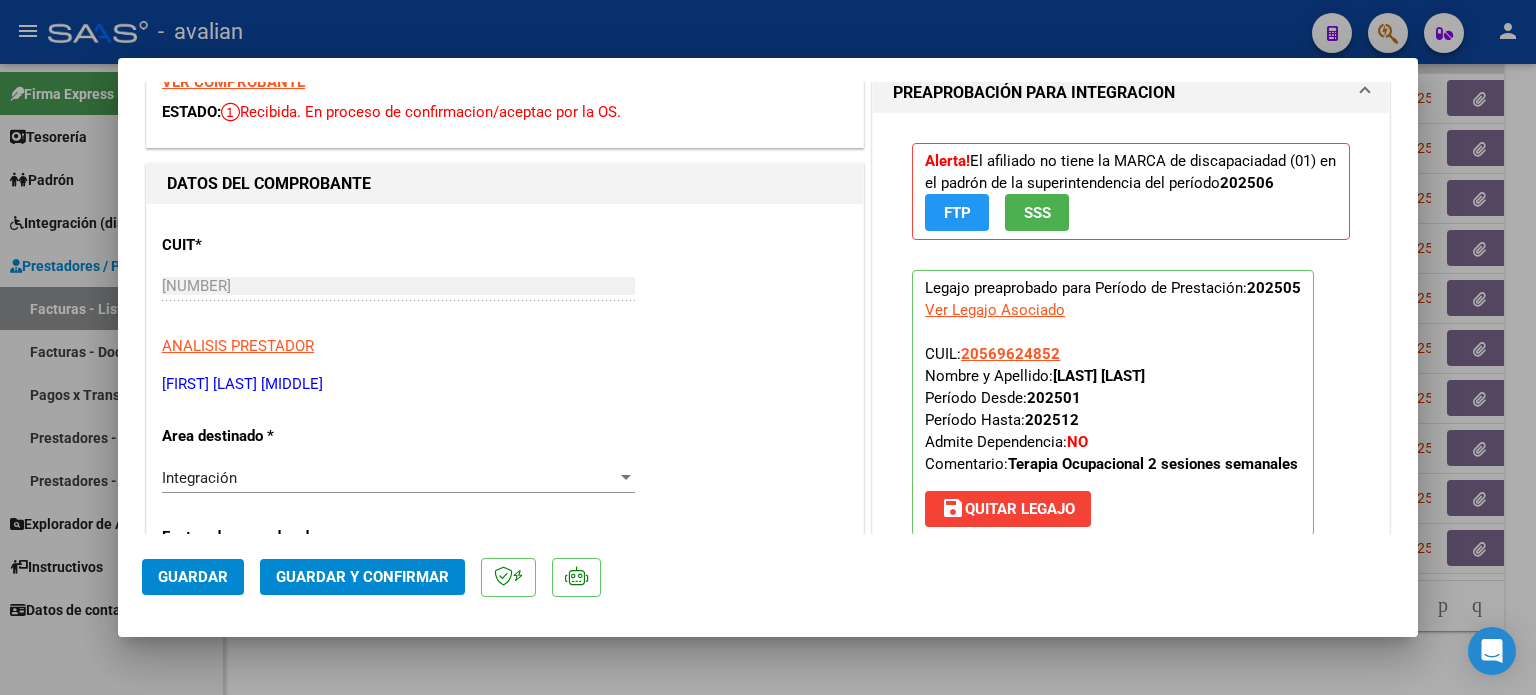 scroll, scrollTop: 133, scrollLeft: 0, axis: vertical 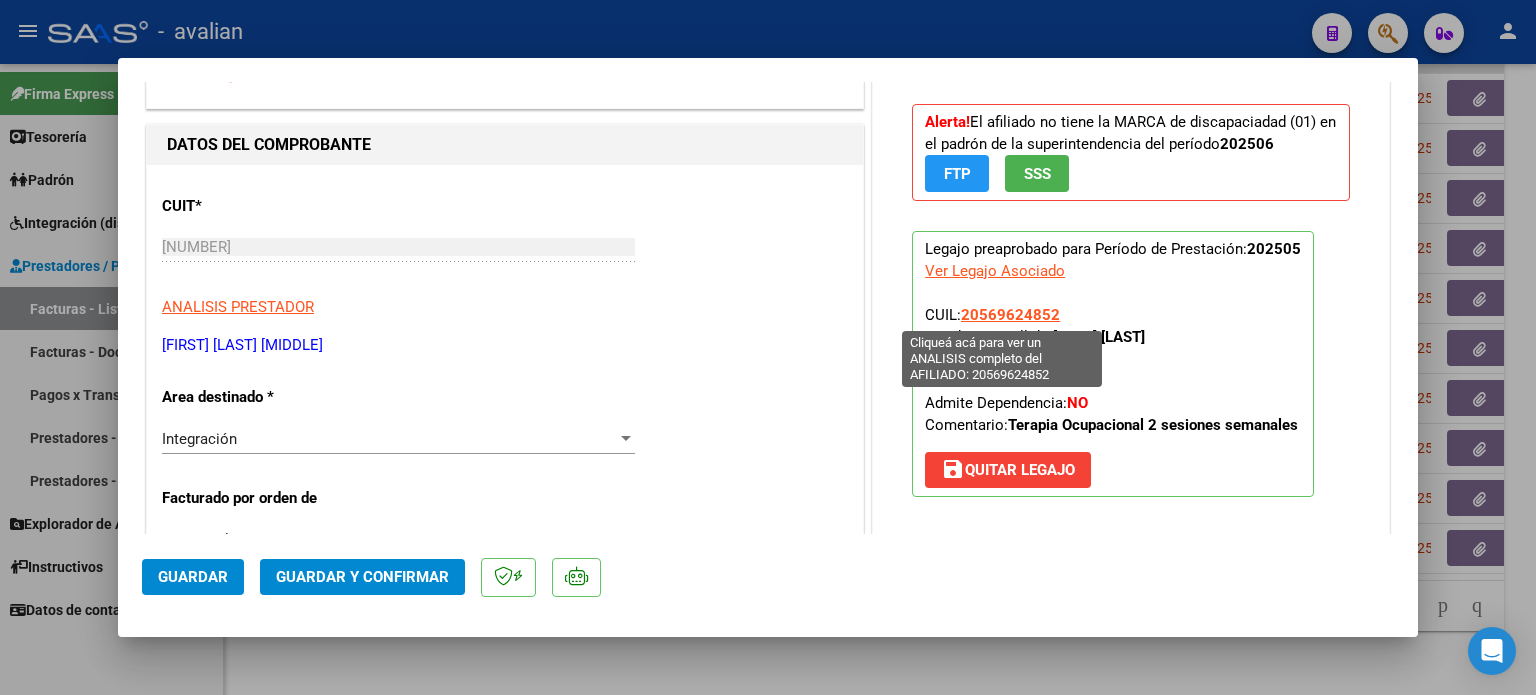 drag, startPoint x: 1083, startPoint y: 311, endPoint x: 956, endPoint y: 318, distance: 127.192764 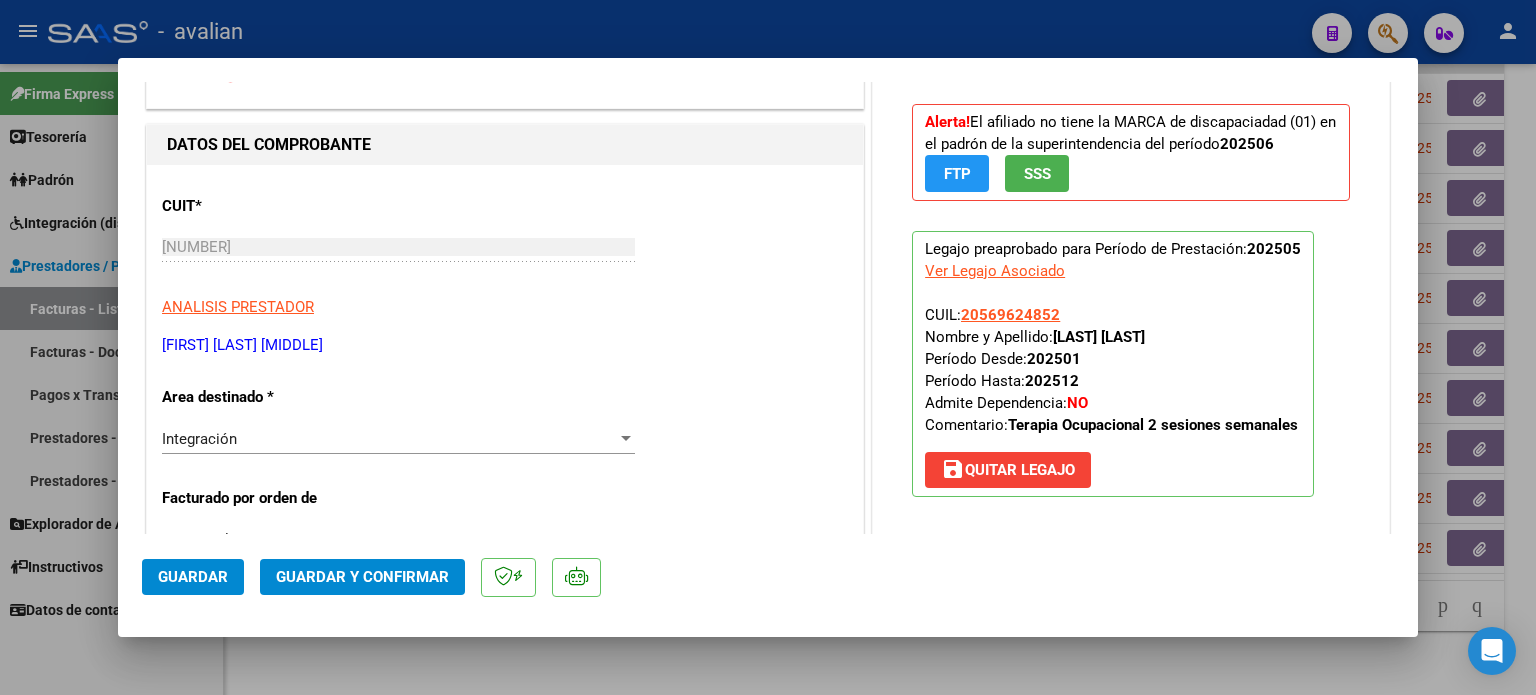 copy on "20569624852" 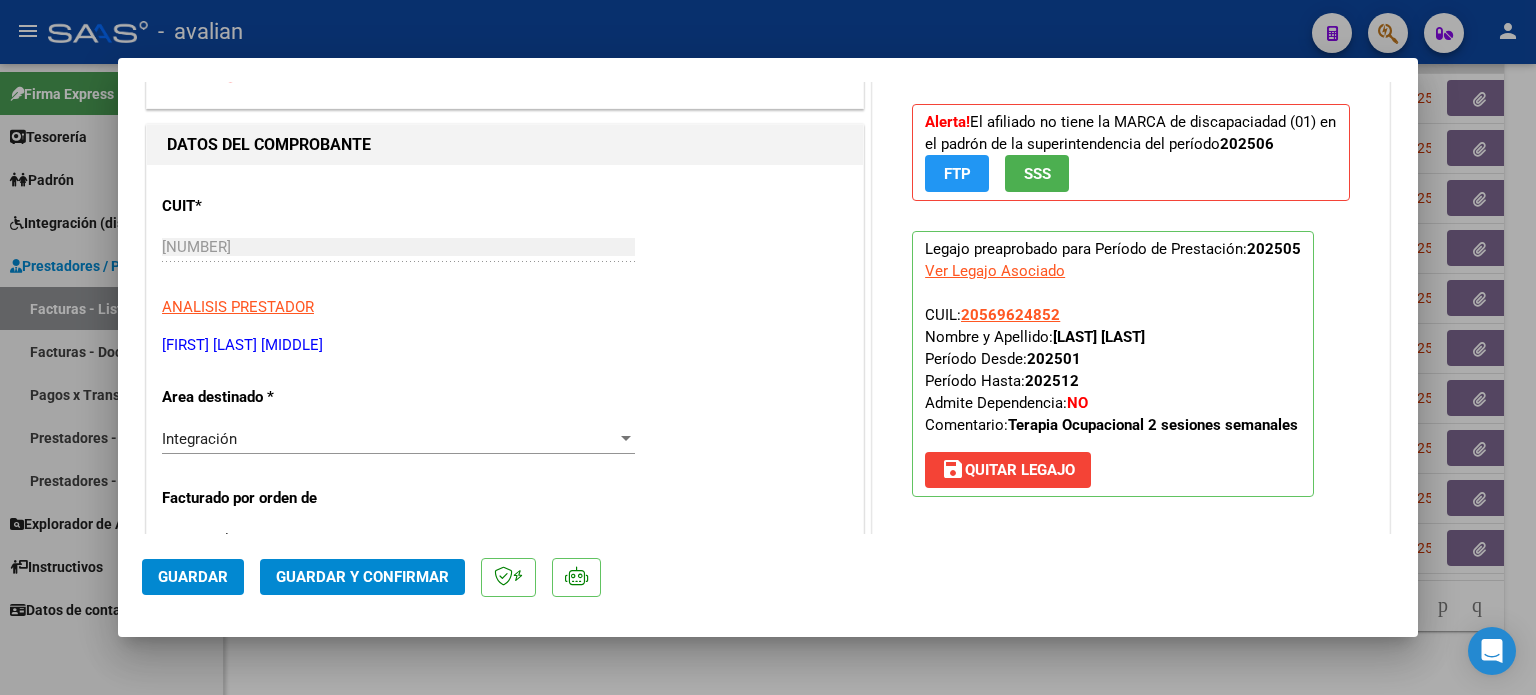 drag, startPoint x: 1047, startPoint y: 334, endPoint x: 1184, endPoint y: 331, distance: 137.03284 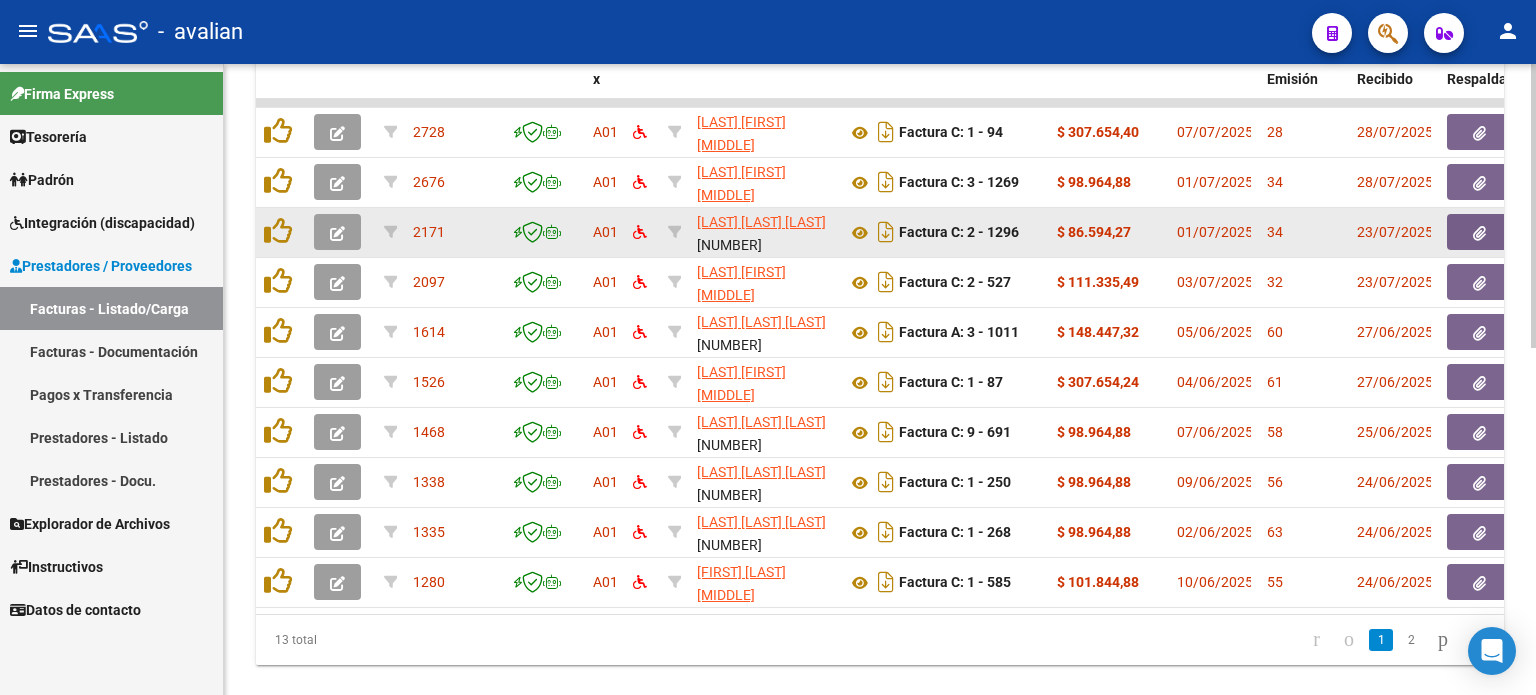 scroll, scrollTop: 704, scrollLeft: 0, axis: vertical 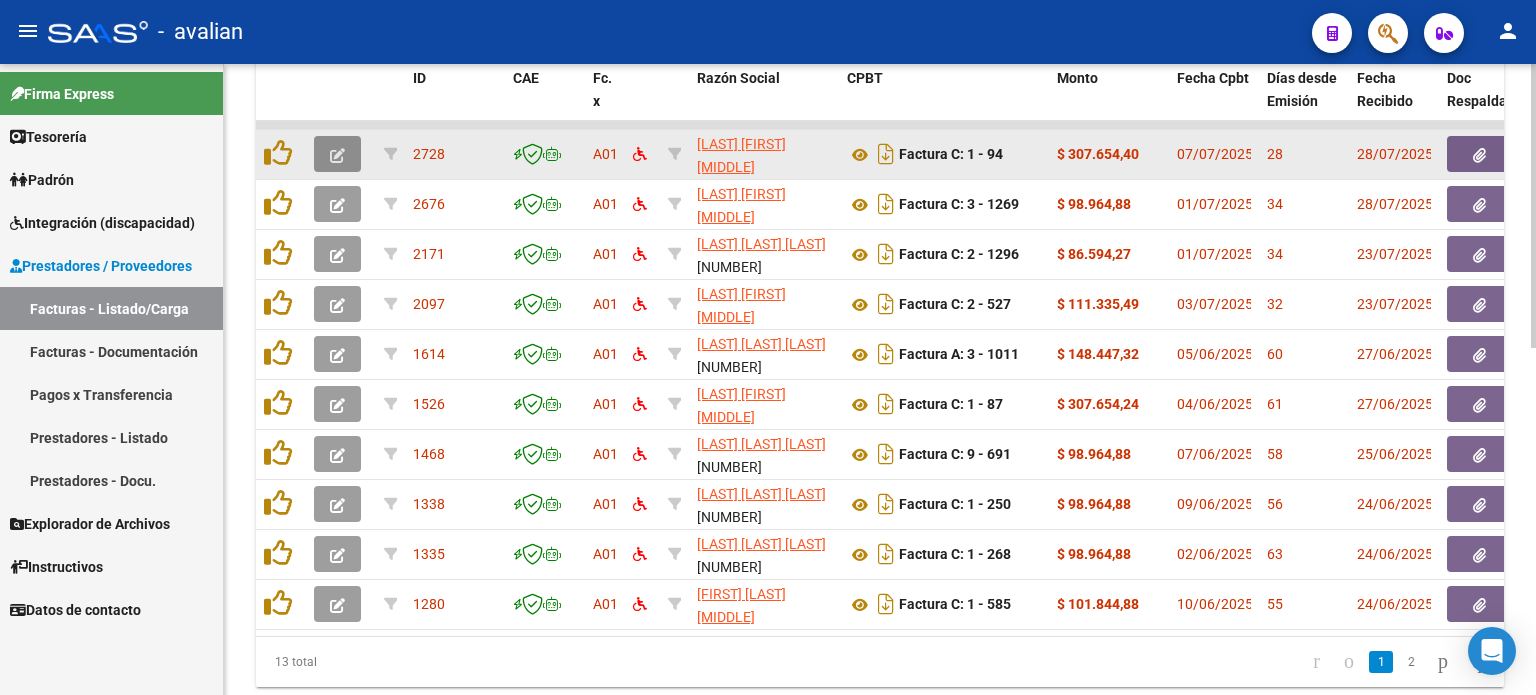 click 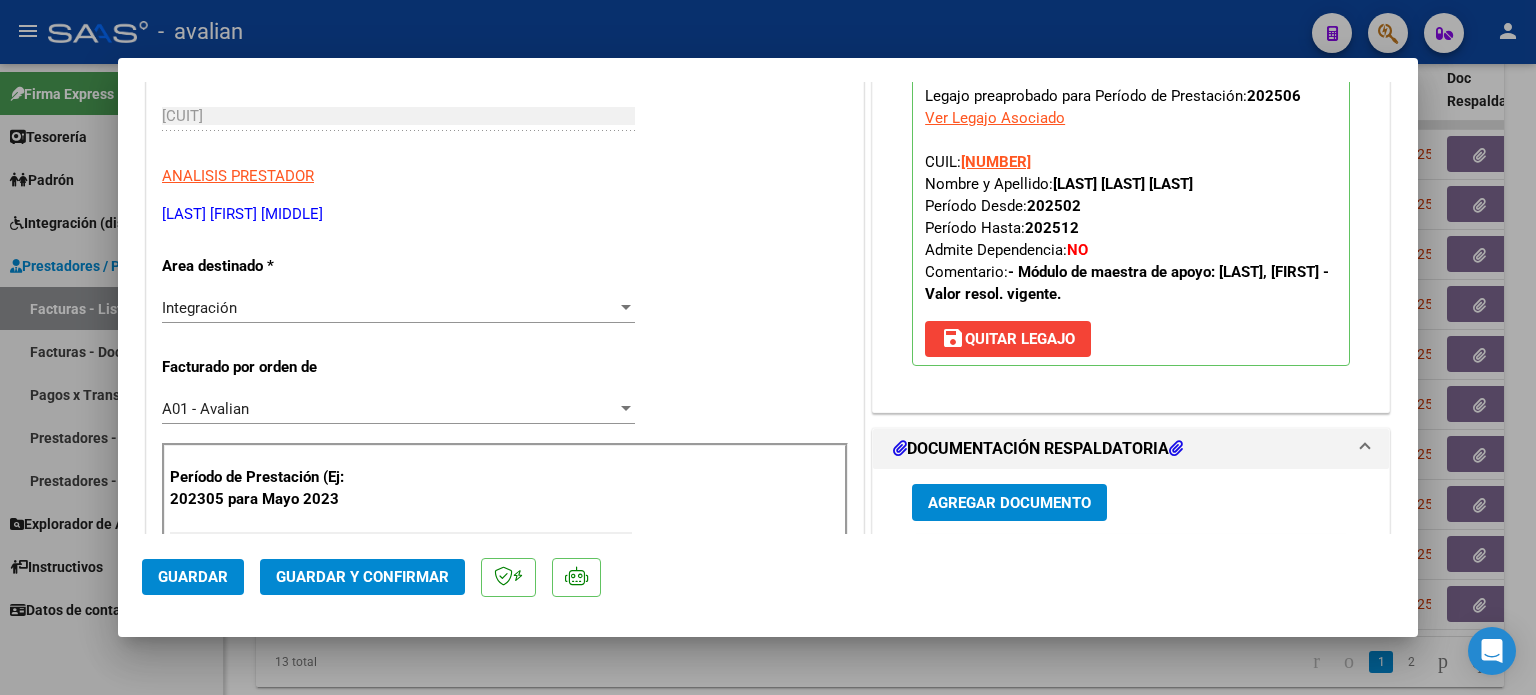 scroll, scrollTop: 0, scrollLeft: 0, axis: both 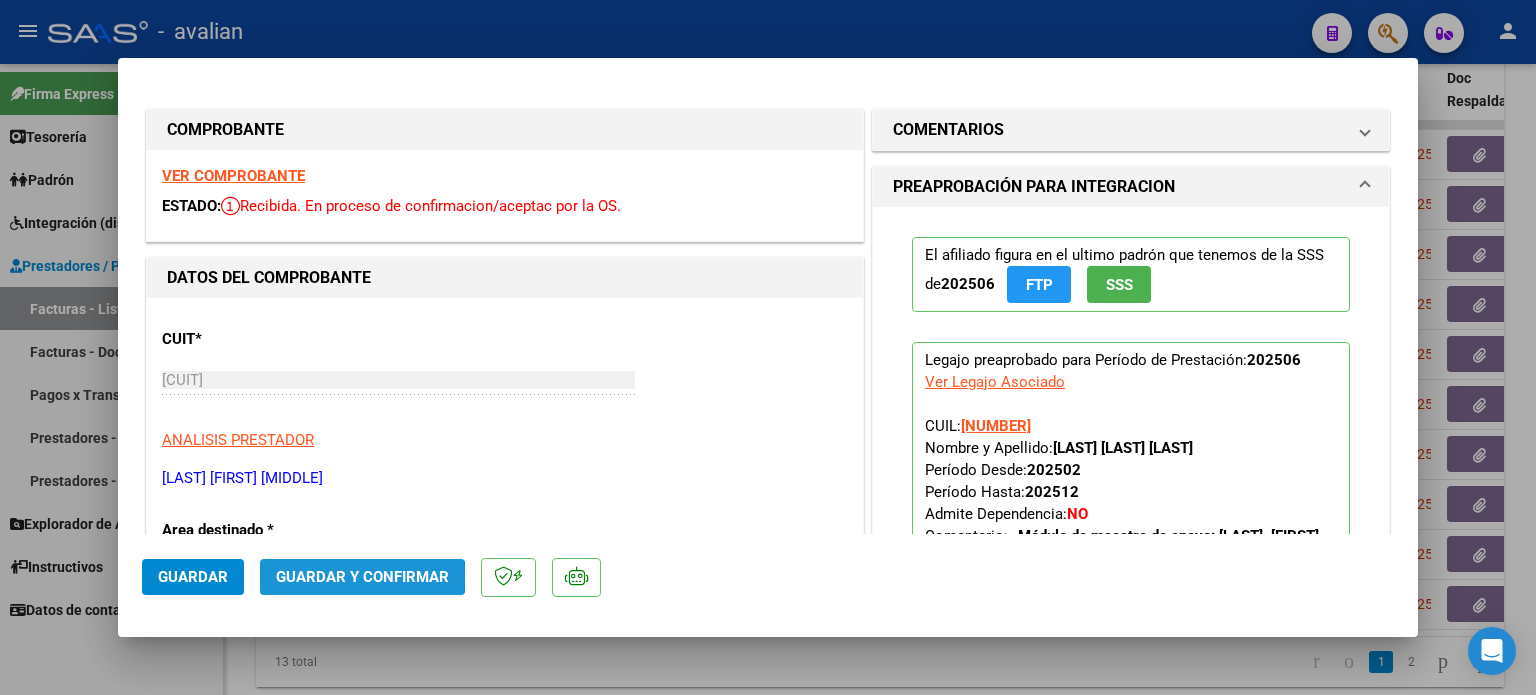 click on "Guardar y Confirmar" 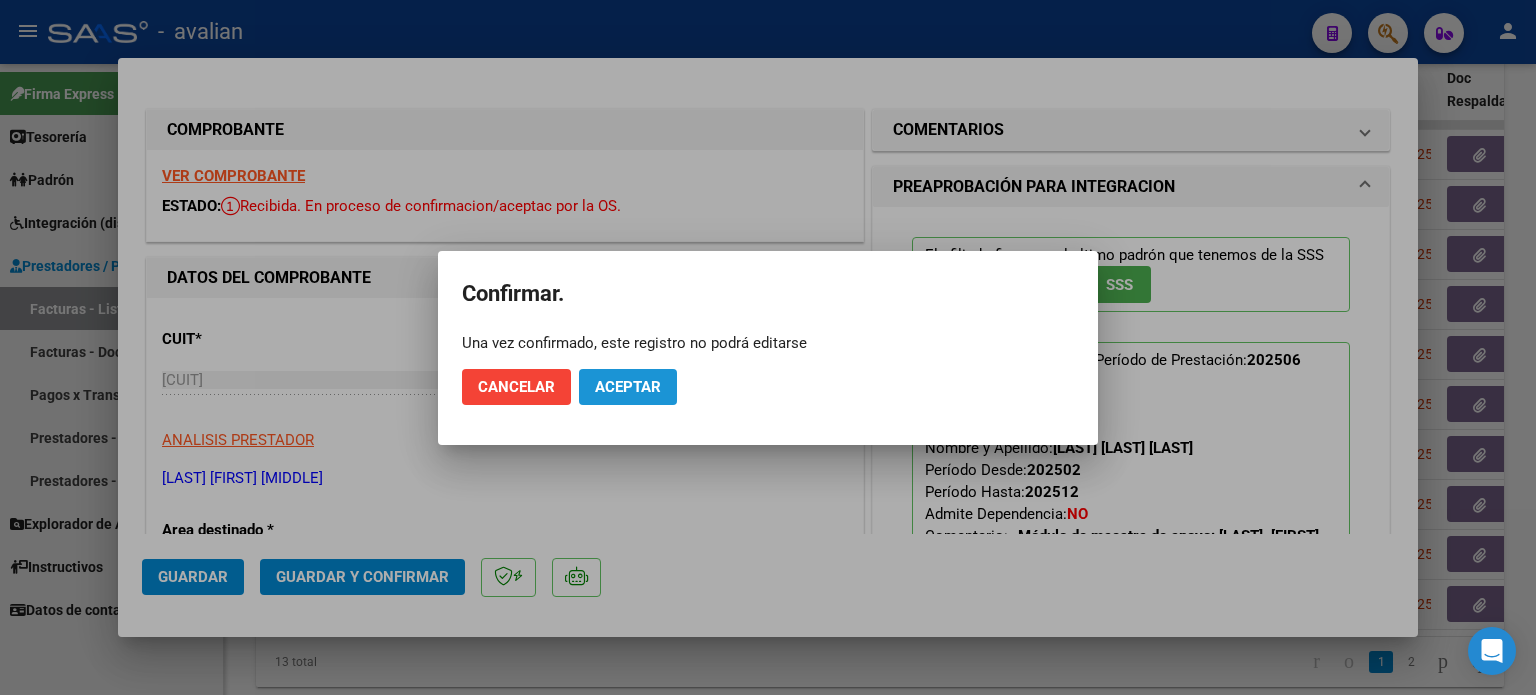 click on "Aceptar" 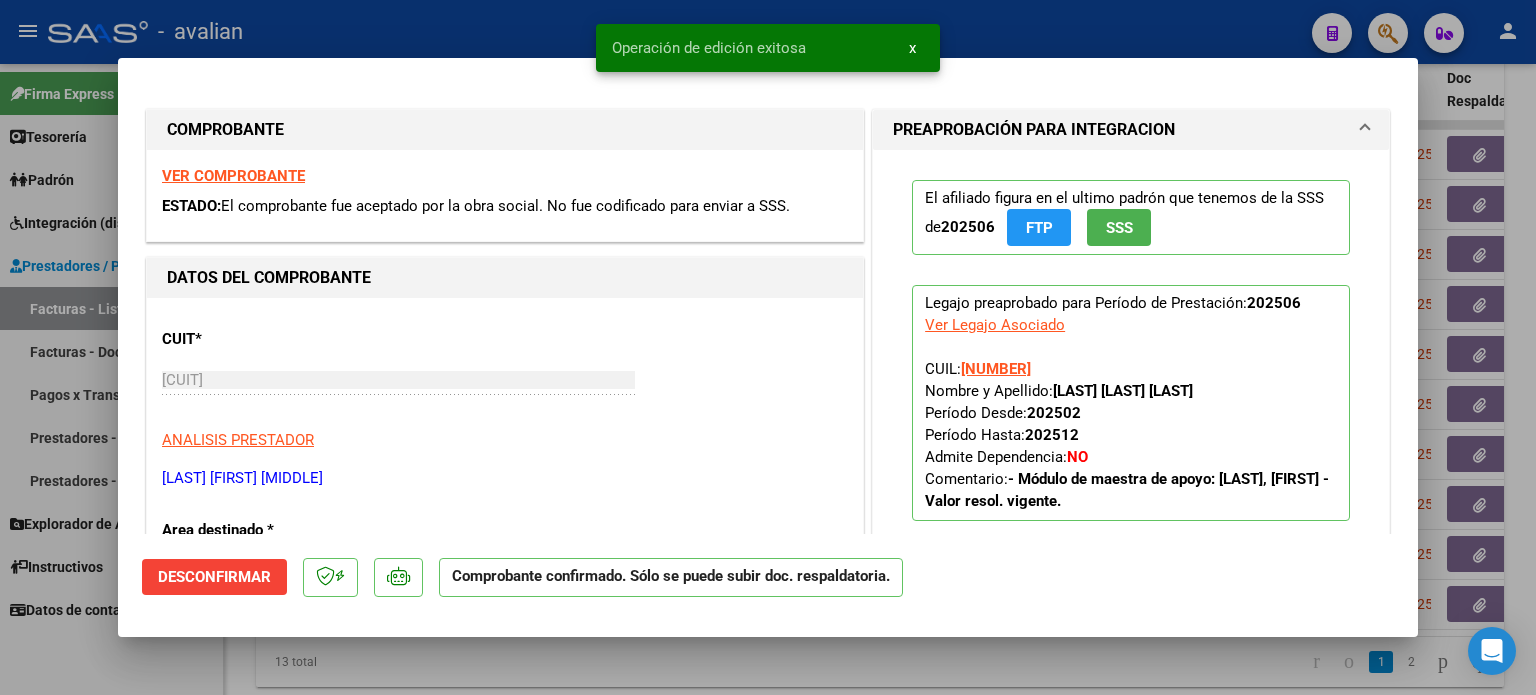 type 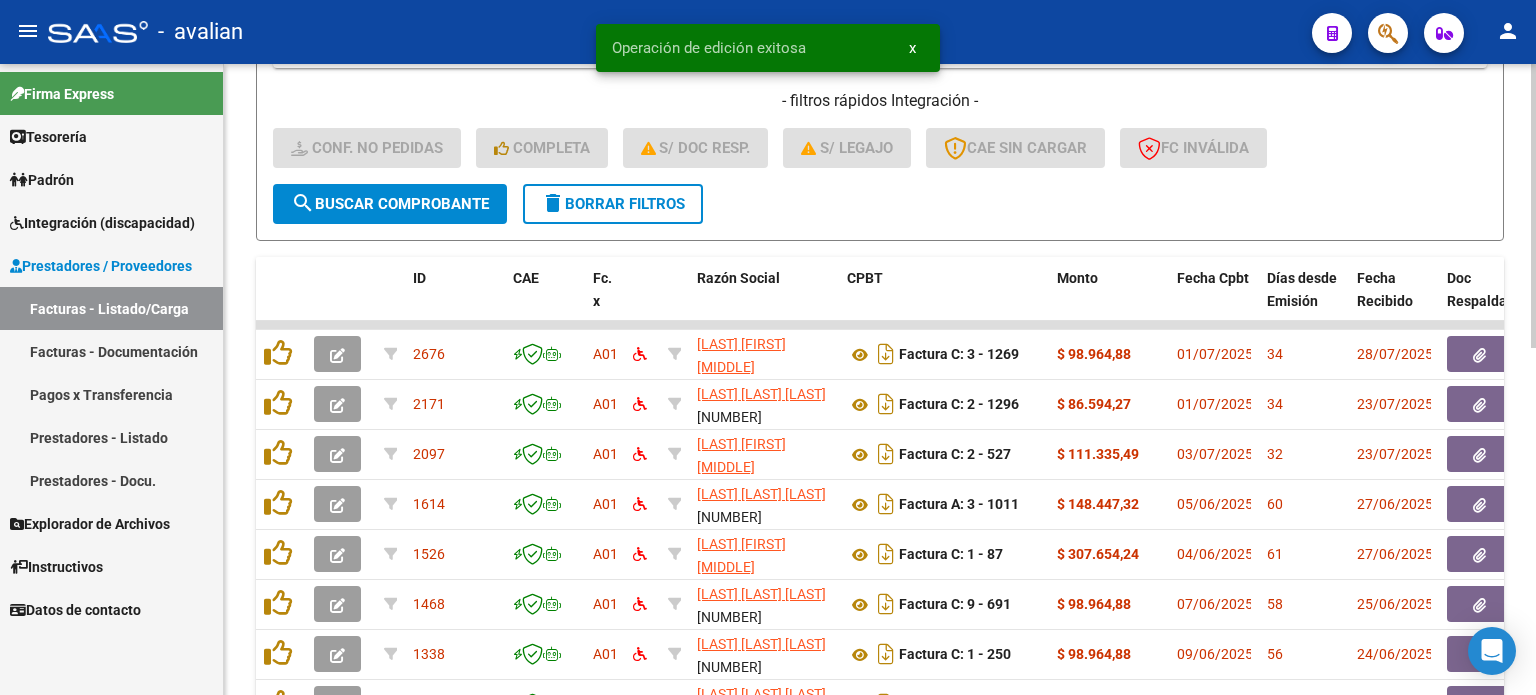 click on "delete  Borrar Filtros" 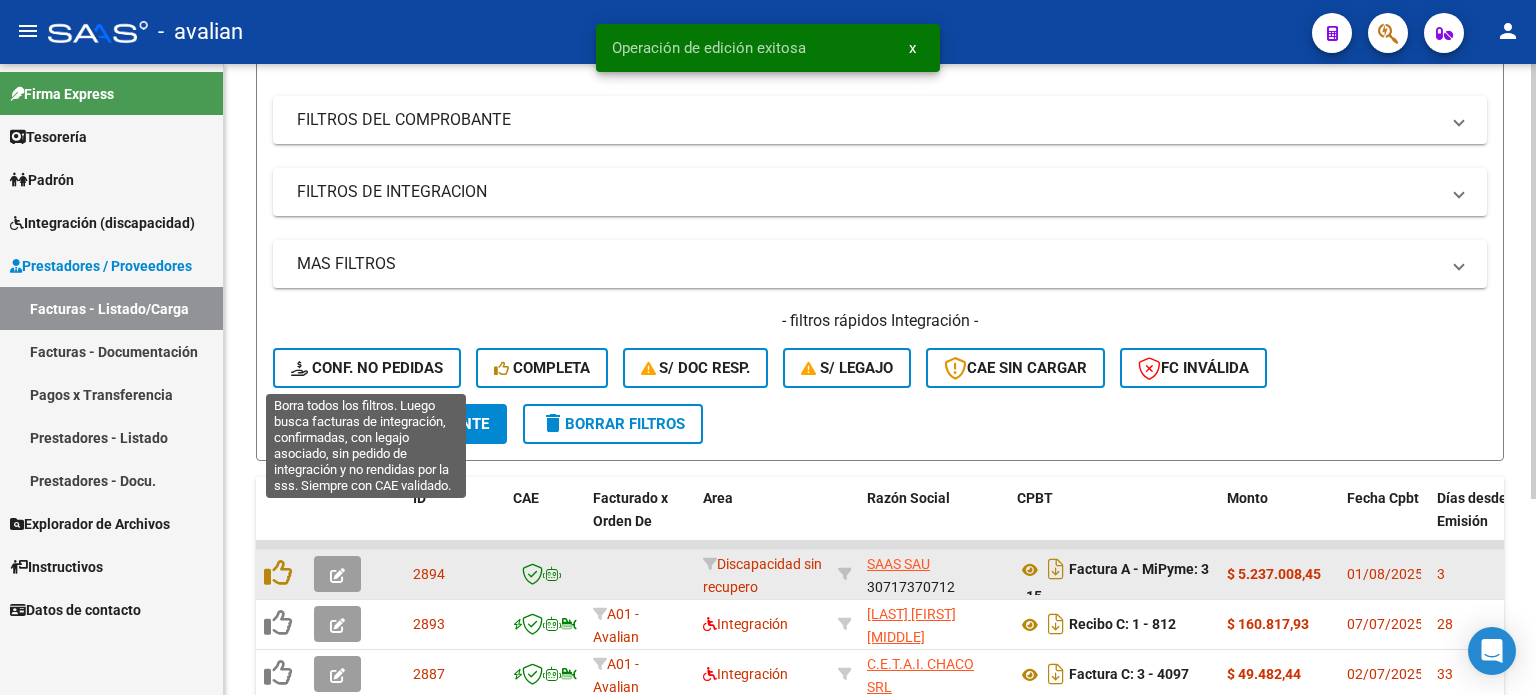 scroll, scrollTop: 504, scrollLeft: 0, axis: vertical 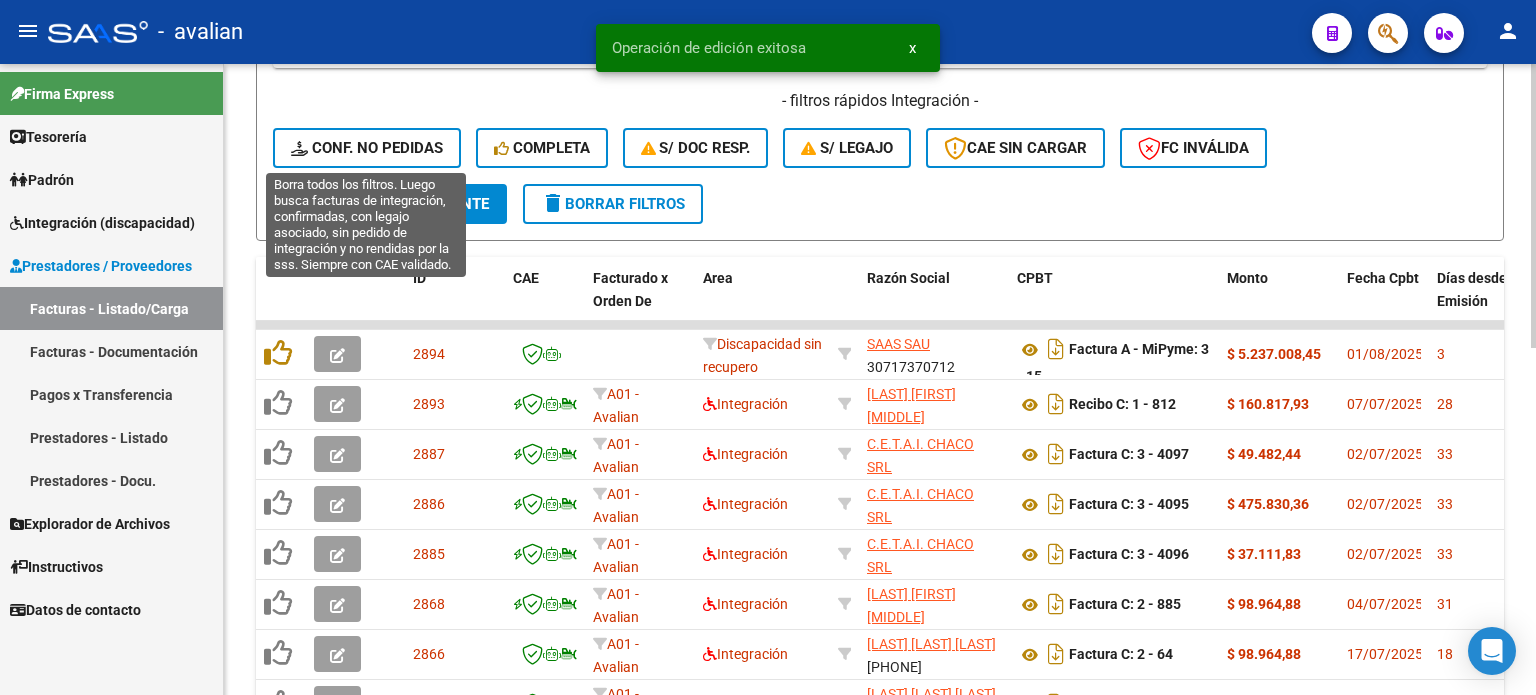 click on "Conf. no pedidas" 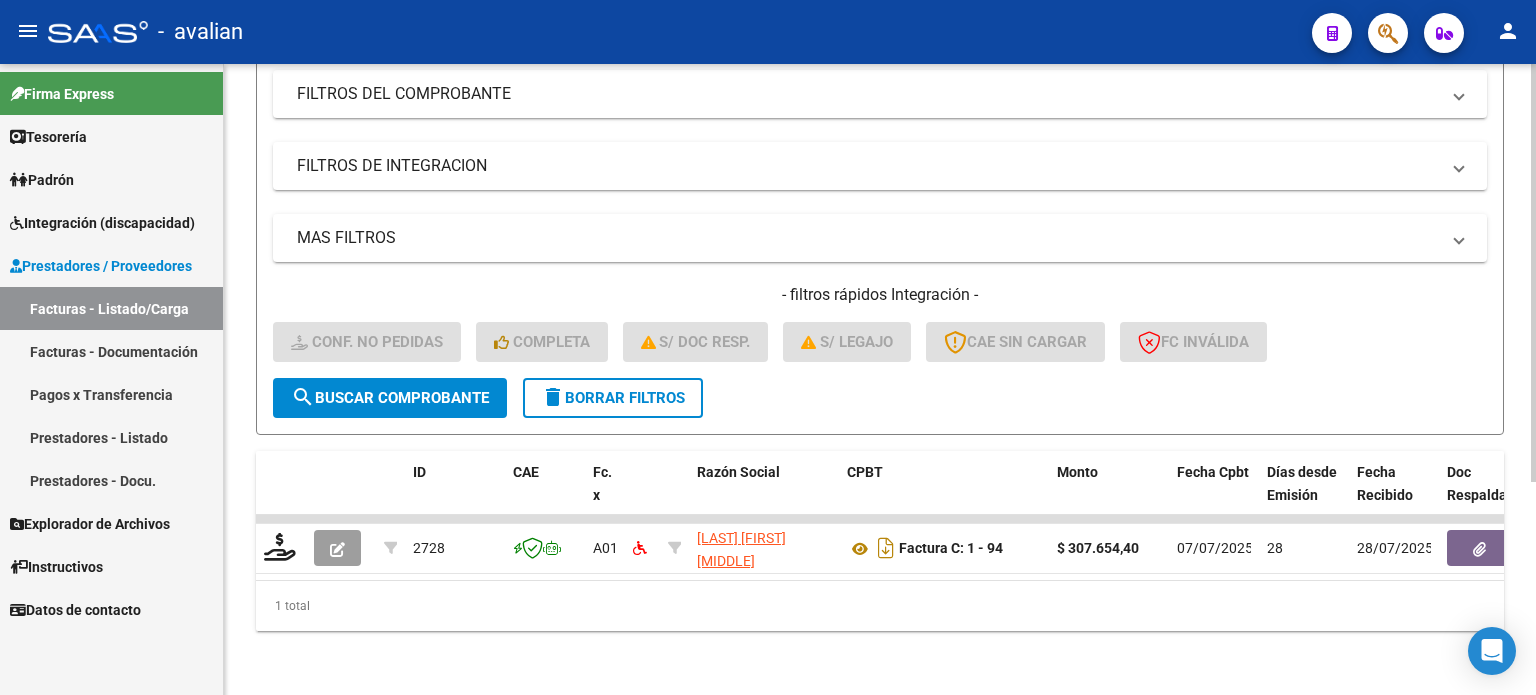 scroll, scrollTop: 321, scrollLeft: 0, axis: vertical 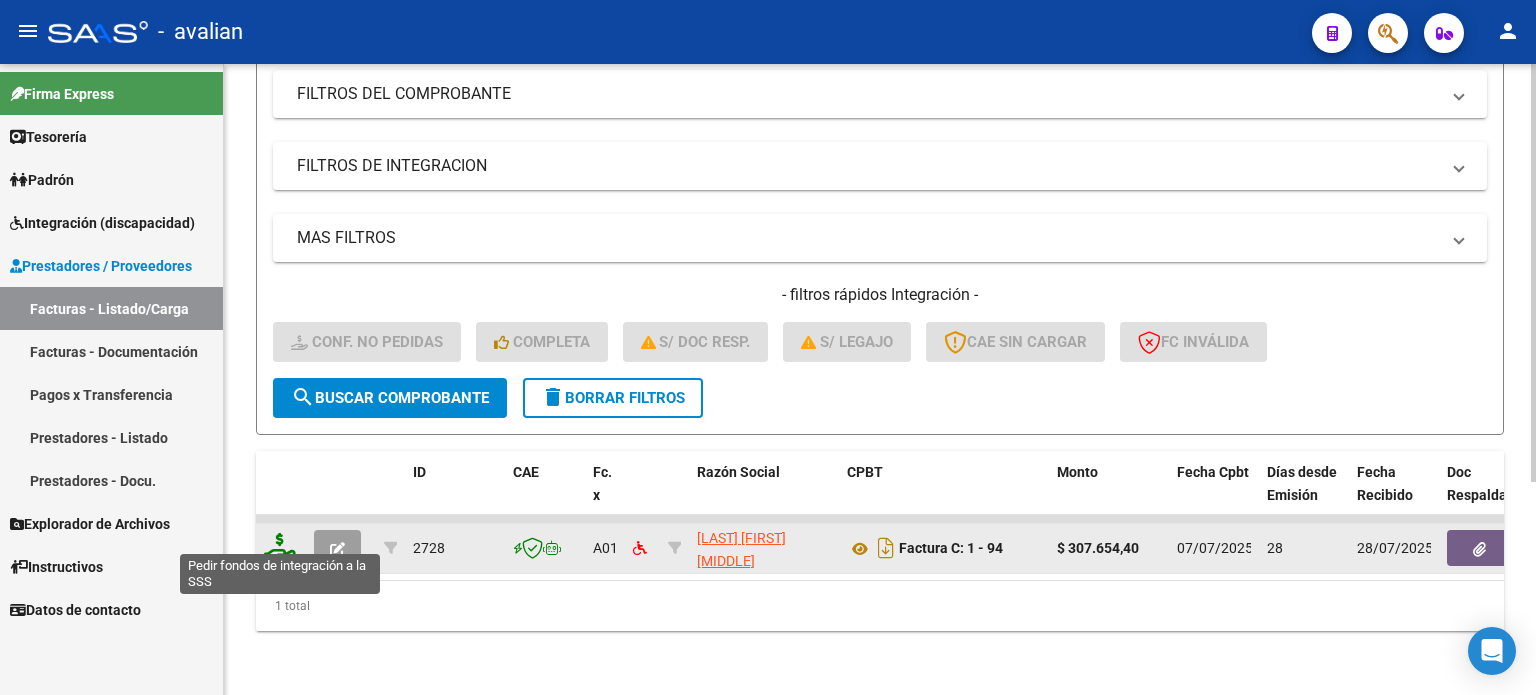 click 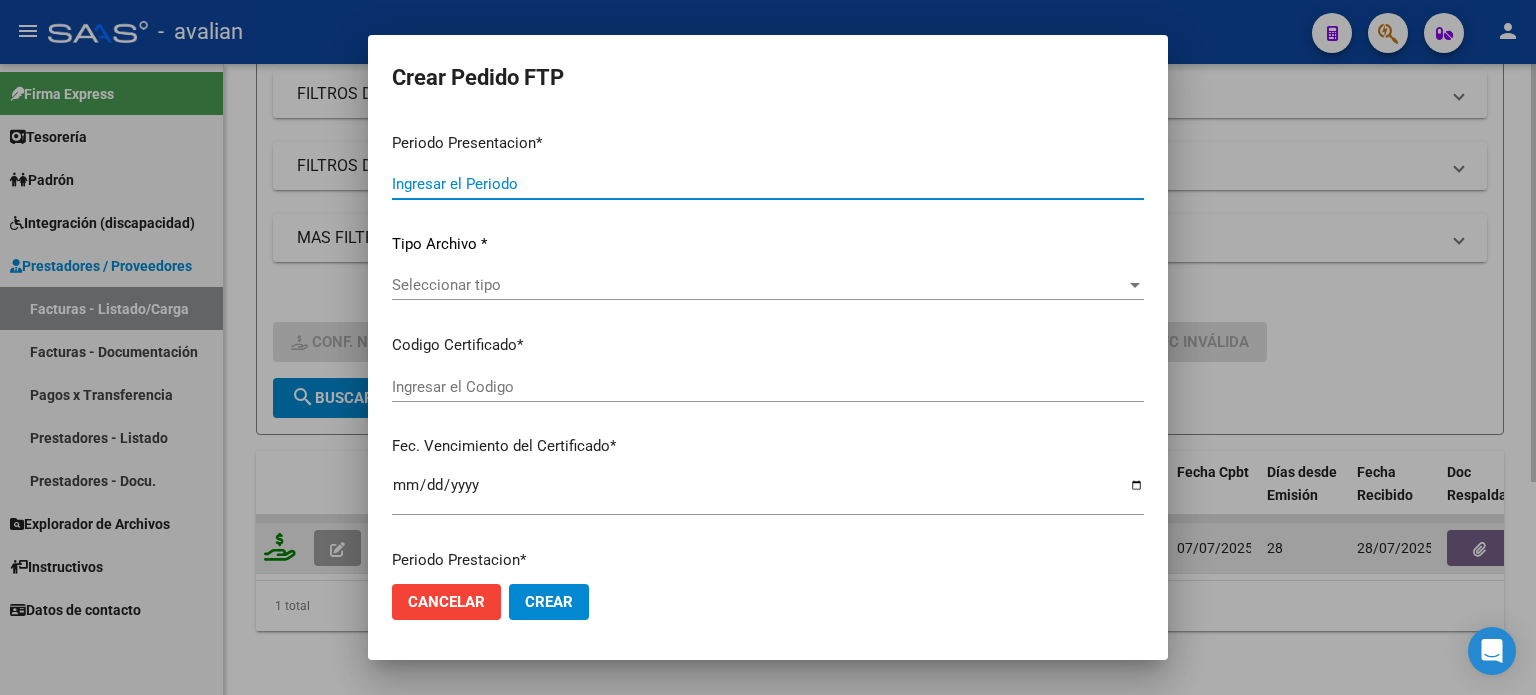 type on "202507" 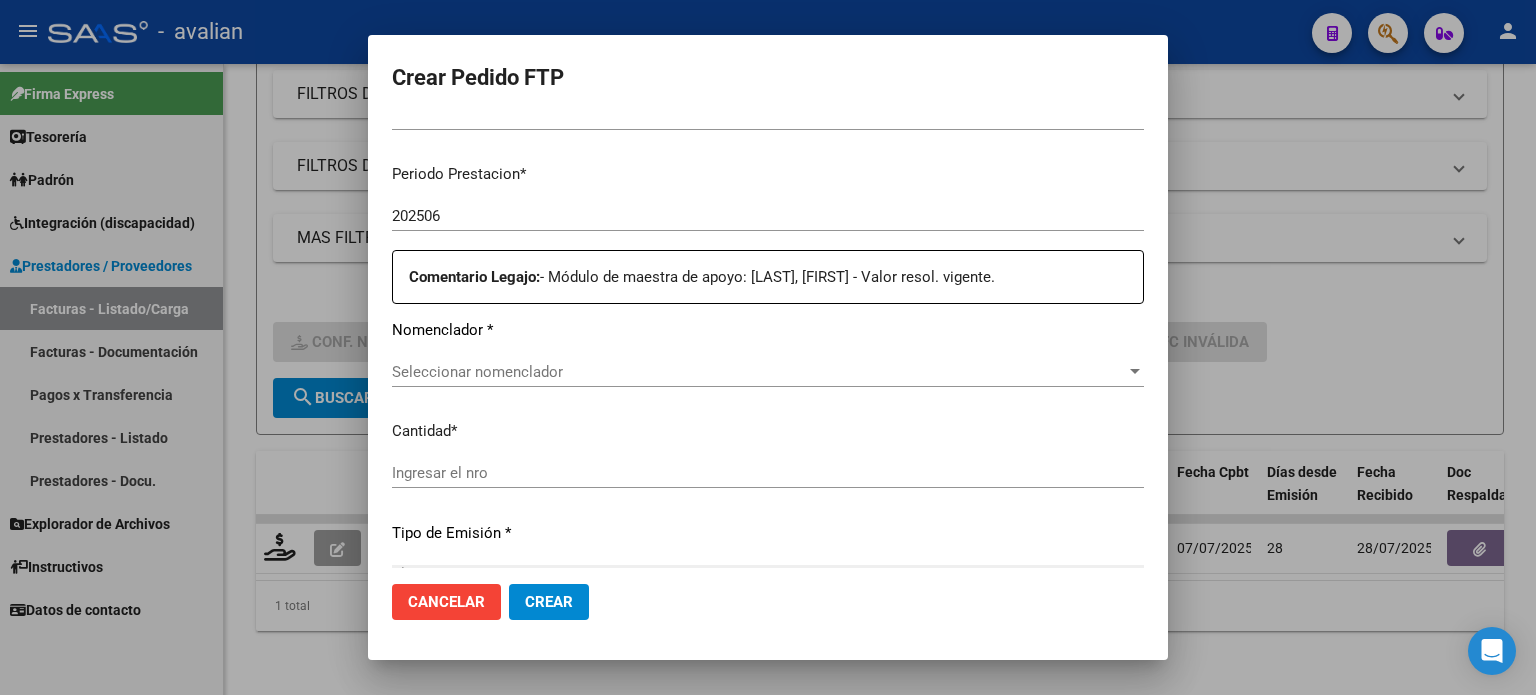 scroll, scrollTop: 266, scrollLeft: 0, axis: vertical 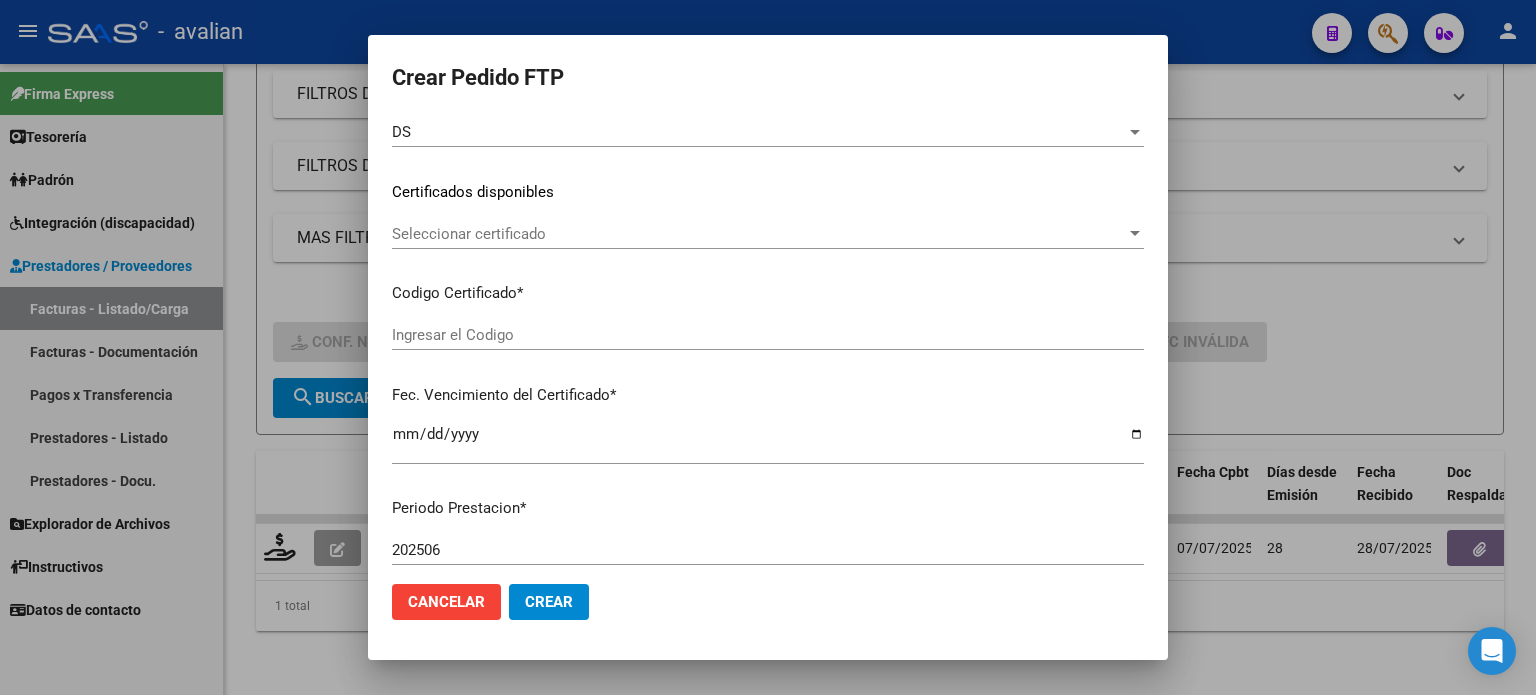 click on "VER COMPROBANTE ARCA Padrón Afiliado:  DO SANTOS SEGOVIA GABRIEL  CUIL:  20584289539  FTP SSS Periodo Presentacion  *   202507 Ingresar el Periodo   Tipo Archivo * DS Seleccionar tipo  Certificados disponibles  Seleccionar certificado Seleccionar certificado Codigo Certificado  *   Ingresar el Codigo  Fec. Vencimiento del Certificado  *   Ingresar el fecha" at bounding box center [768, 167] 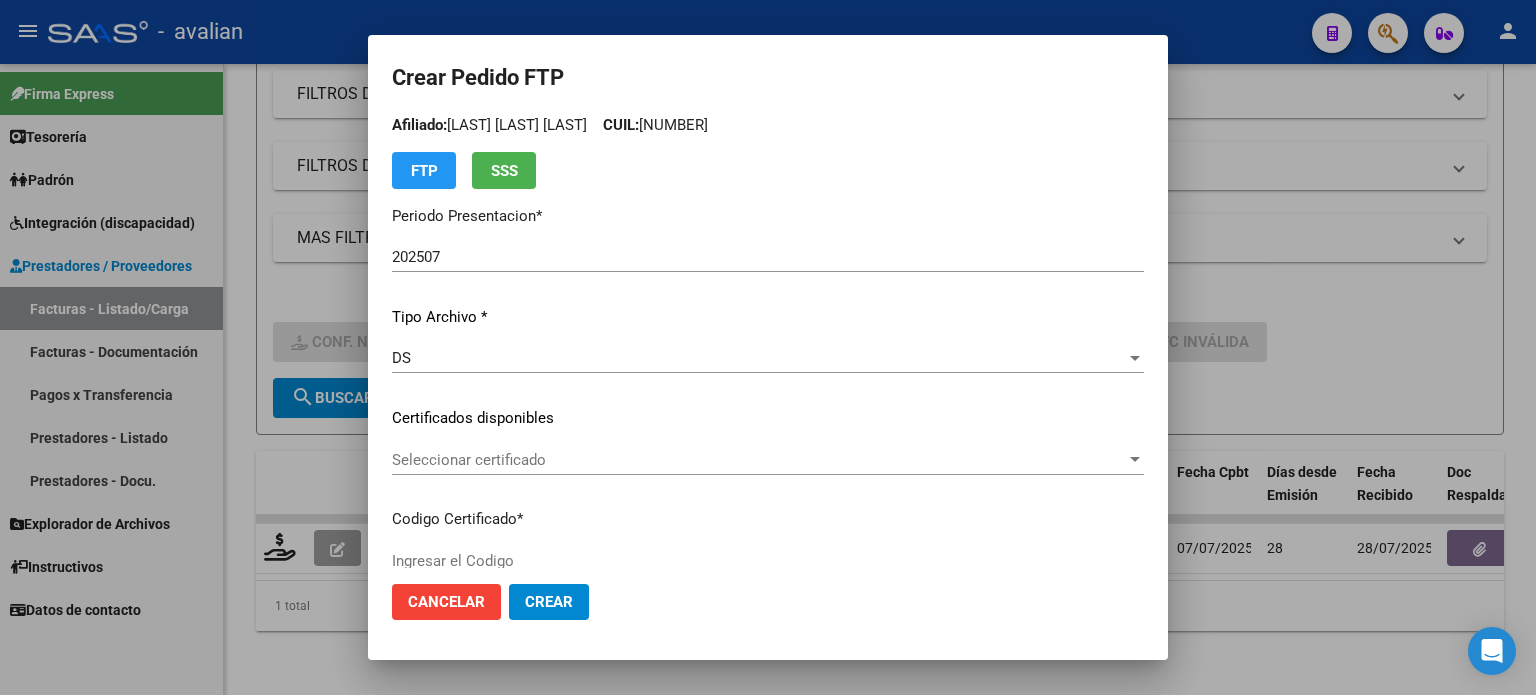 scroll, scrollTop: 0, scrollLeft: 0, axis: both 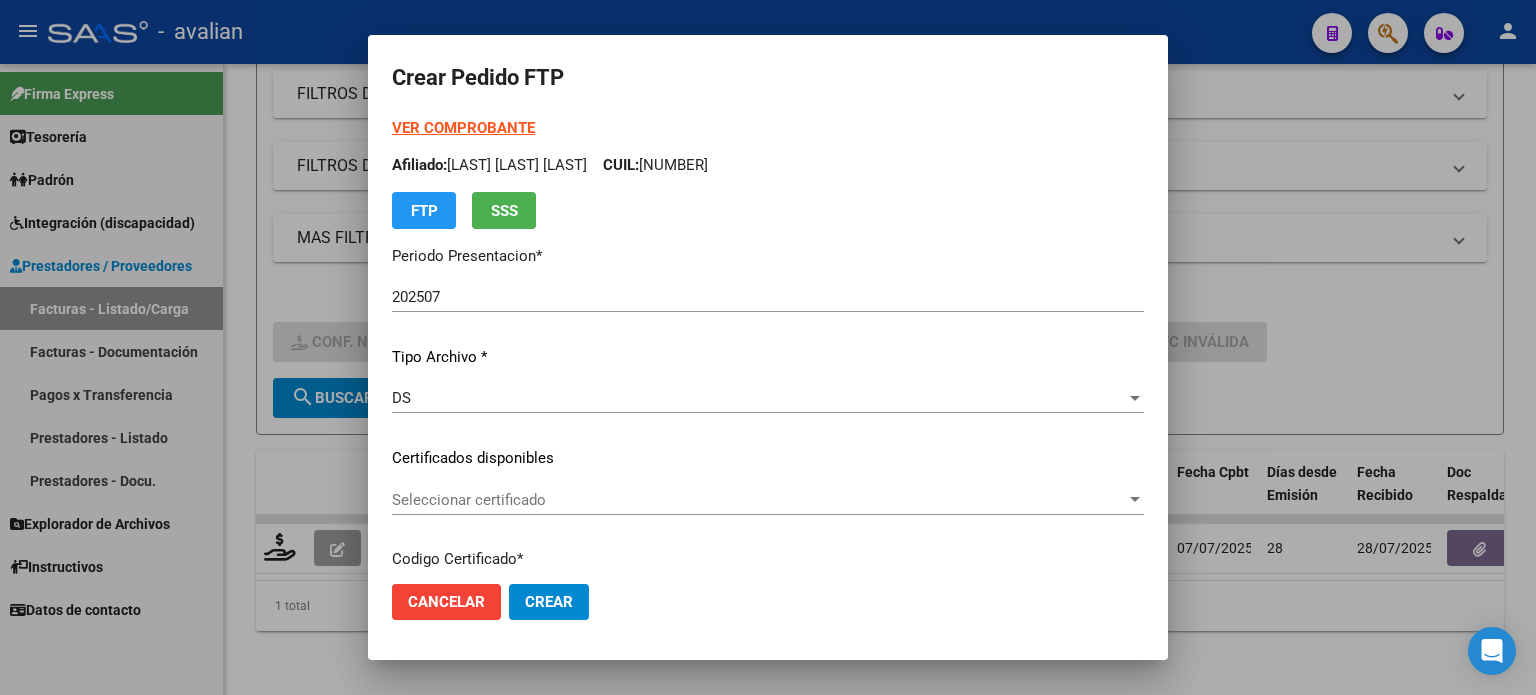 drag, startPoint x: 740, startPoint y: 164, endPoint x: 762, endPoint y: 167, distance: 22.203604 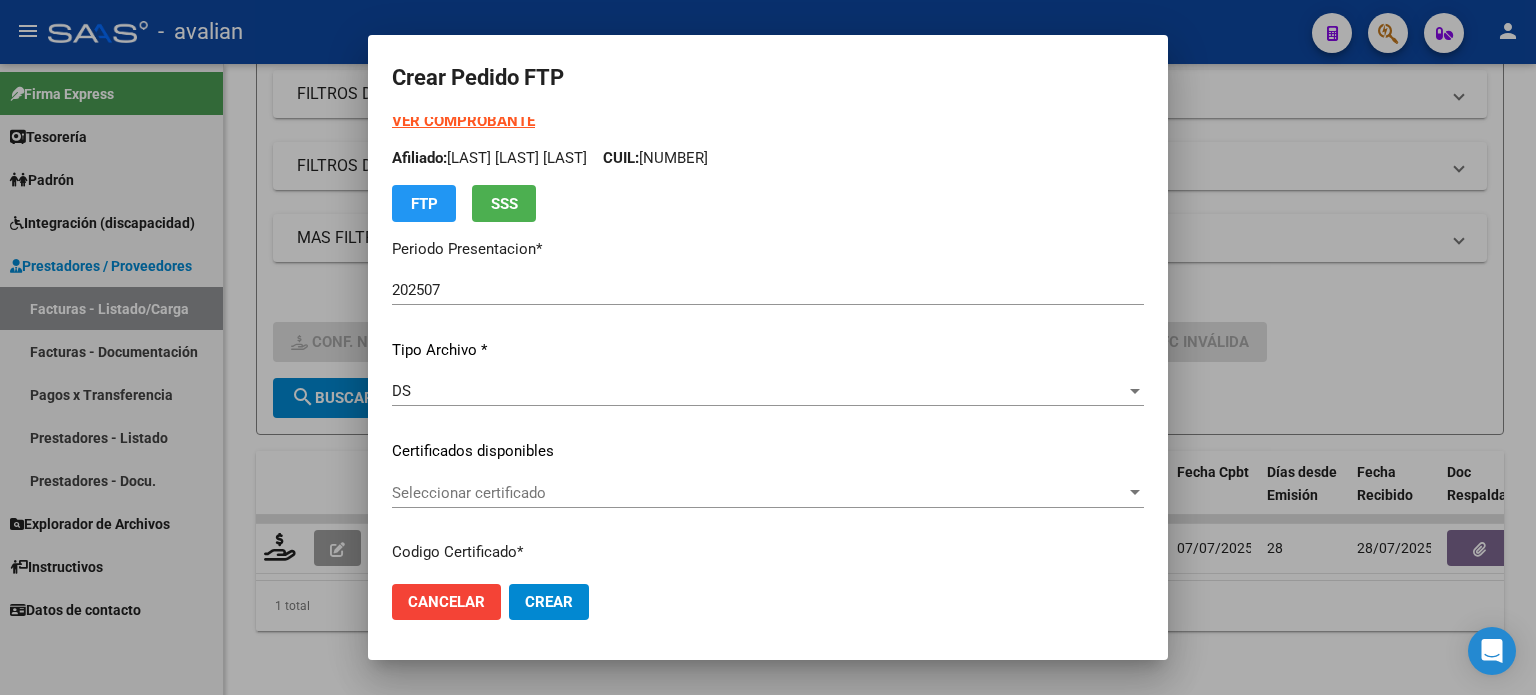 scroll, scrollTop: 0, scrollLeft: 0, axis: both 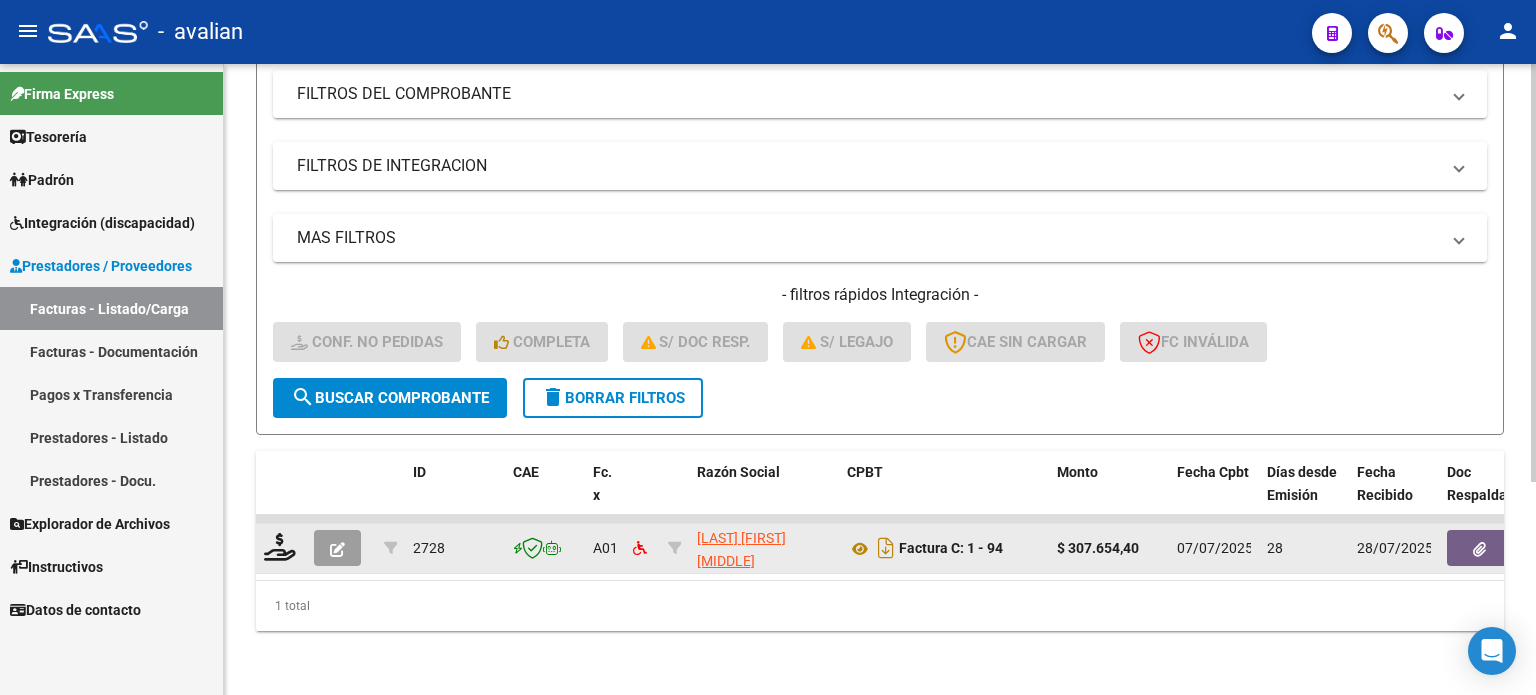 click 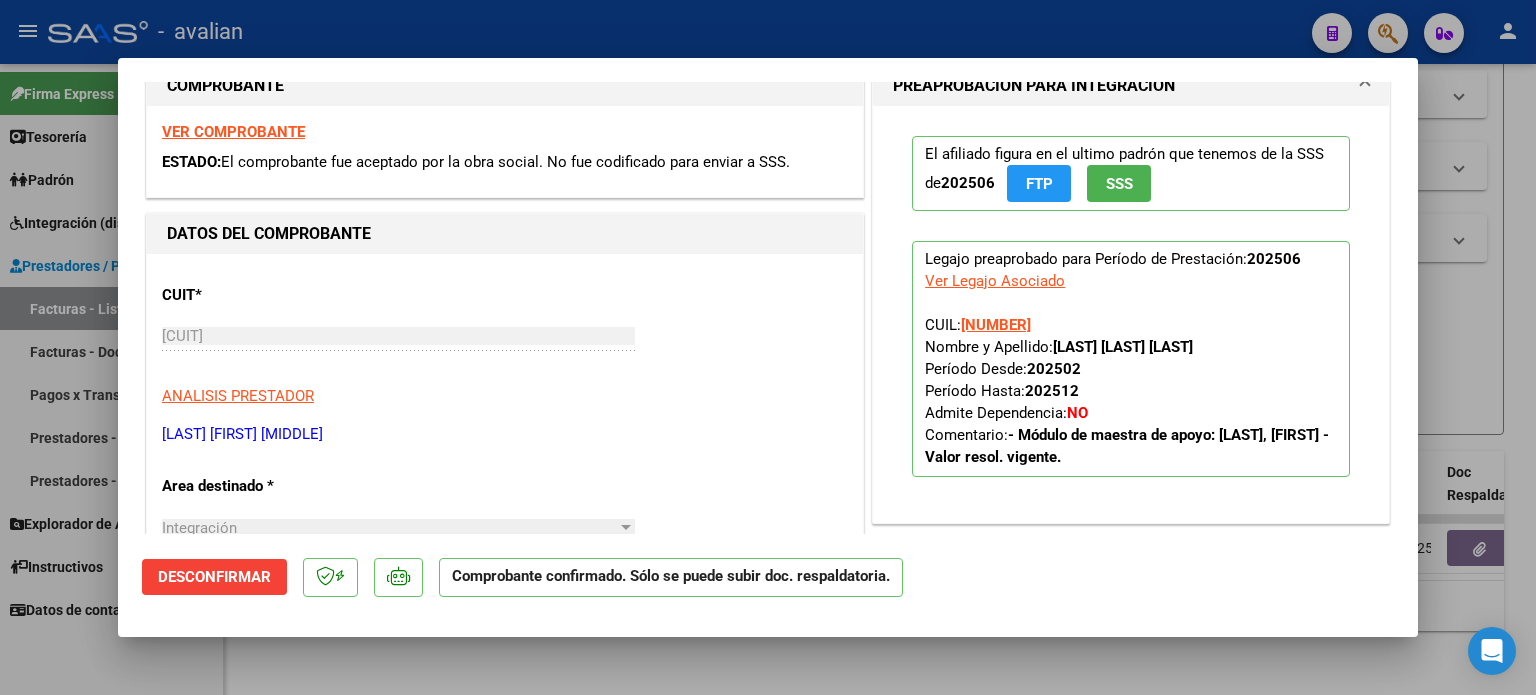scroll, scrollTop: 66, scrollLeft: 0, axis: vertical 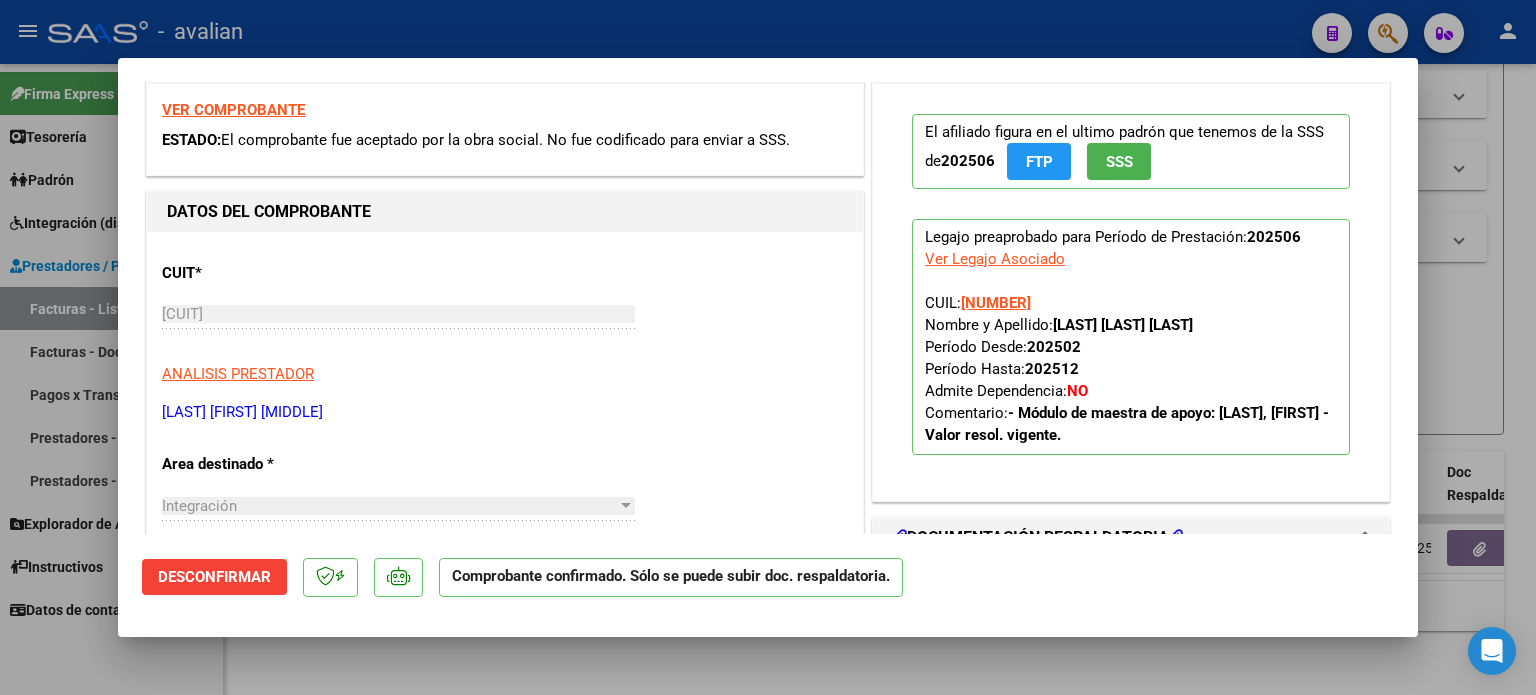 click on "Desconfirmar" 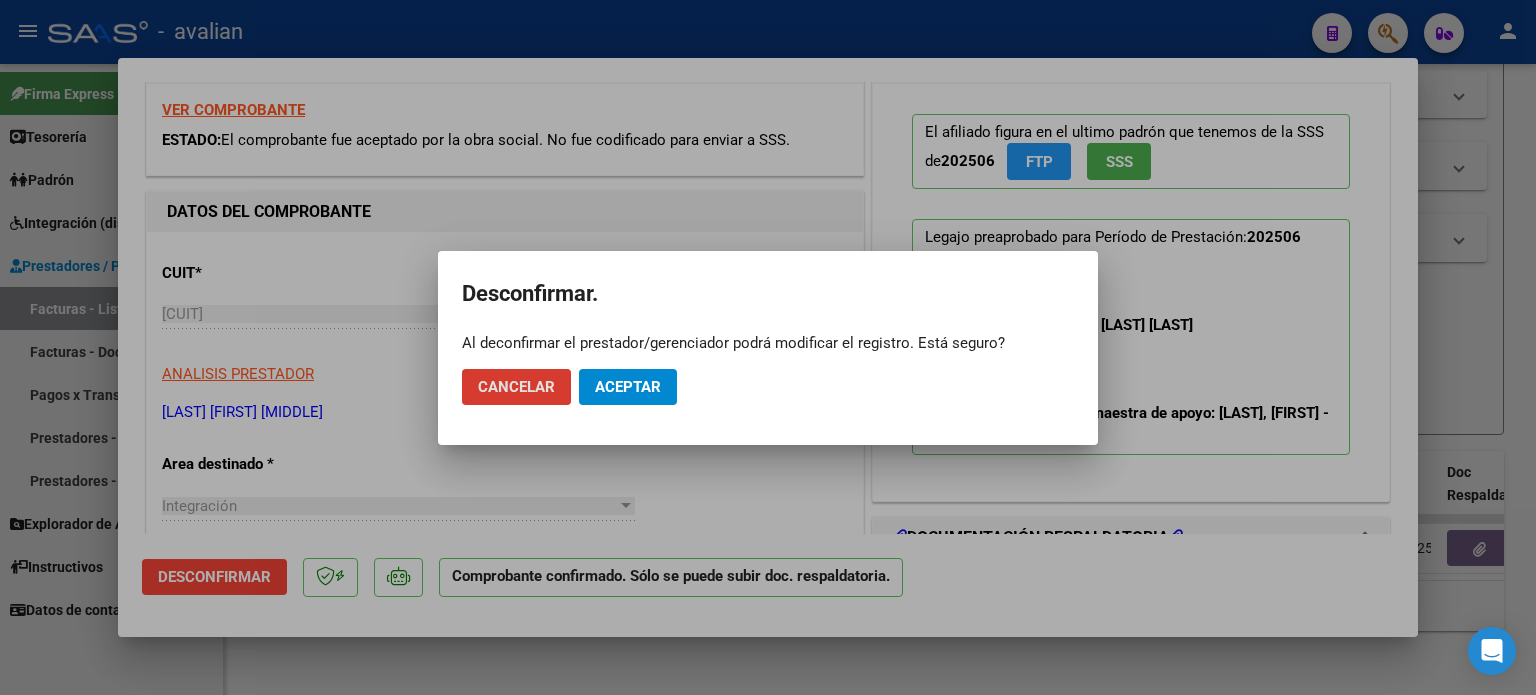 click on "Aceptar" 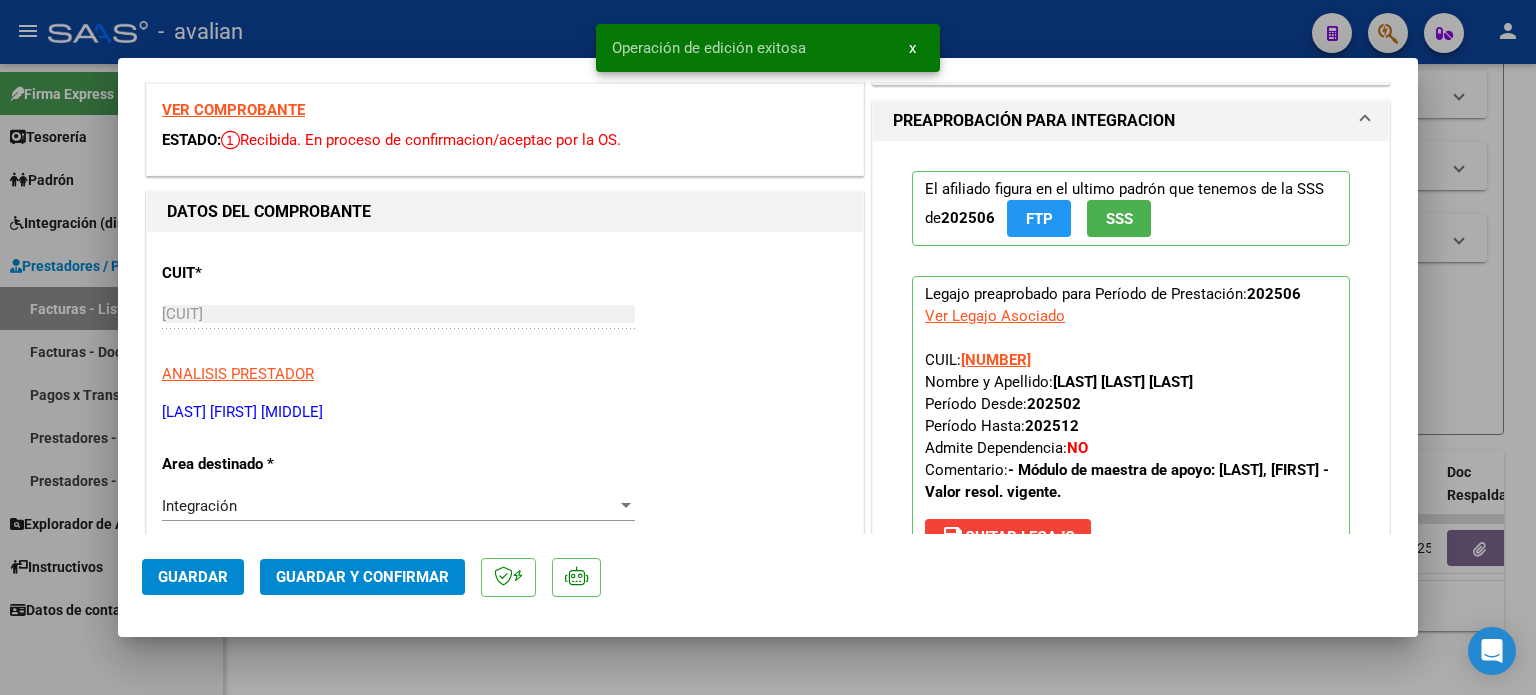 type 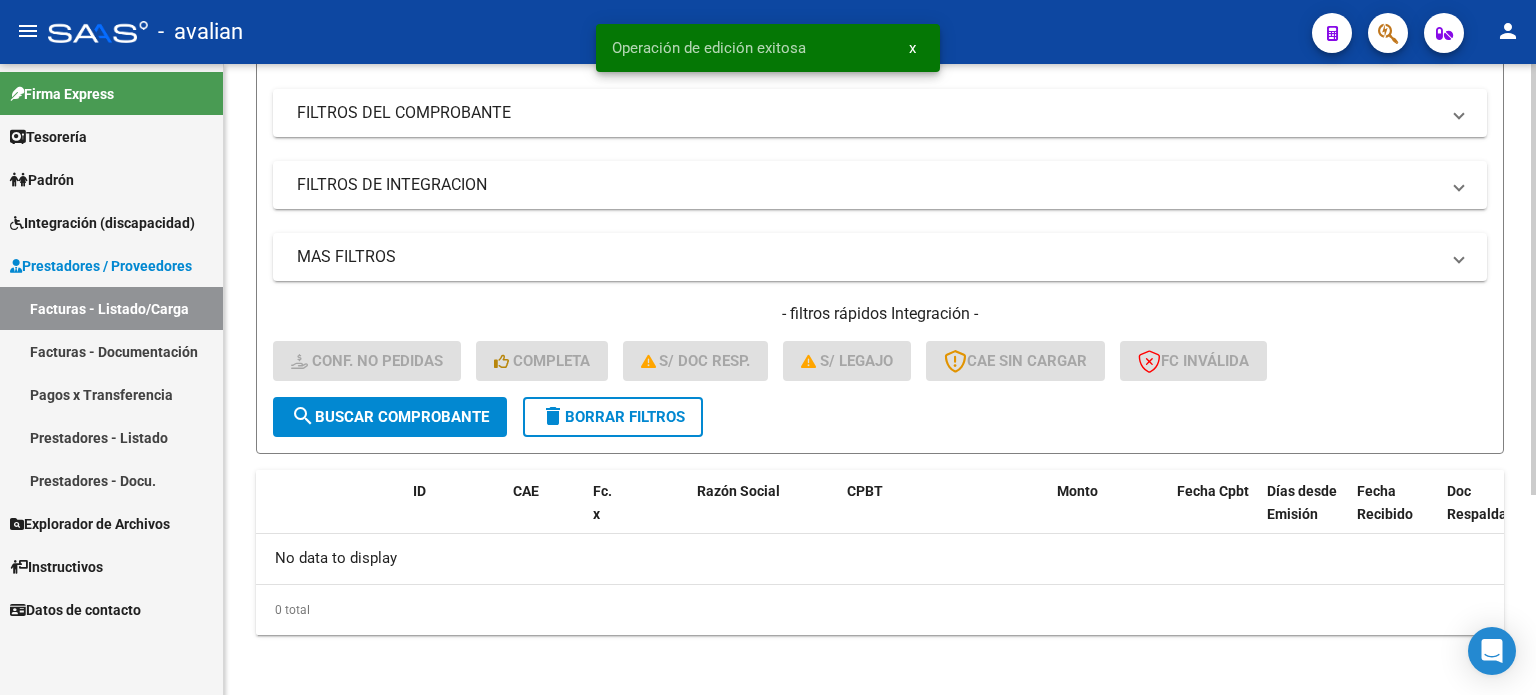 drag, startPoint x: 584, startPoint y: 403, endPoint x: 528, endPoint y: 385, distance: 58.821766 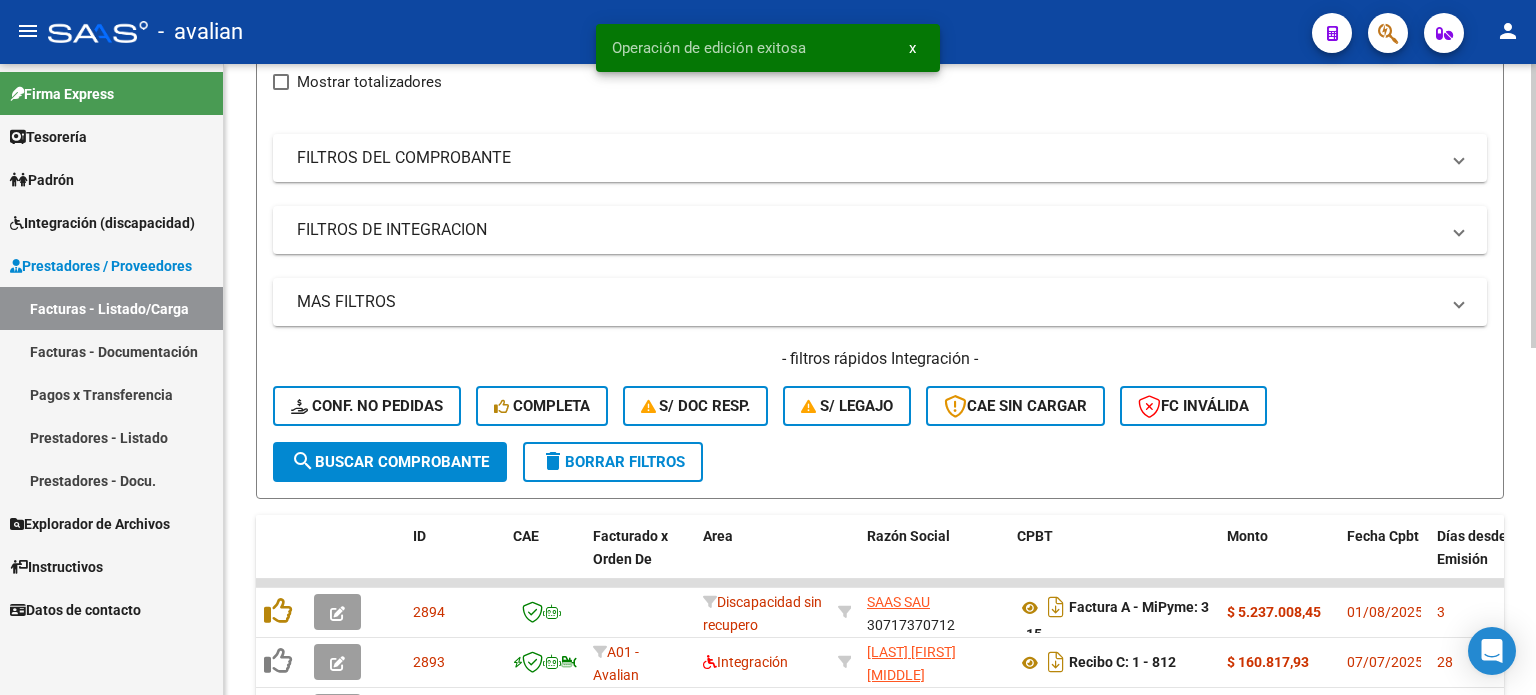 scroll, scrollTop: 291, scrollLeft: 0, axis: vertical 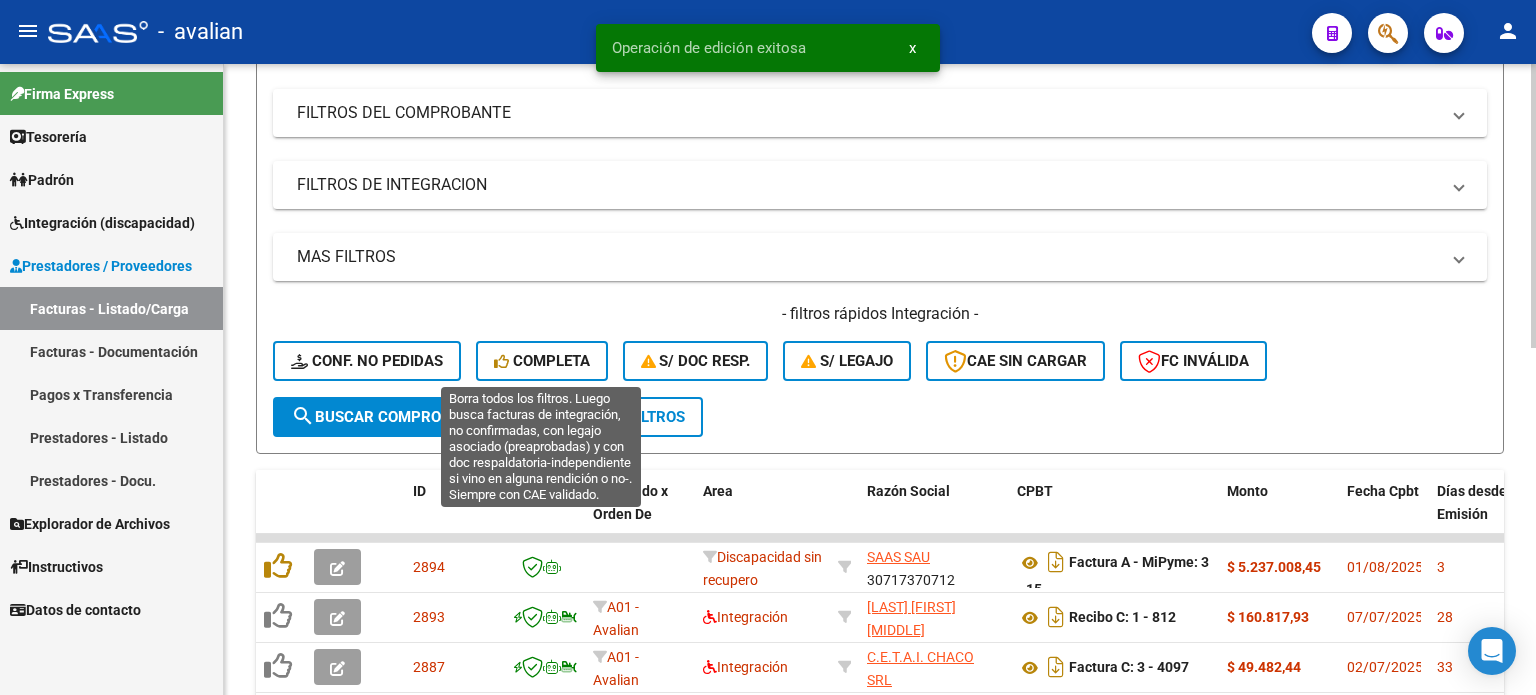 click on "Completa" 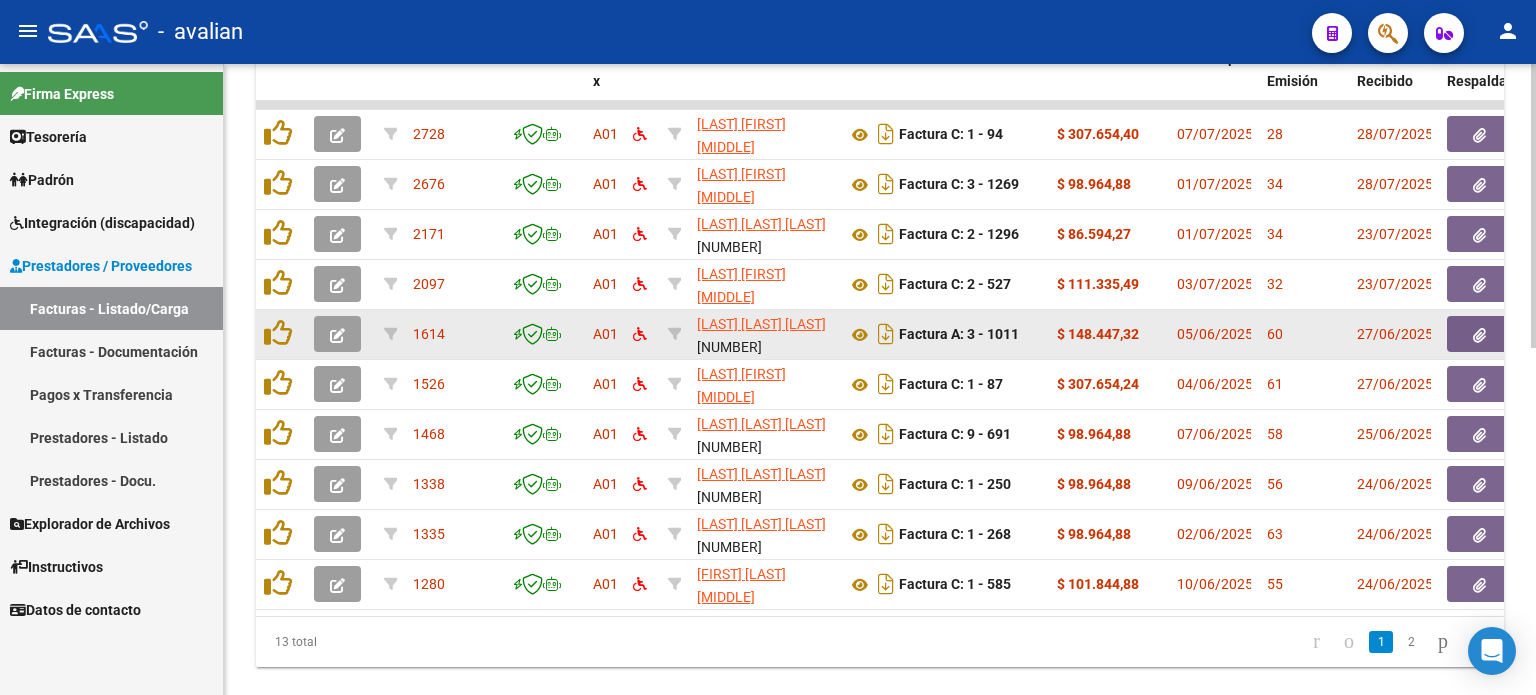scroll, scrollTop: 704, scrollLeft: 0, axis: vertical 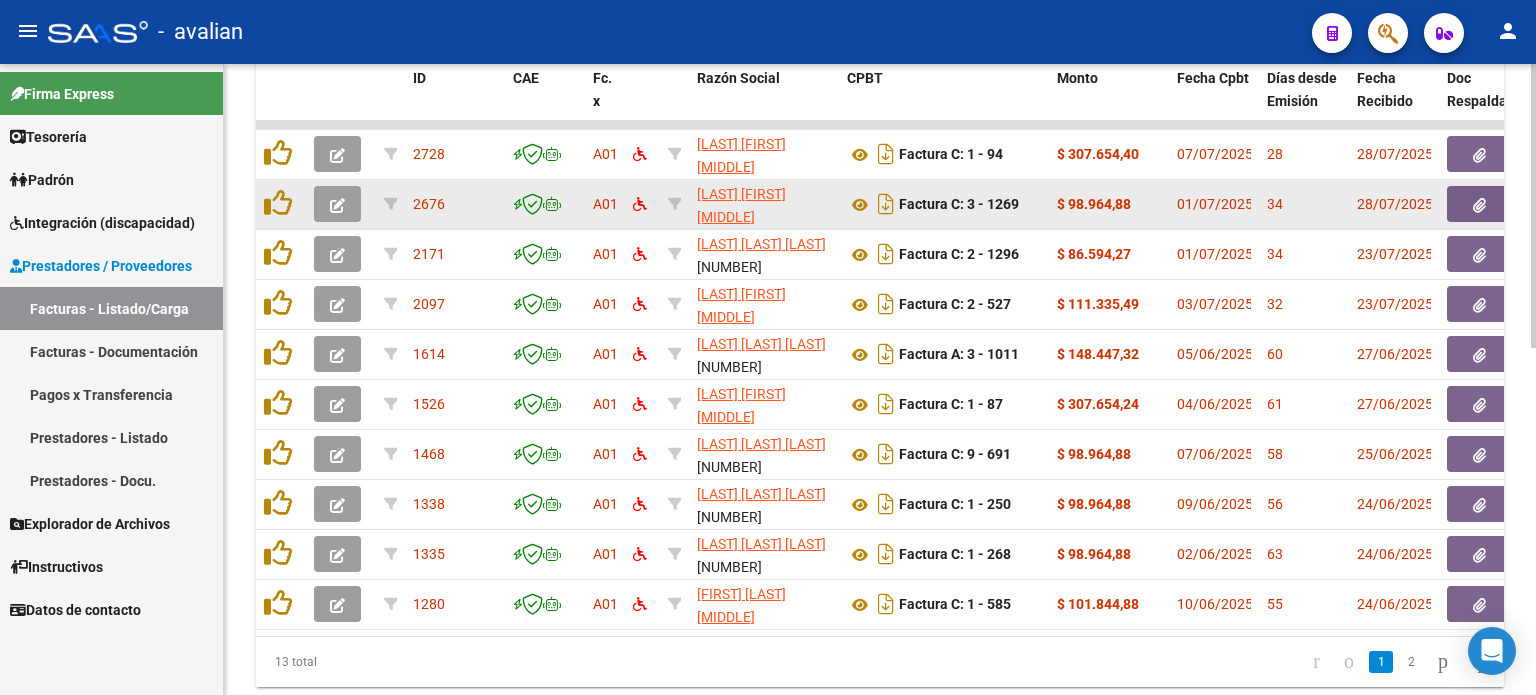 click 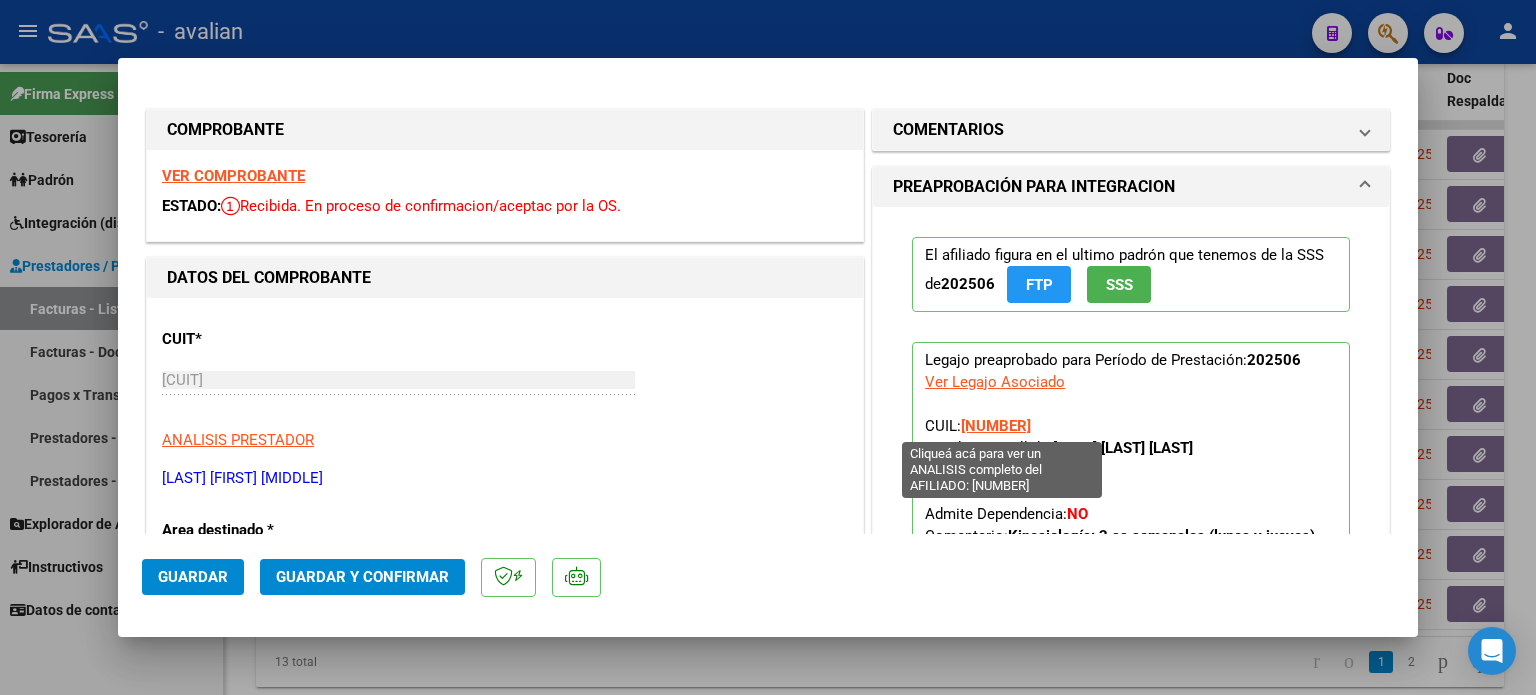 click on "20530365825" at bounding box center [996, 426] 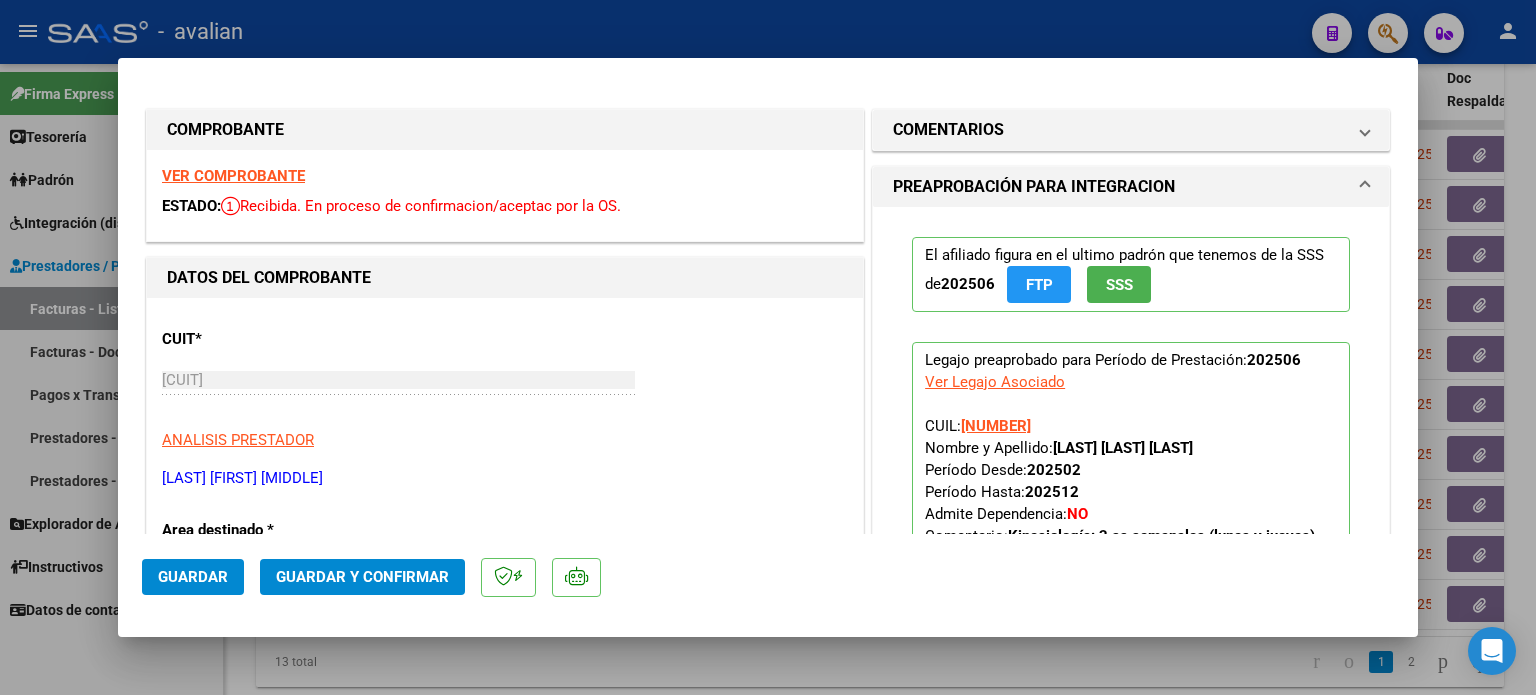 click on "Ver Legajo Asociado" at bounding box center [995, 382] 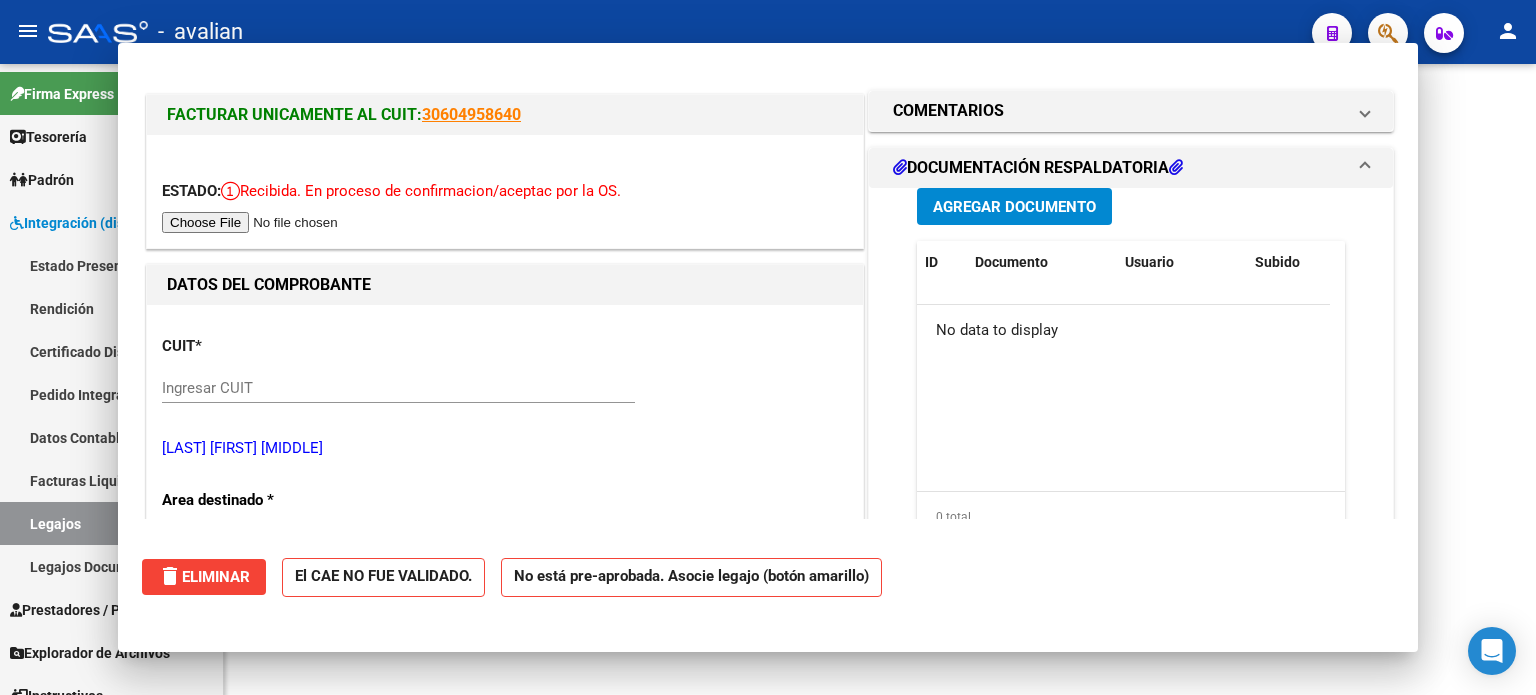 scroll, scrollTop: 0, scrollLeft: 0, axis: both 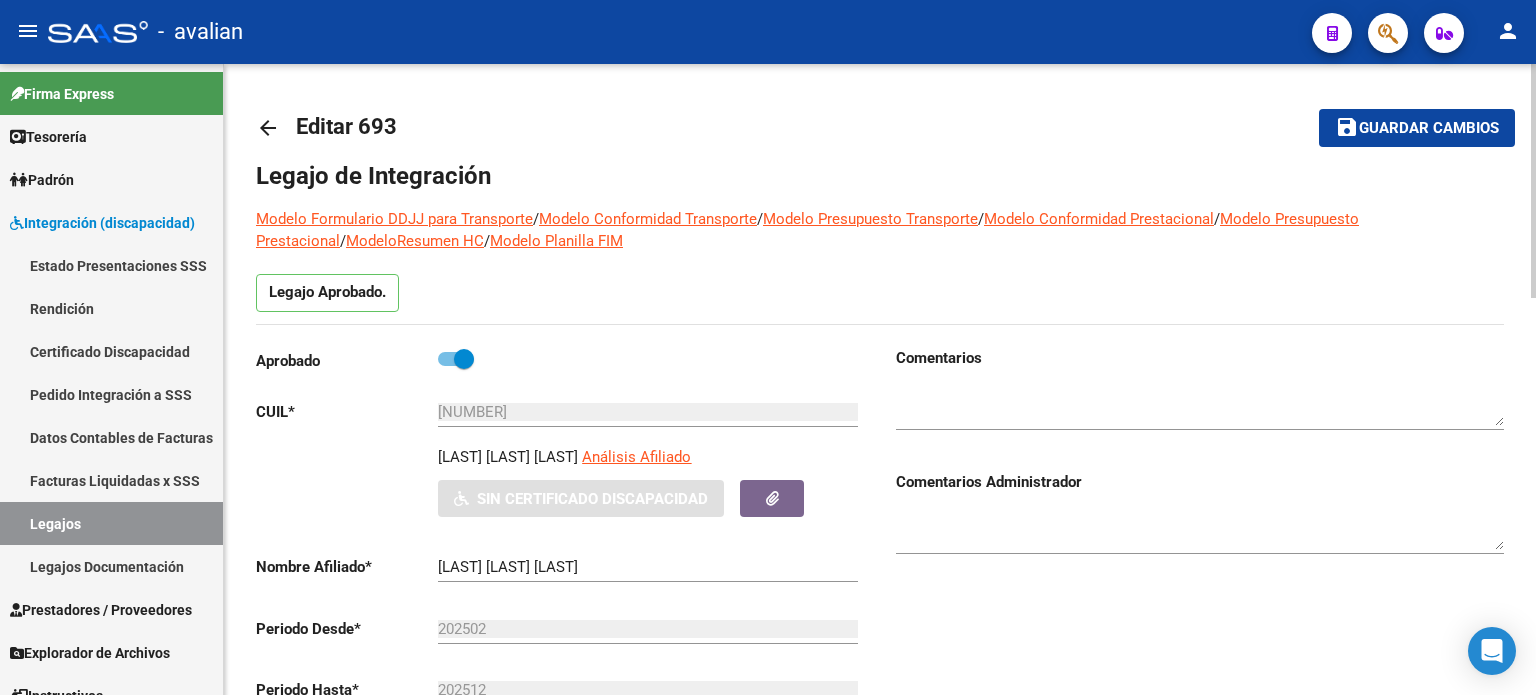 click on "arrow_back Editar 693    save Guardar cambios Legajo de Integración Modelo Formulario DDJJ para Transporte  /  Modelo Conformidad Transporte  /  Modelo Presupuesto Transporte  /  Modelo Conformidad Prestacional  /  Modelo Presupuesto Prestacional  /  ModeloResumen HC  /  Modelo Planilla FIM  Legajo Aprobado.  Aprobado   CUIL  *   20-53036582-5 Ingresar CUIL  CROCE SANTINO FEDERICO     Análisis Afiliado    Sin Certificado Discapacidad ARCA Padrón Nombre Afiliado  *   CROCE SANTINO FEDERICO Ingresar el nombre  Periodo Desde  *   202502 Ej: 202203  Periodo Hasta  *   202512 Ej: 202212  Admite Dependencia   Comentarios                                  Comentarios Administrador  Prestadores asociados al legajo Agregar Prestador Aprobado Prestador CUIT Comentario Presupuesto Periodo Desde Periodo Hasta Usuario Admite Dependencia   MORELLI CAROLINA ROSA 27322171043     Kinesiología: 2 ss semanales (lunes y jueves) - Morelli, Carolina  $ 98.964,88  202502 202512 Leandro Vargas   15/07/2025    1 total" 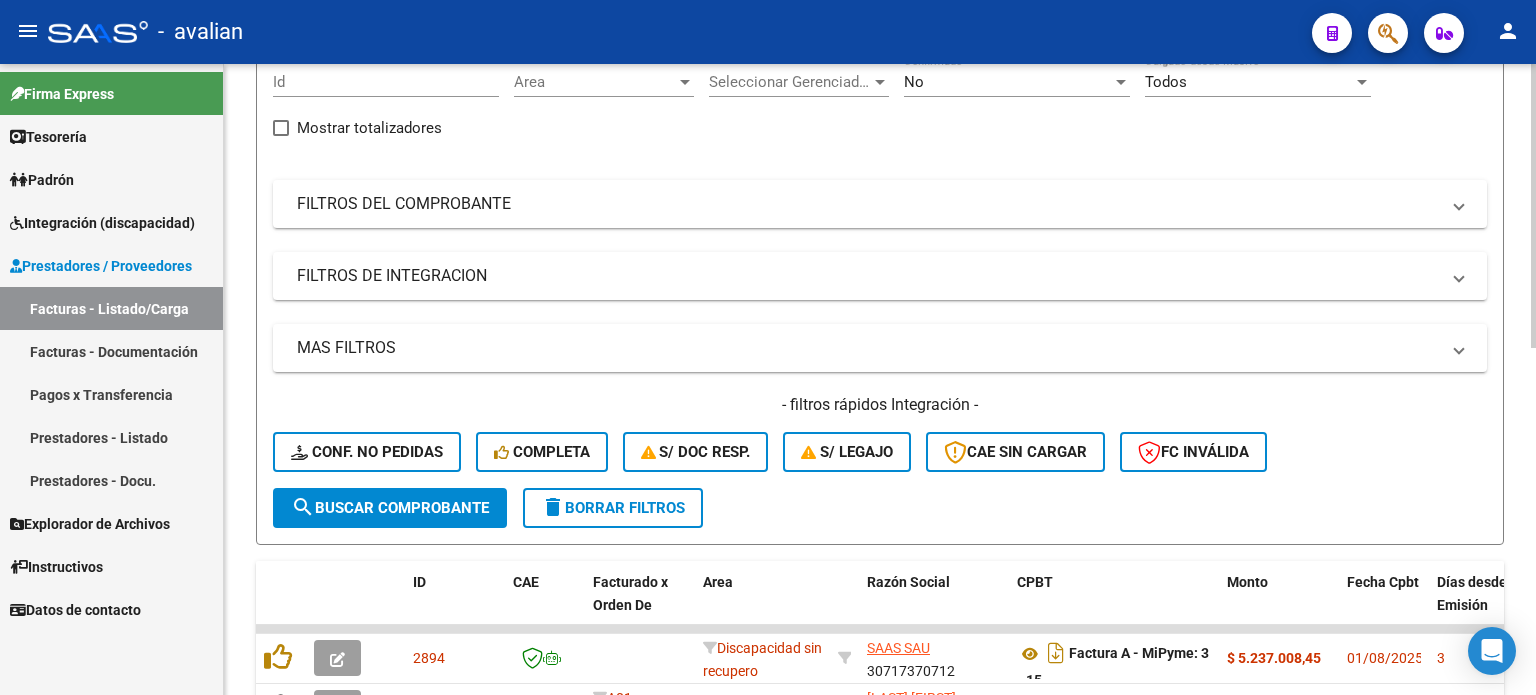 scroll, scrollTop: 466, scrollLeft: 0, axis: vertical 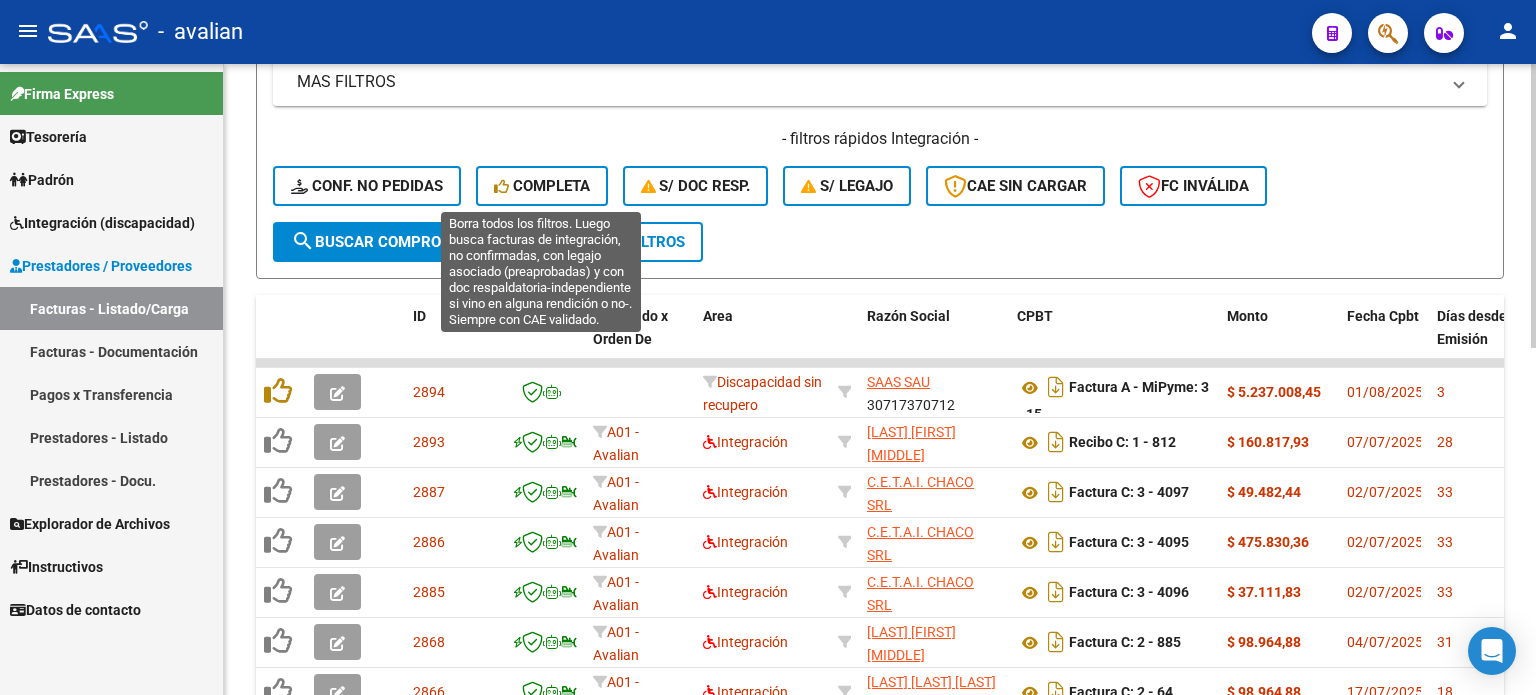 click on "Completa" 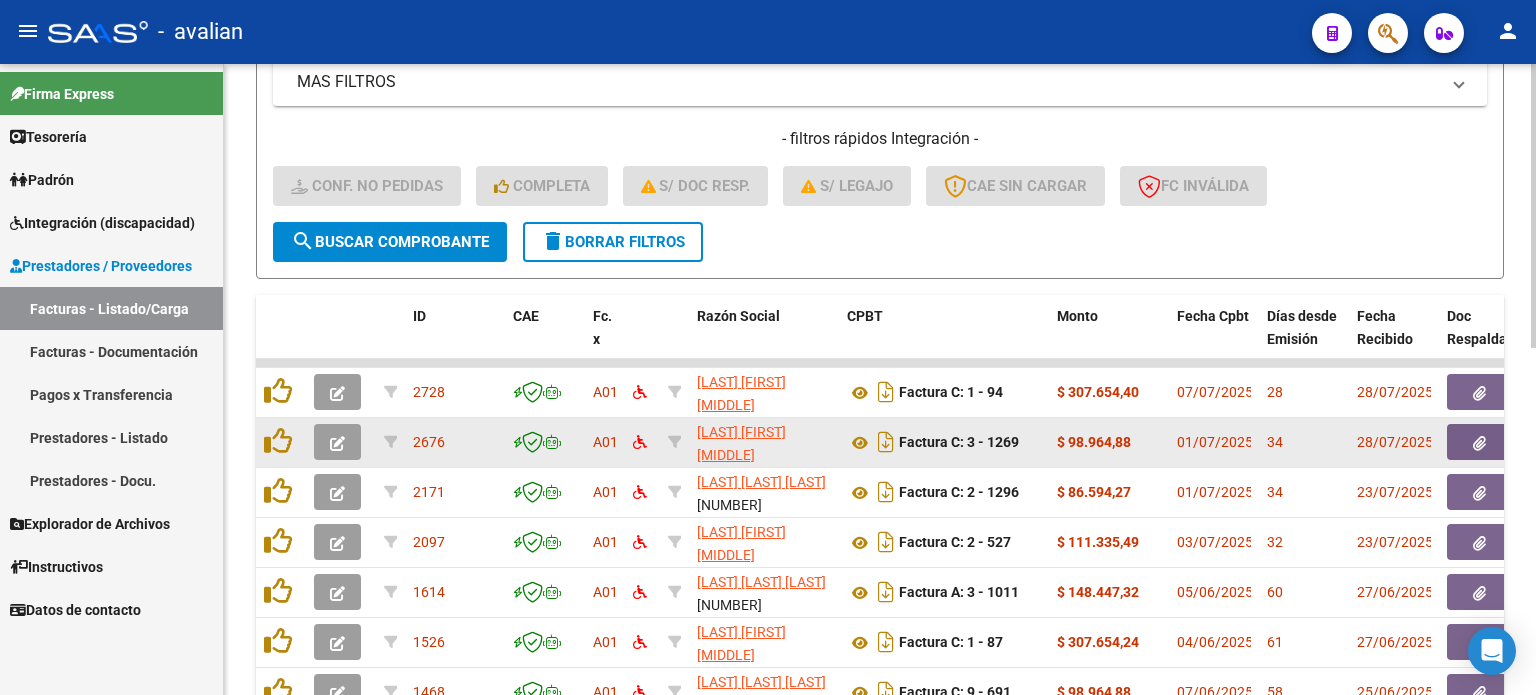 click 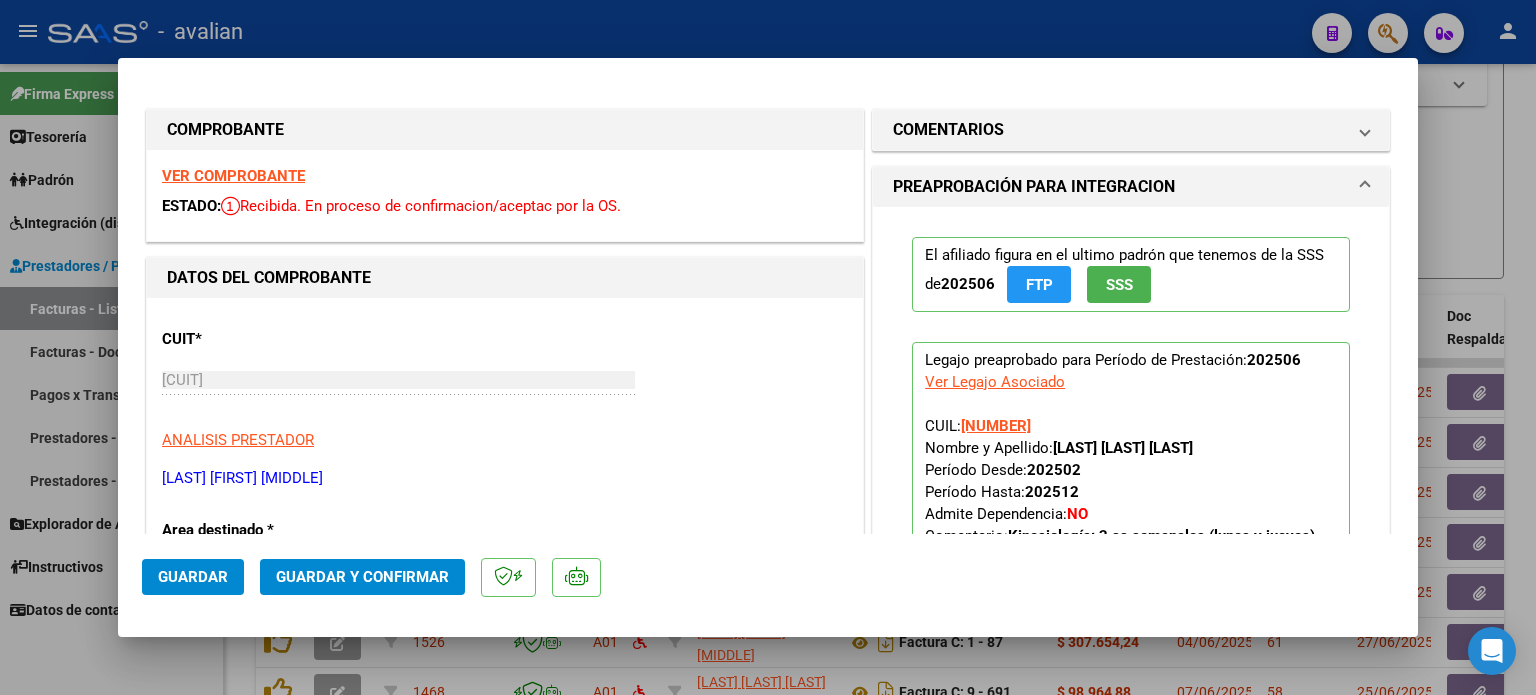 drag, startPoint x: 1046, startPoint y: 448, endPoint x: 1240, endPoint y: 455, distance: 194.12625 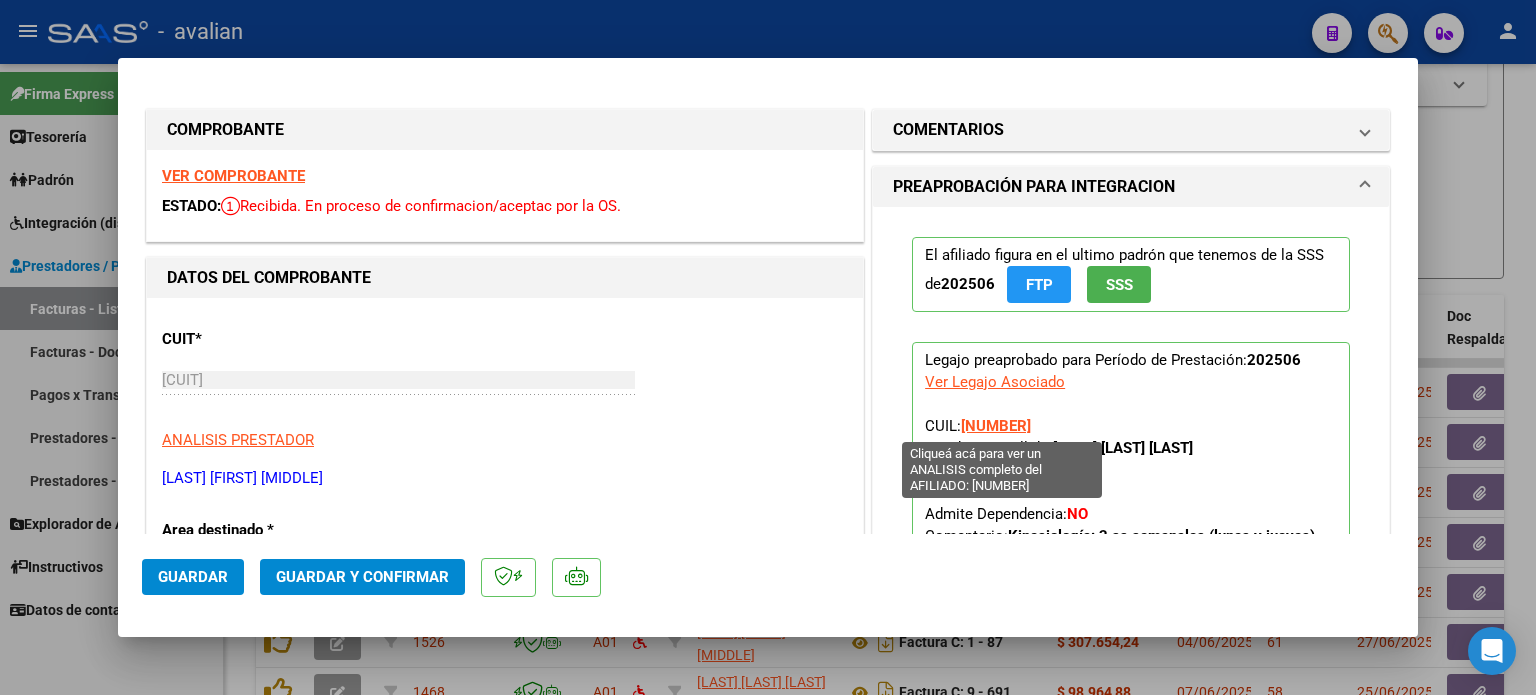 drag, startPoint x: 1064, startPoint y: 430, endPoint x: 956, endPoint y: 431, distance: 108.00463 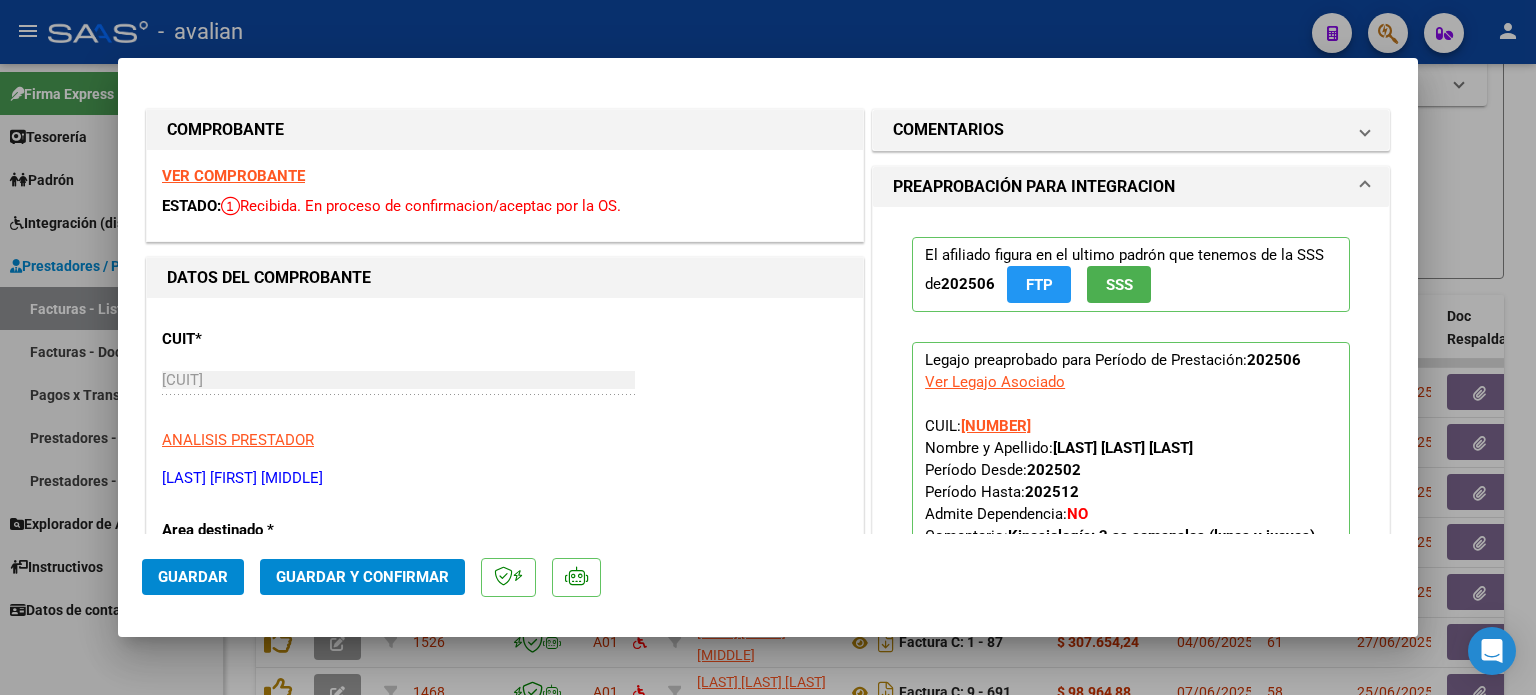 copy on "20530365825" 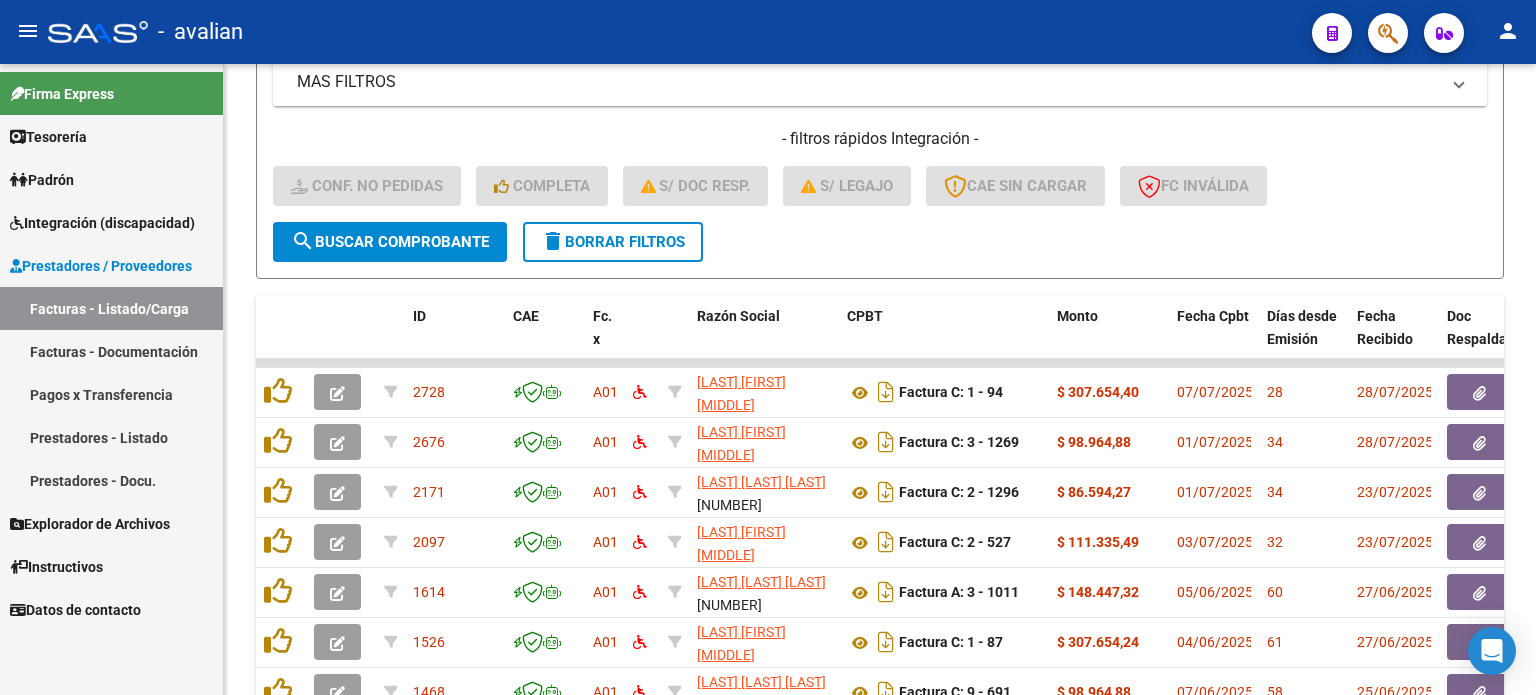 click on "Integración (discapacidad)" at bounding box center [102, 223] 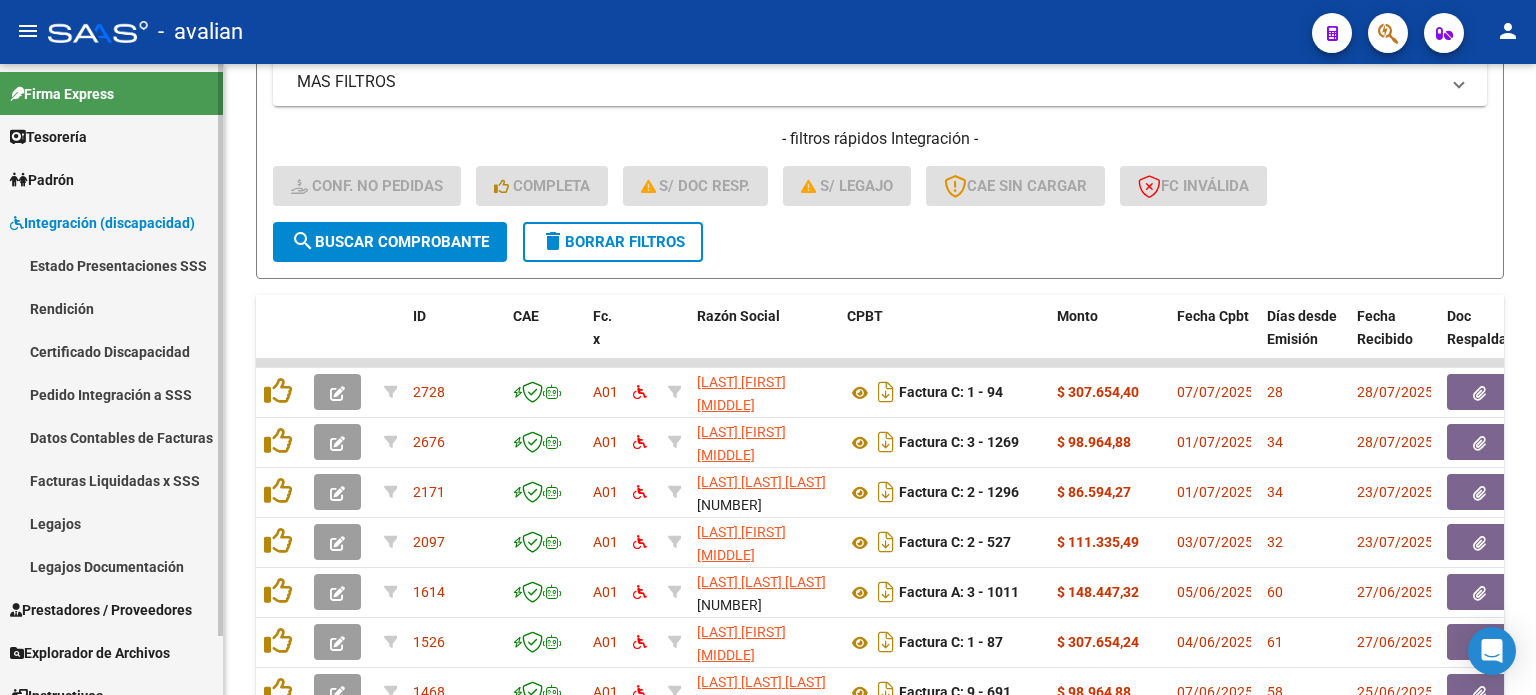 click on "Pedido Integración a SSS" at bounding box center (111, 394) 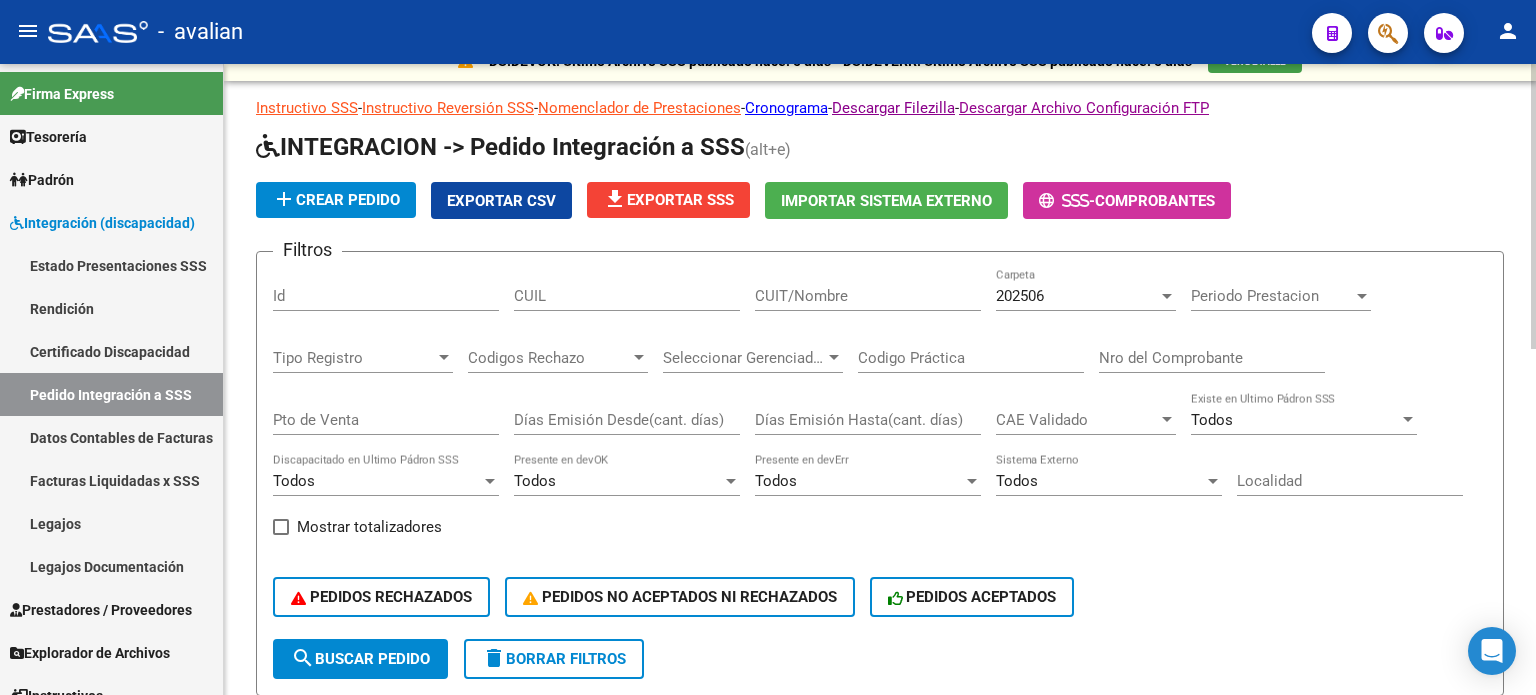 scroll, scrollTop: 16, scrollLeft: 0, axis: vertical 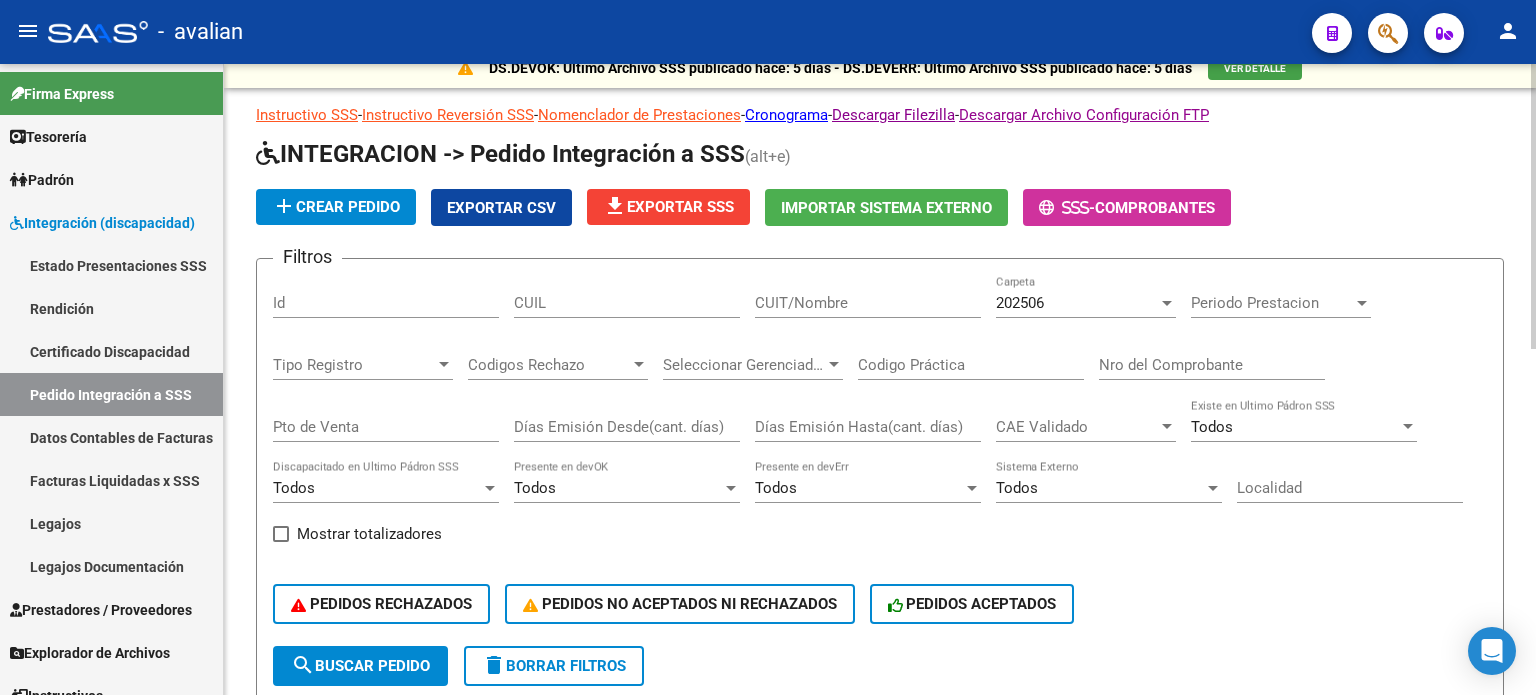 click on "CUIT/Nombre" at bounding box center [868, 303] 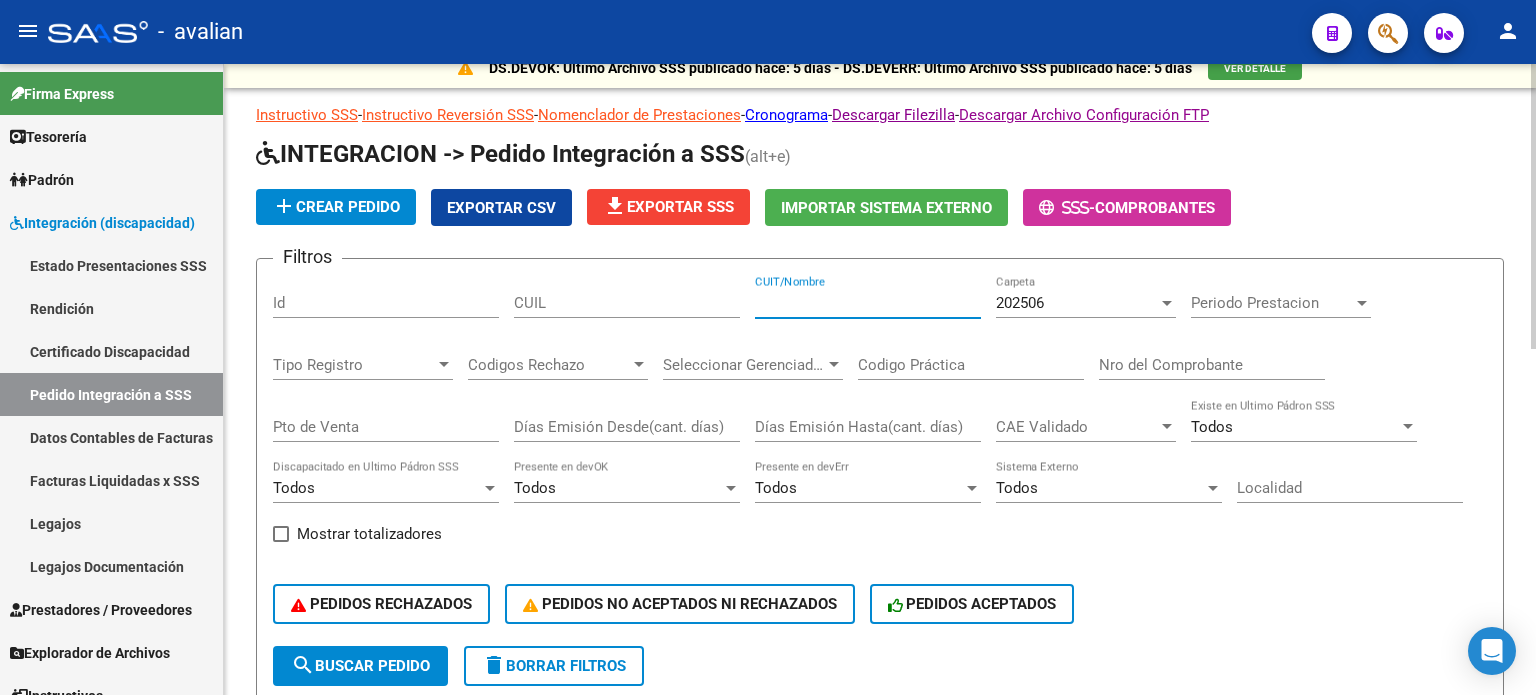 paste on "[NUMBER]" 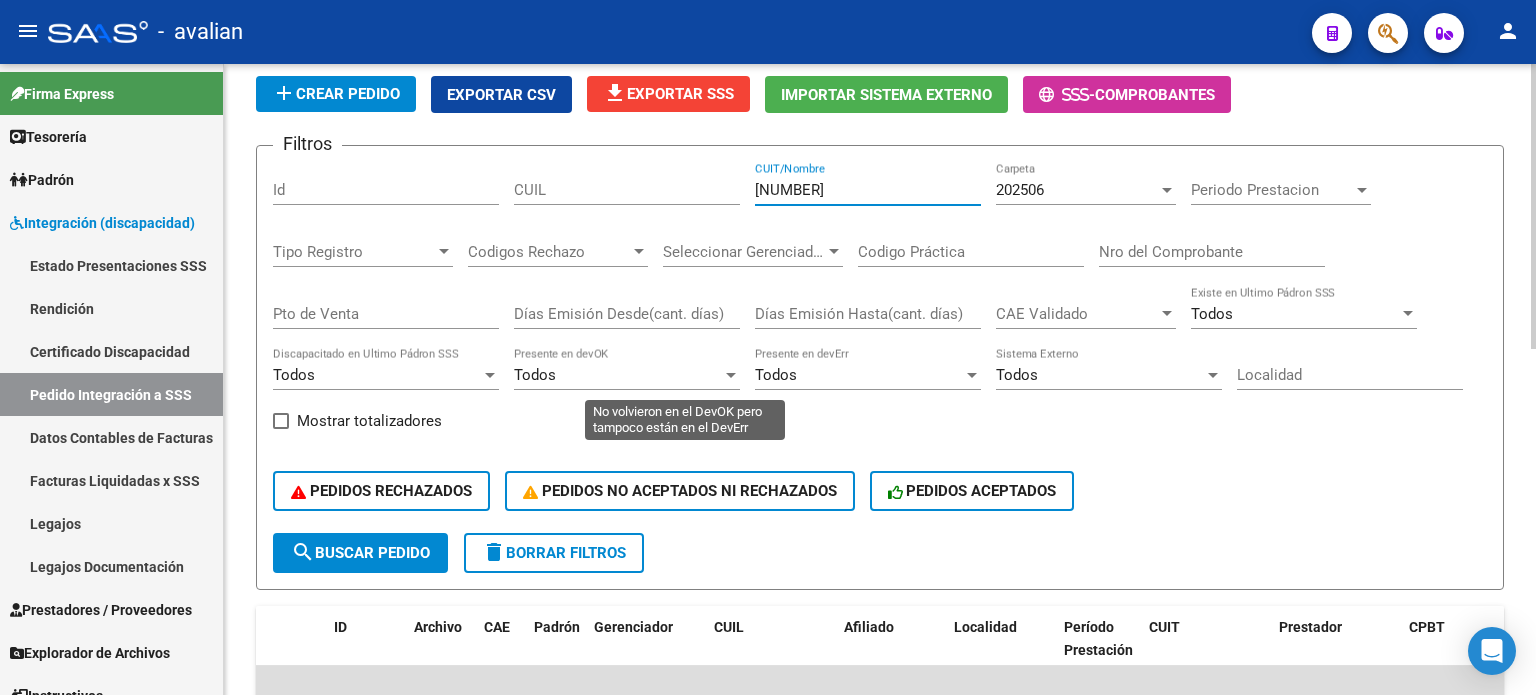 scroll, scrollTop: 283, scrollLeft: 0, axis: vertical 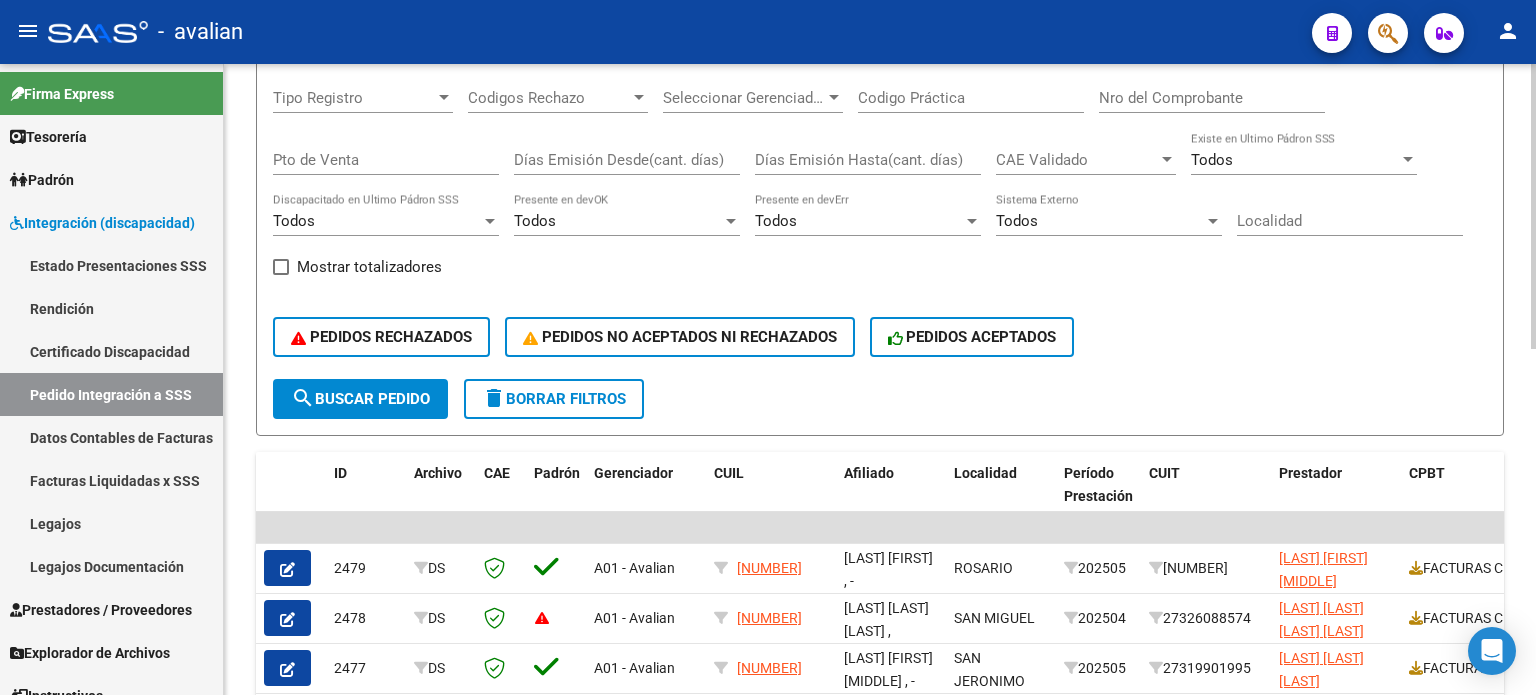 type on "[NUMBER]" 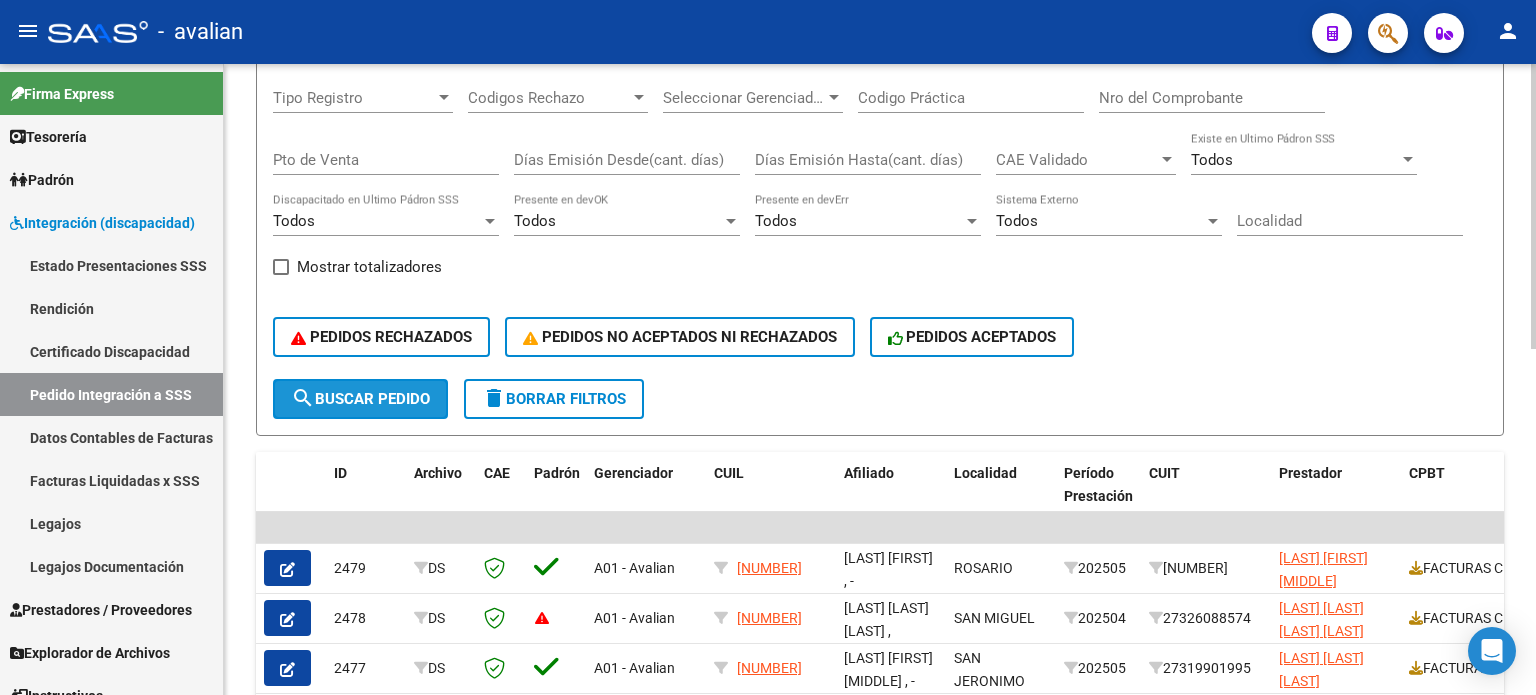 click on "search  Buscar Pedido" 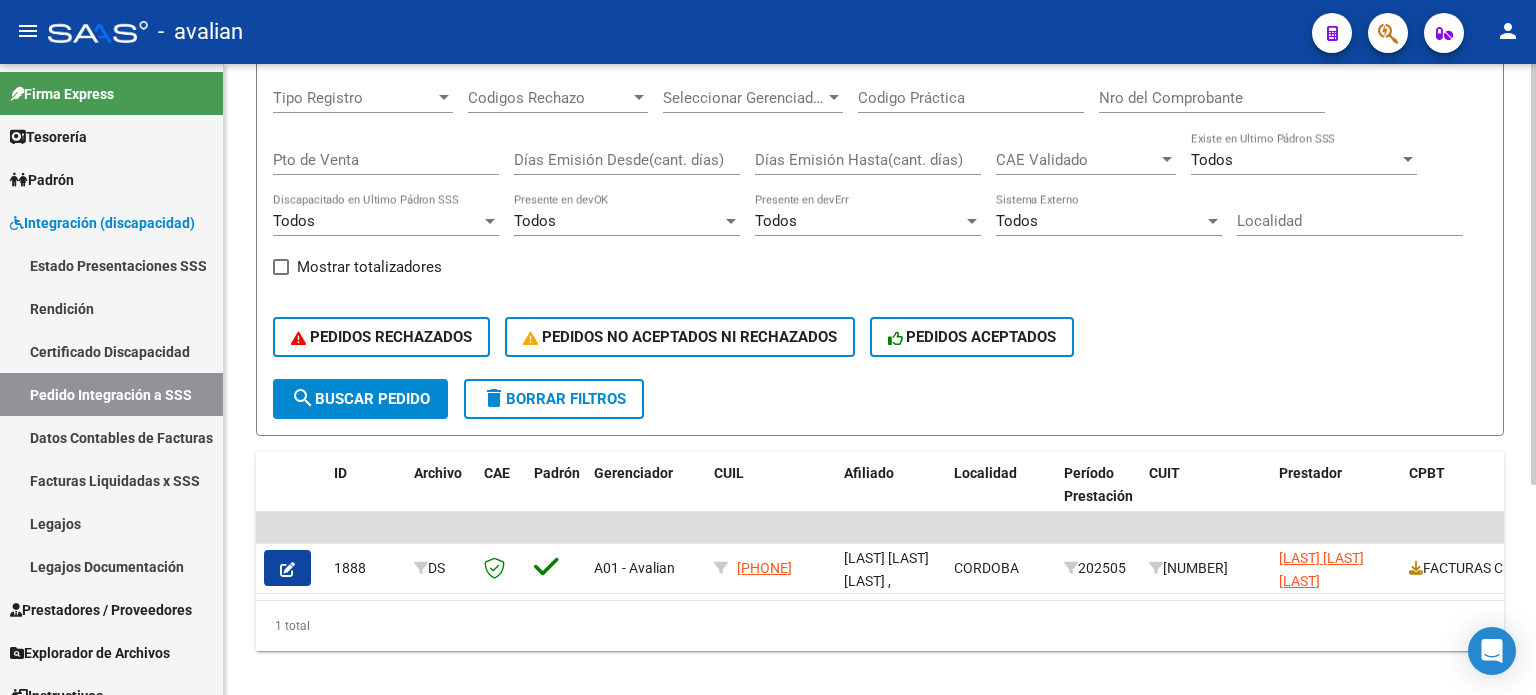 scroll, scrollTop: 313, scrollLeft: 0, axis: vertical 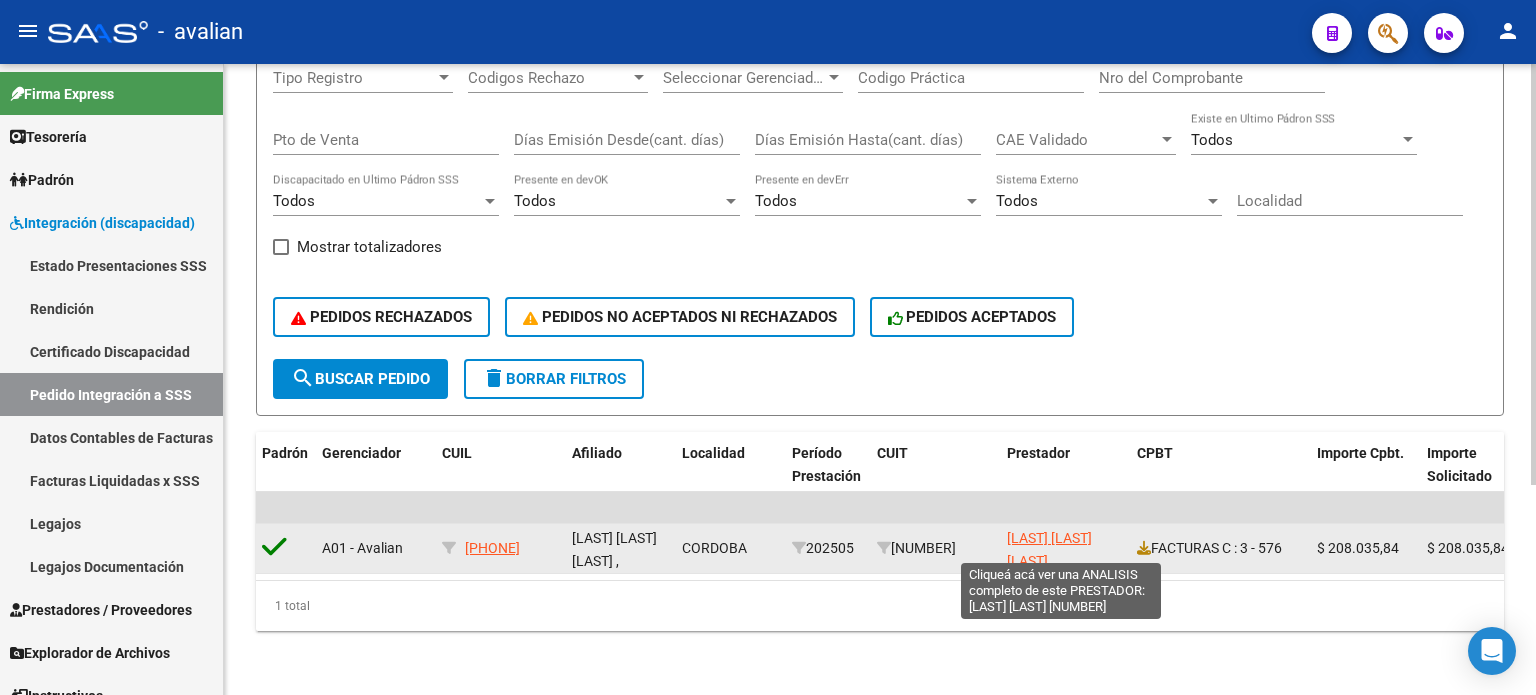 click on "[FIRST] [LAST]" 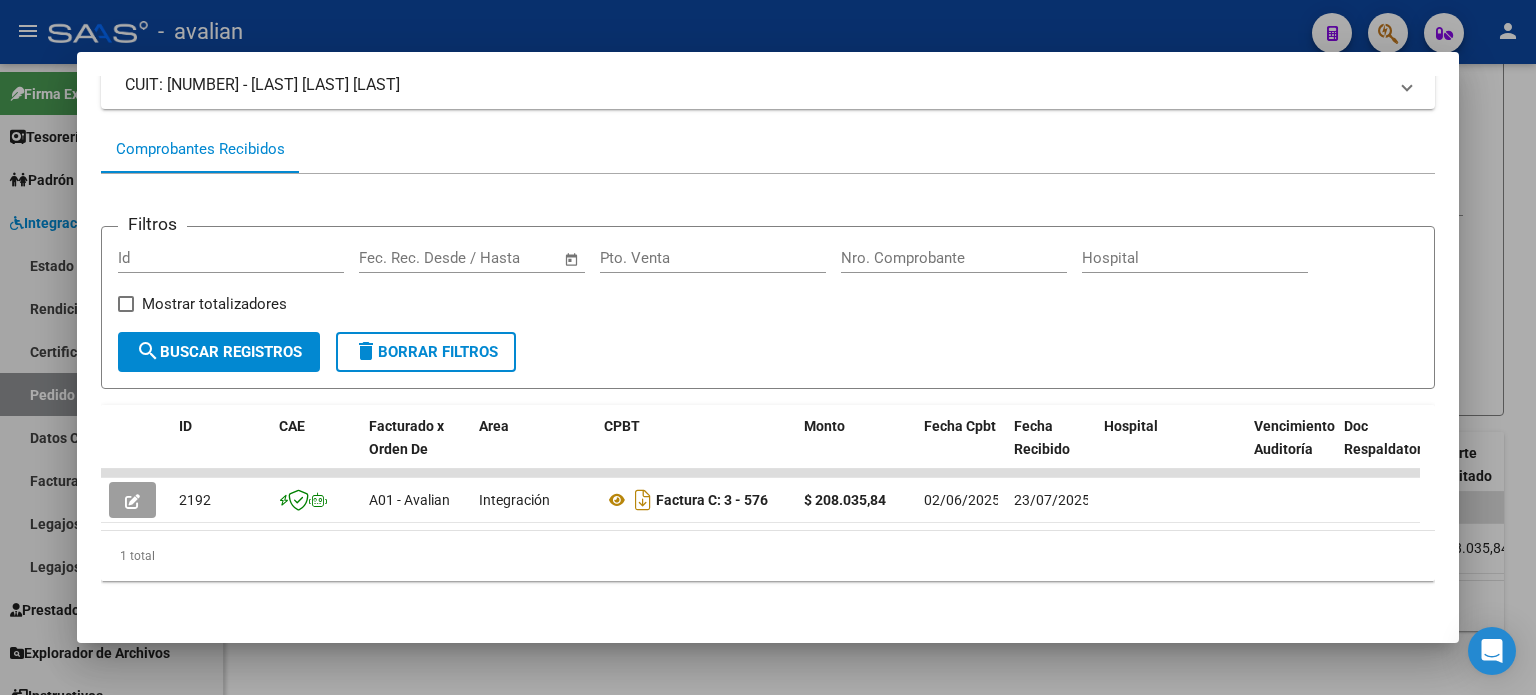scroll, scrollTop: 165, scrollLeft: 0, axis: vertical 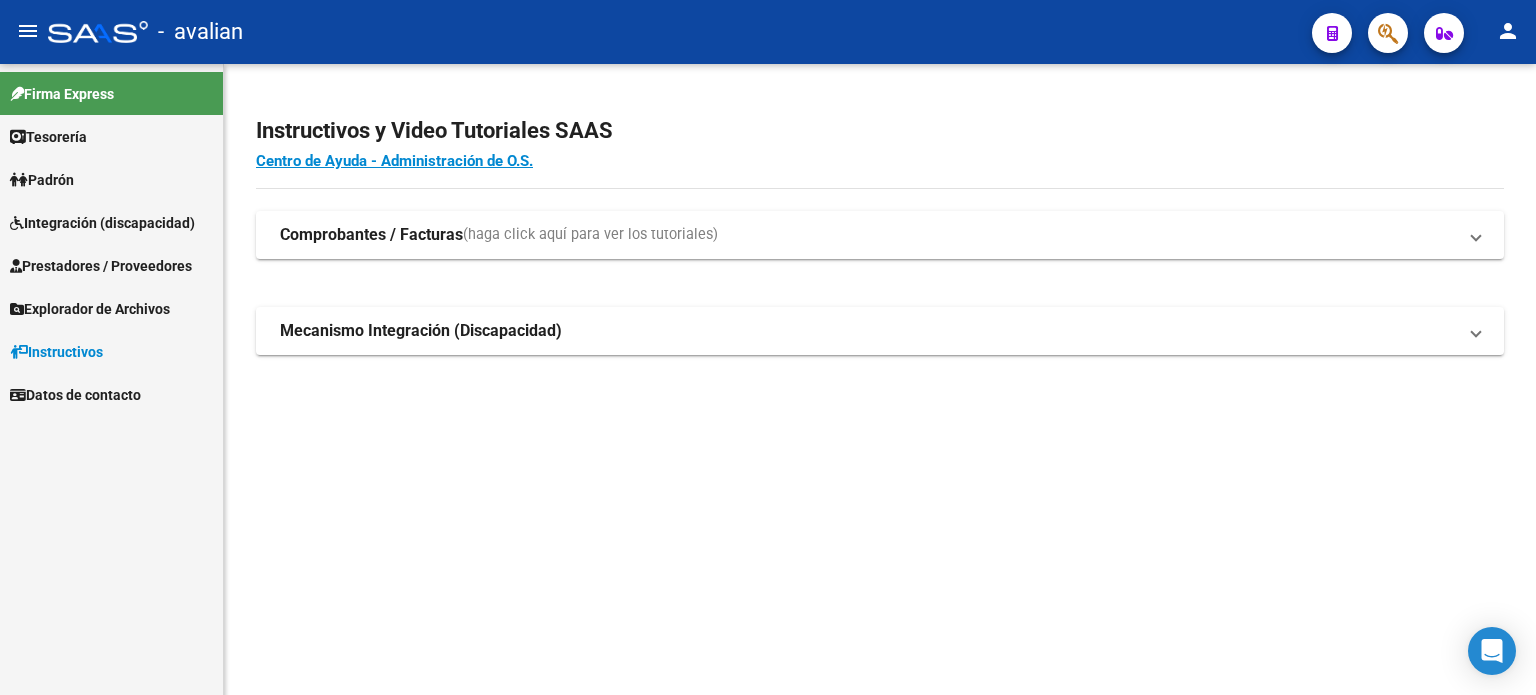 click on "Padrón" at bounding box center [111, 179] 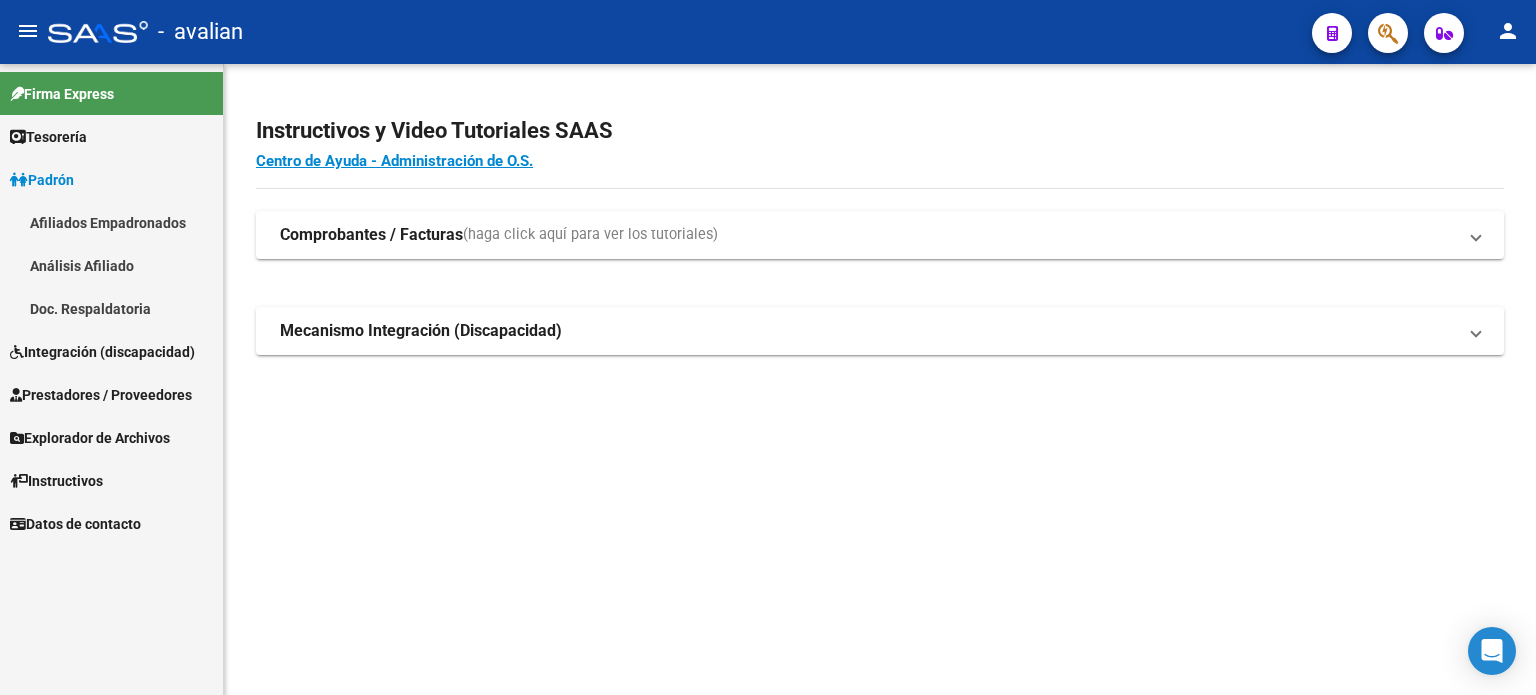 click on "Integración (discapacidad)" at bounding box center [102, 352] 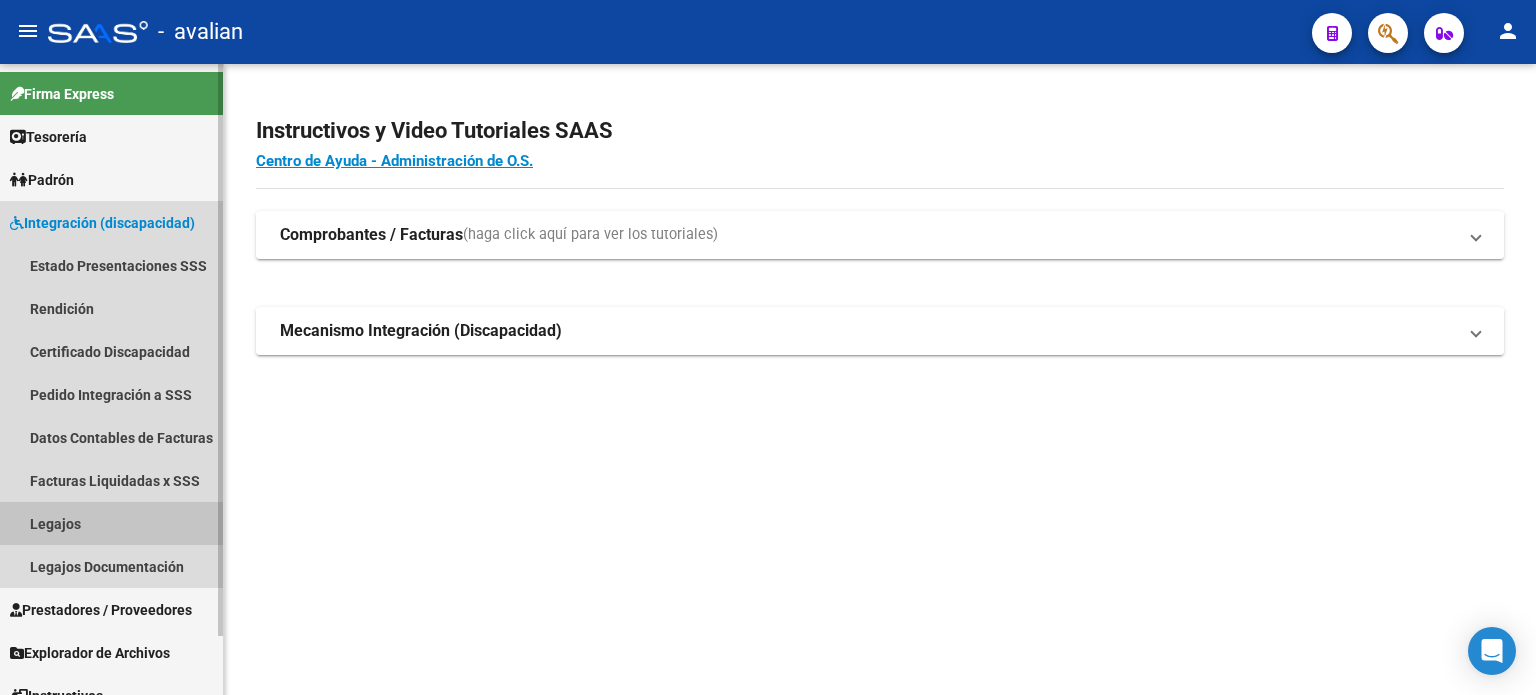 click on "Legajos" at bounding box center [111, 523] 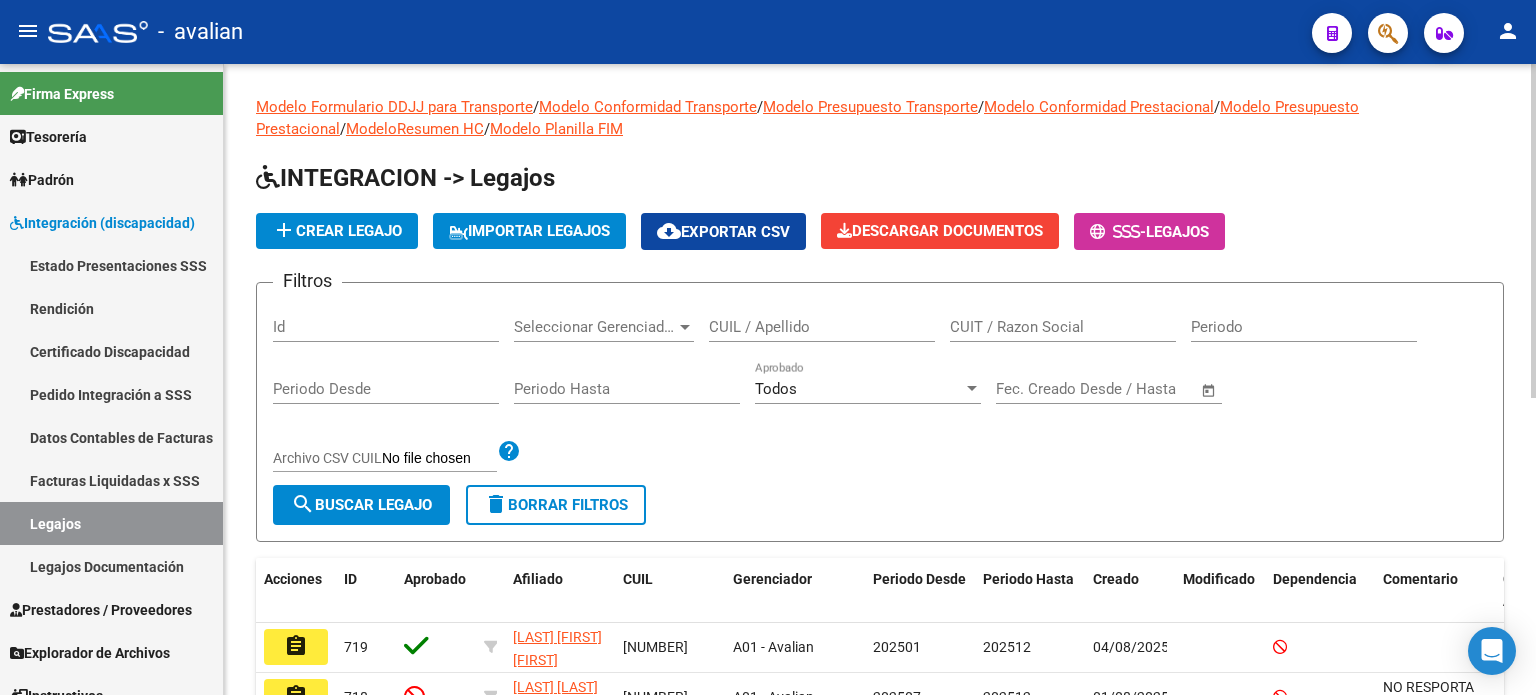 click on "CUIL / Apellido" at bounding box center (822, 327) 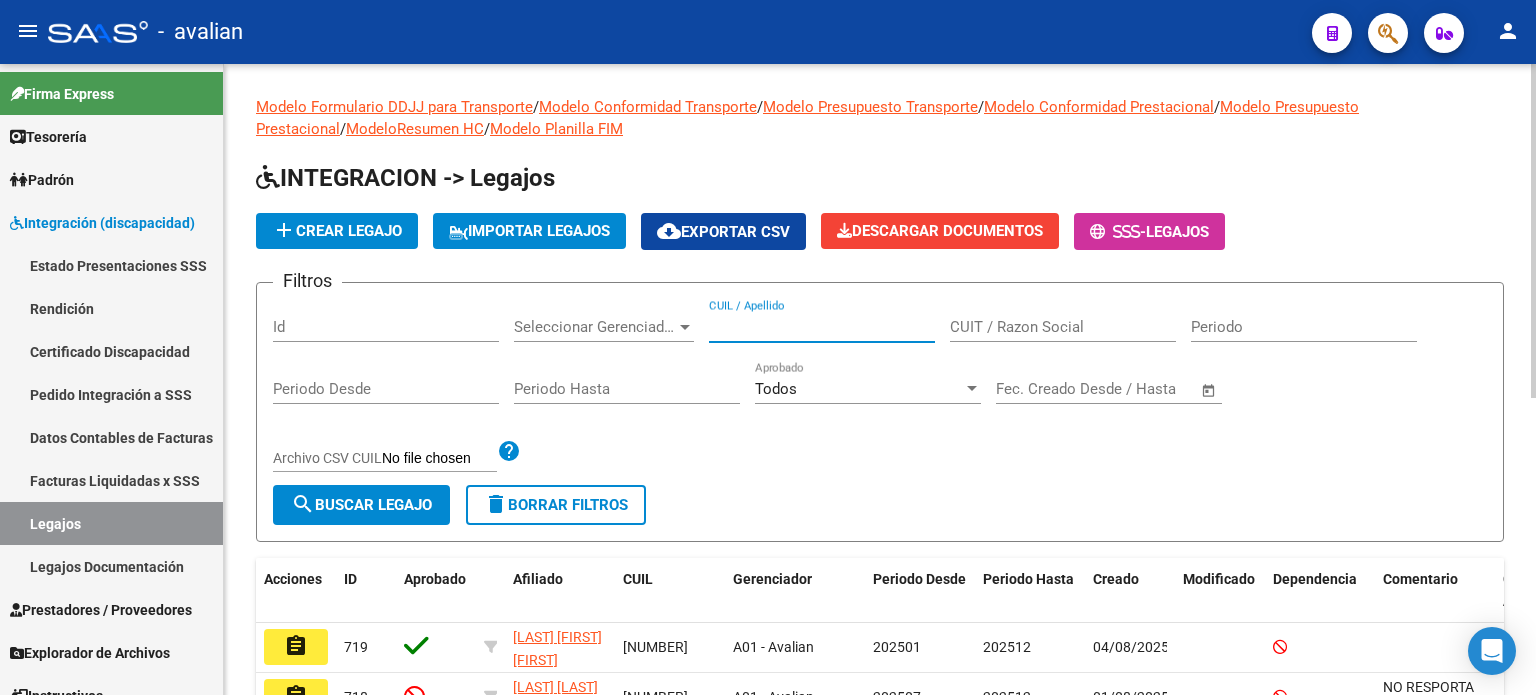 paste on "[NUMBER]" 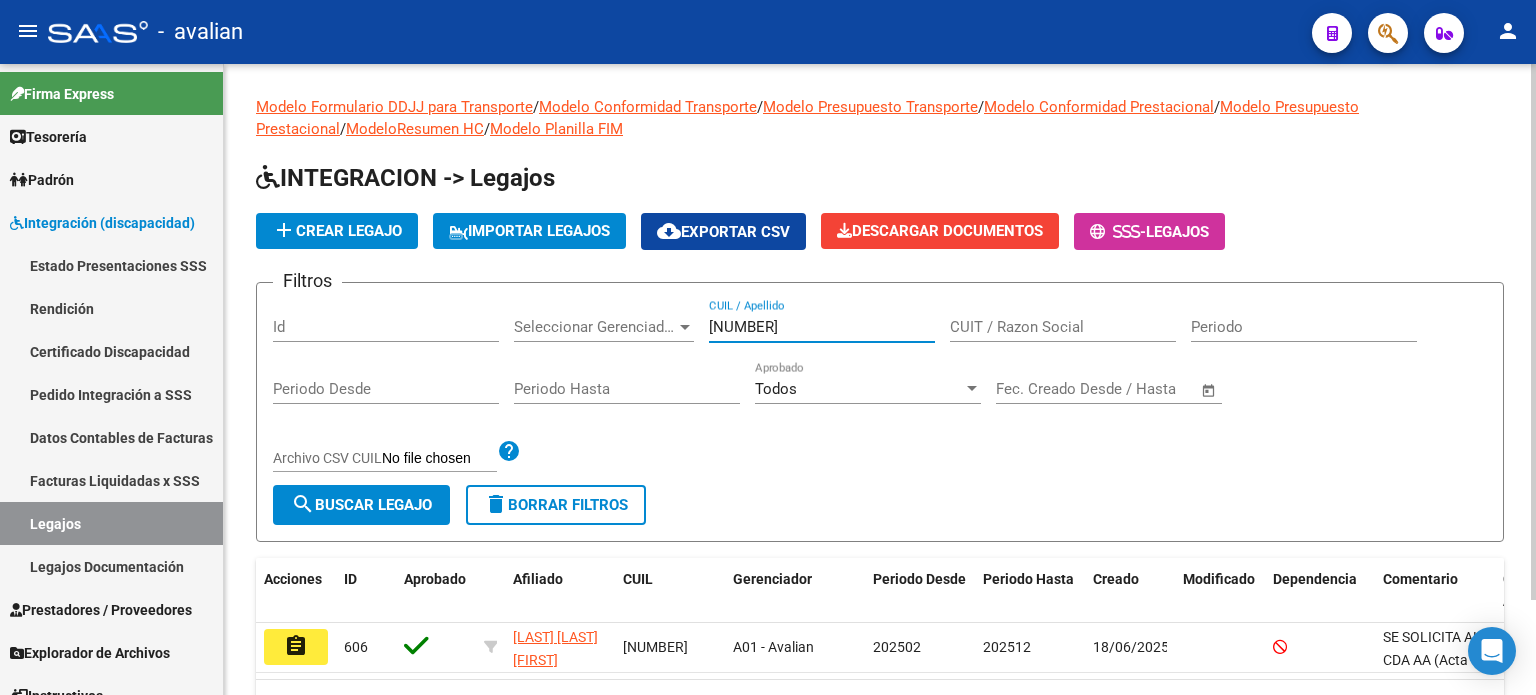 scroll, scrollTop: 111, scrollLeft: 0, axis: vertical 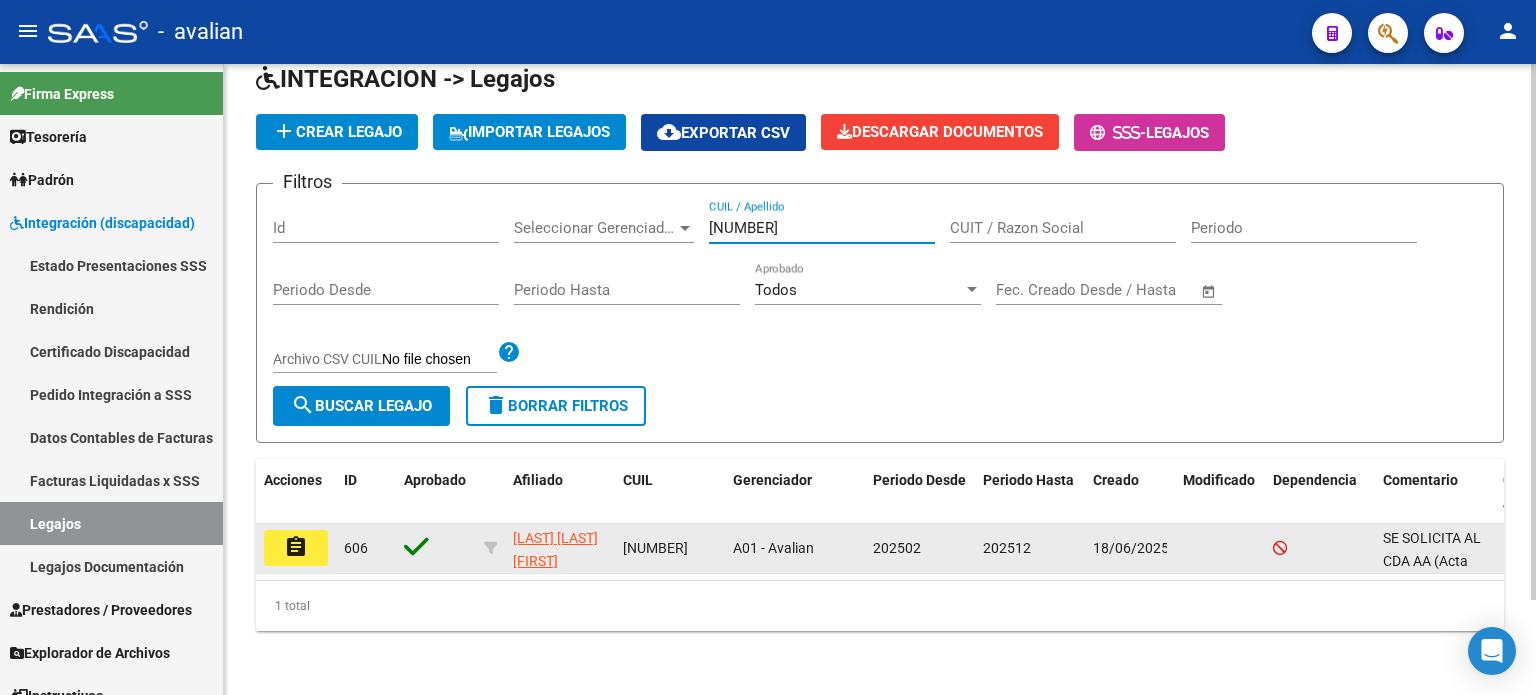 type on "[NUMBER]" 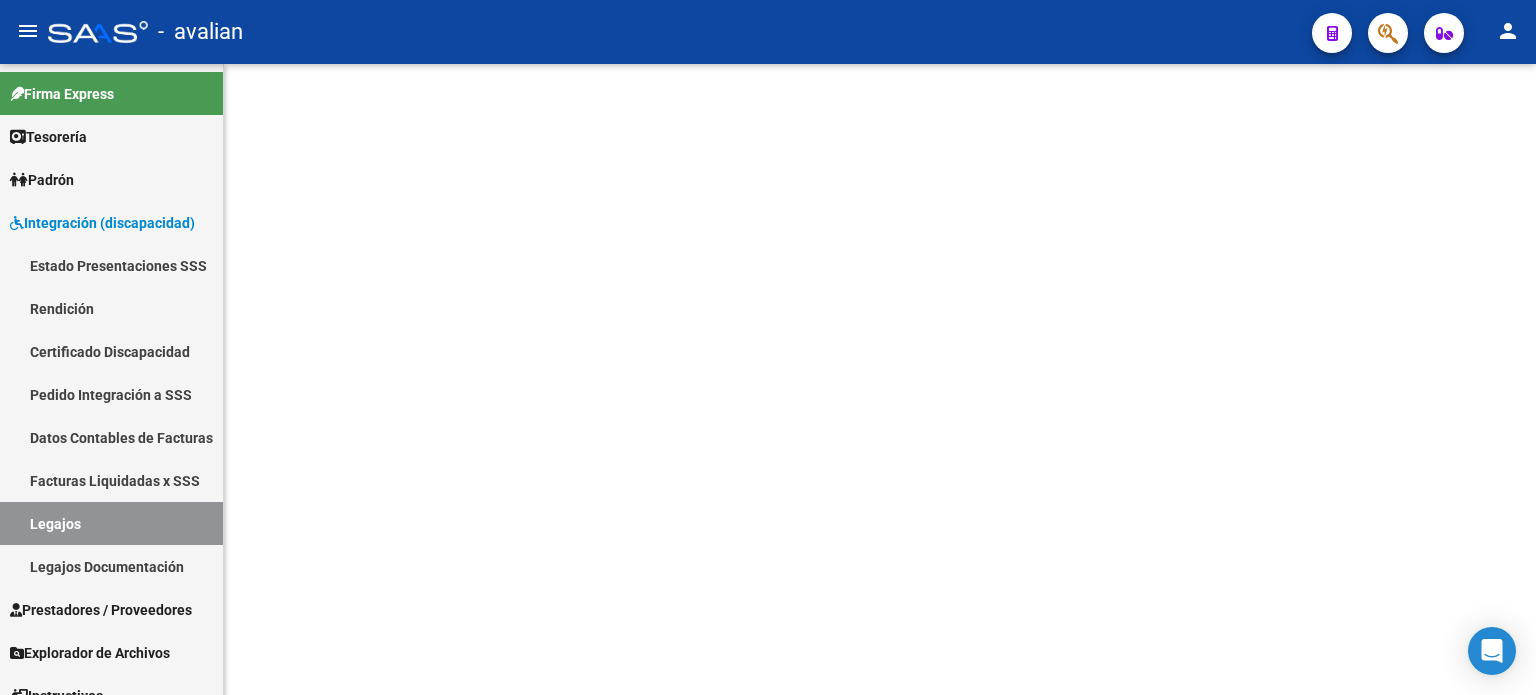 scroll, scrollTop: 0, scrollLeft: 0, axis: both 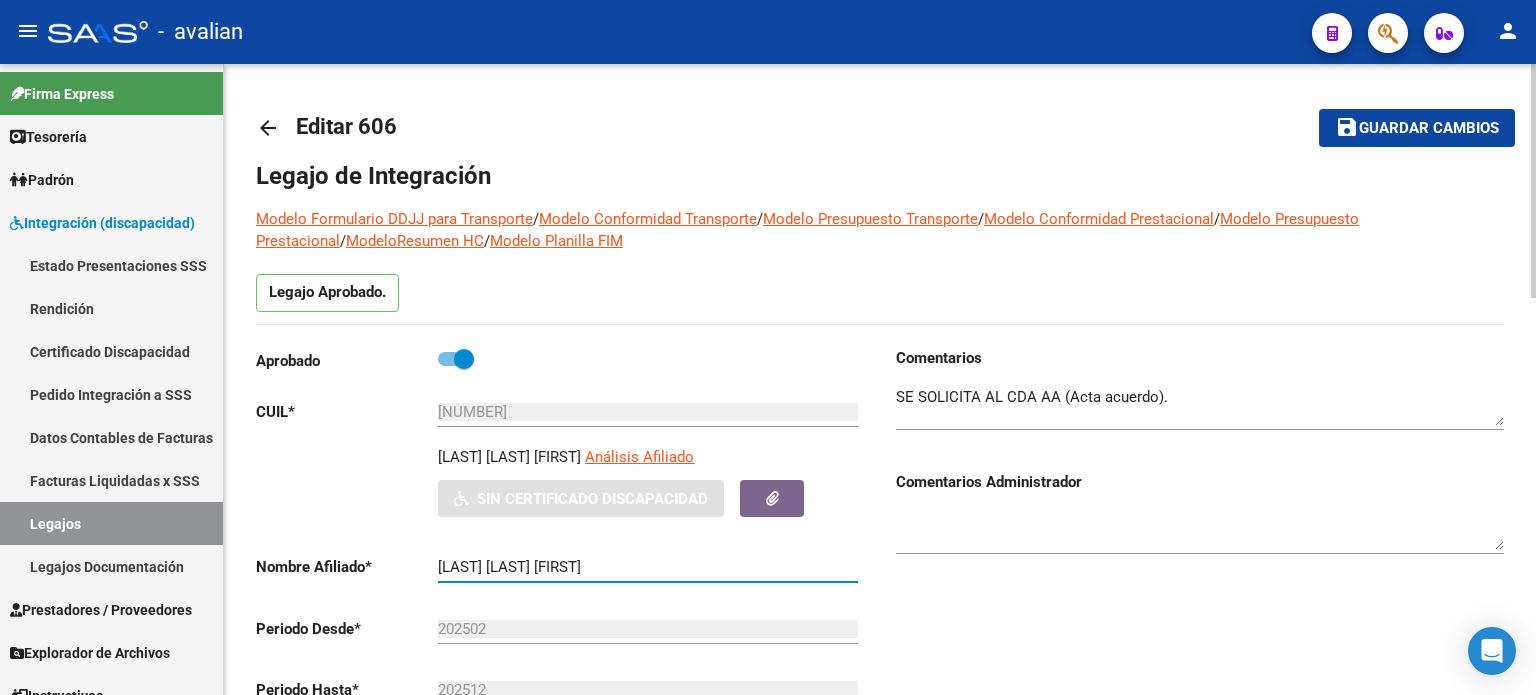 drag, startPoint x: 624, startPoint y: 560, endPoint x: 390, endPoint y: 555, distance: 234.0534 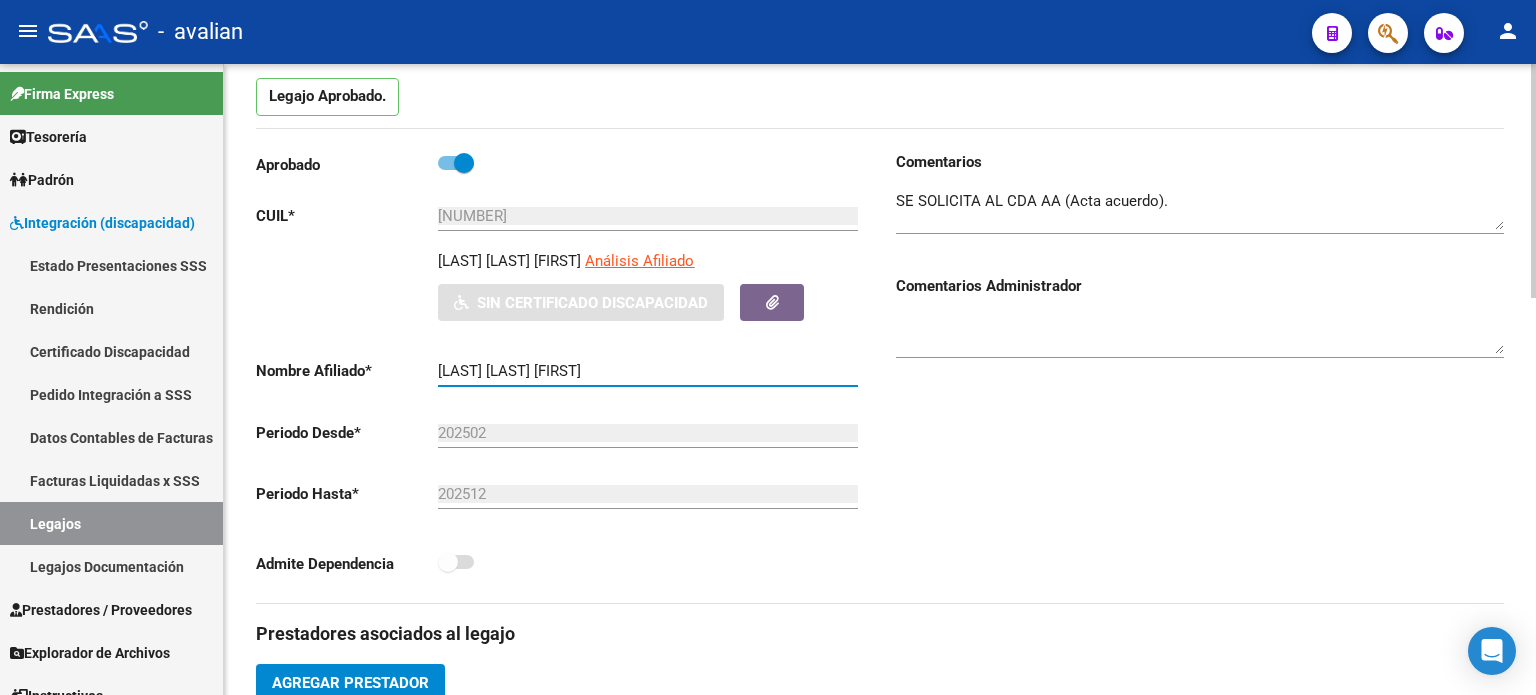 scroll, scrollTop: 200, scrollLeft: 0, axis: vertical 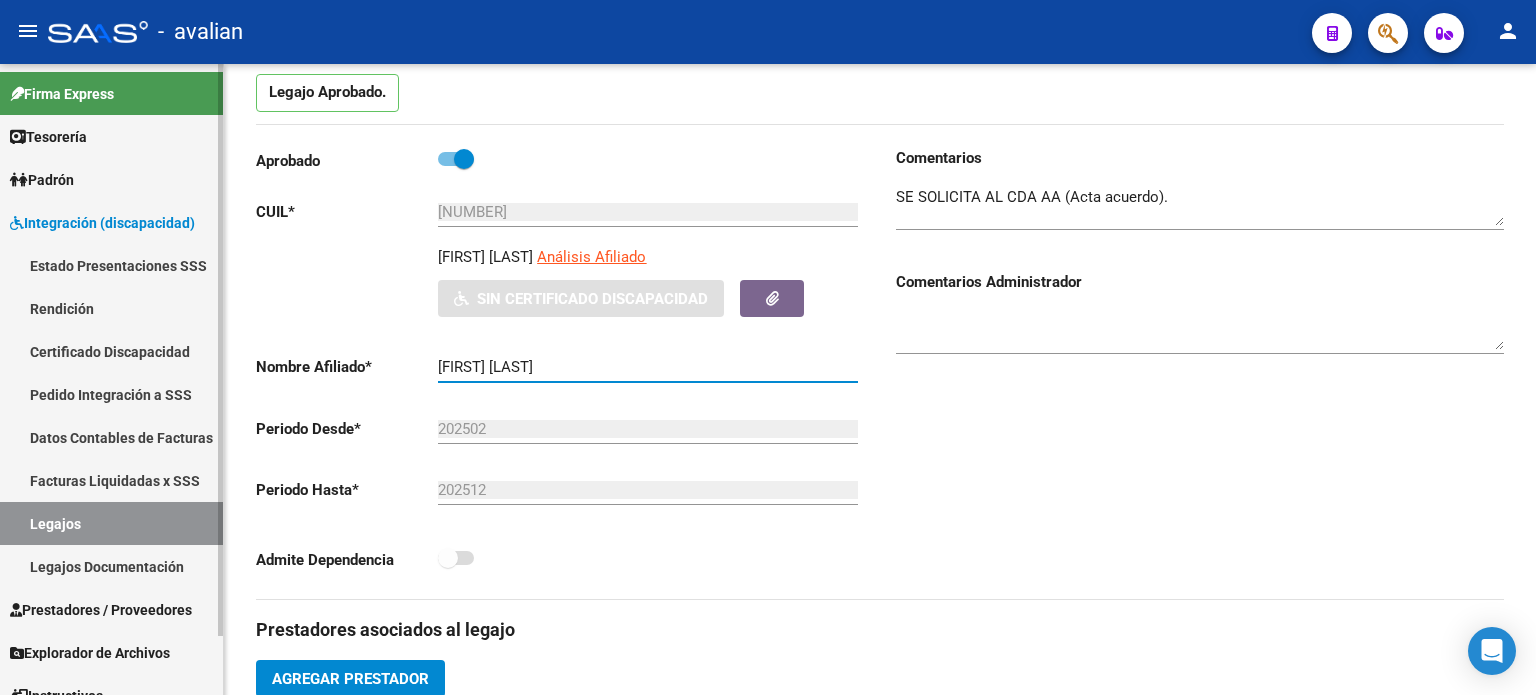 click on "Prestadores / Proveedores" at bounding box center (101, 610) 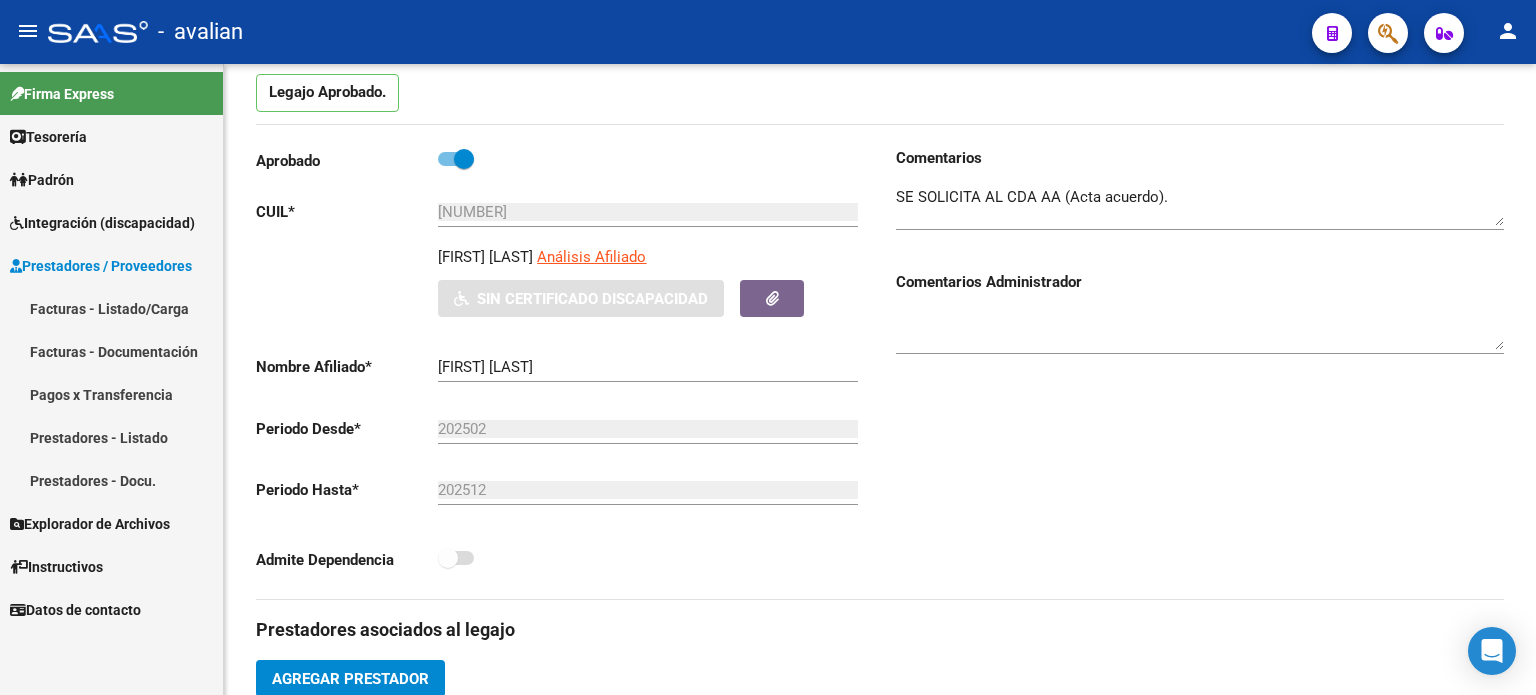 click on "Facturas - Listado/Carga" at bounding box center [111, 308] 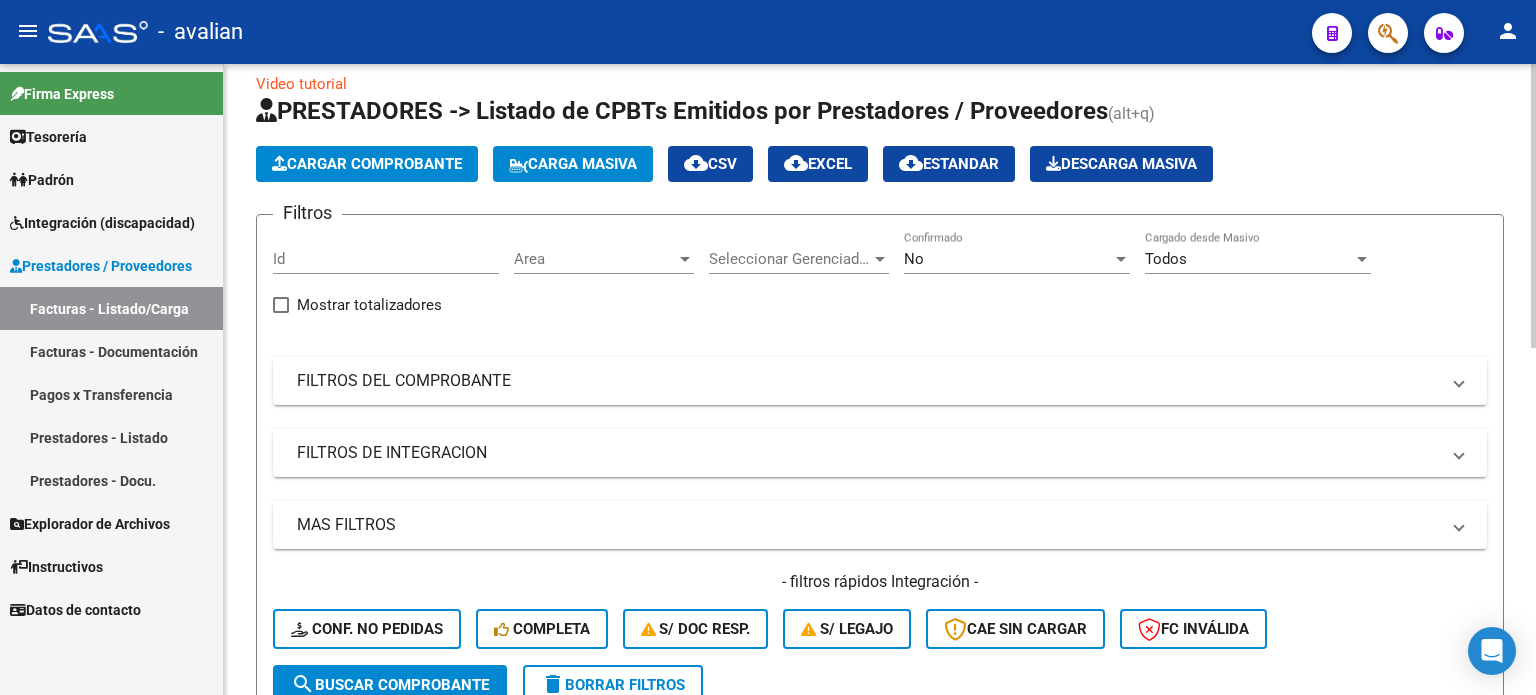 scroll, scrollTop: 0, scrollLeft: 0, axis: both 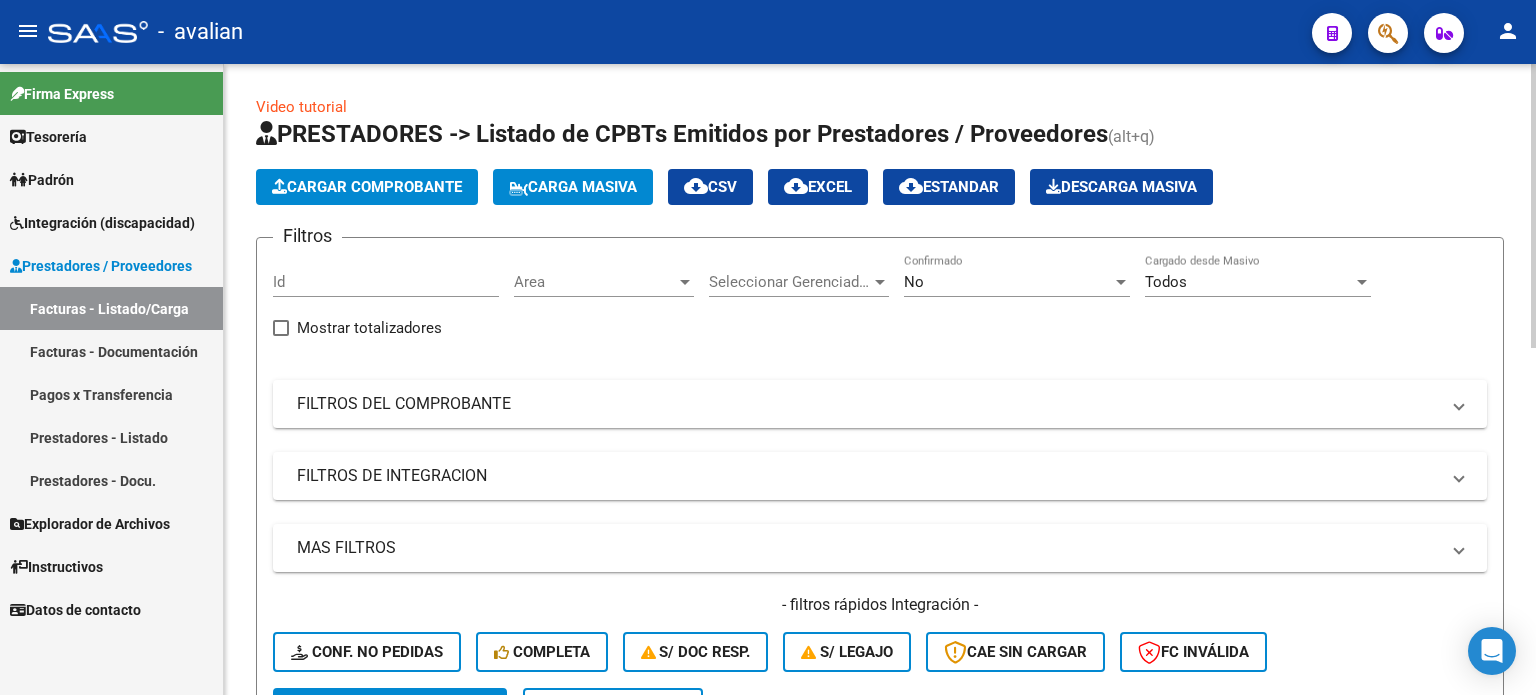 click on "Carga Masiva" 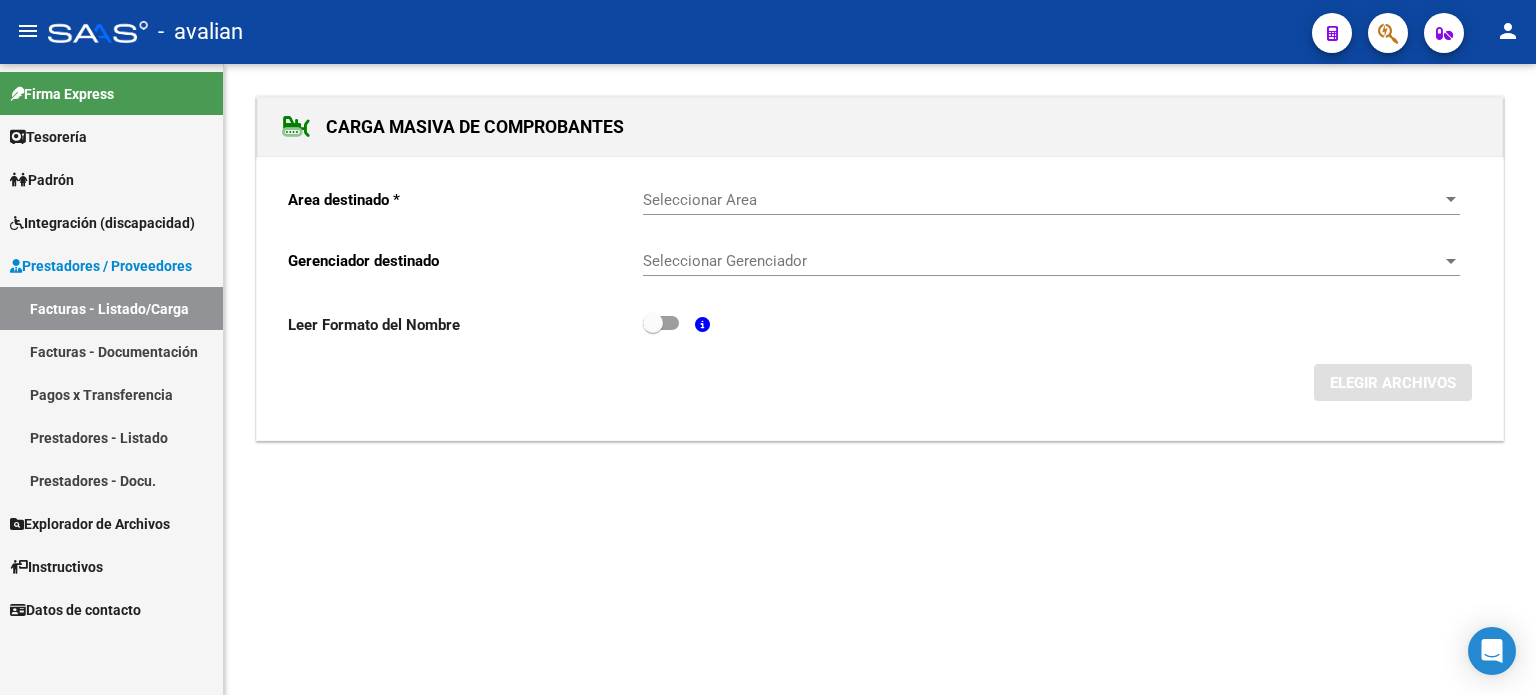 click on "Seleccionar Area" at bounding box center [1042, 200] 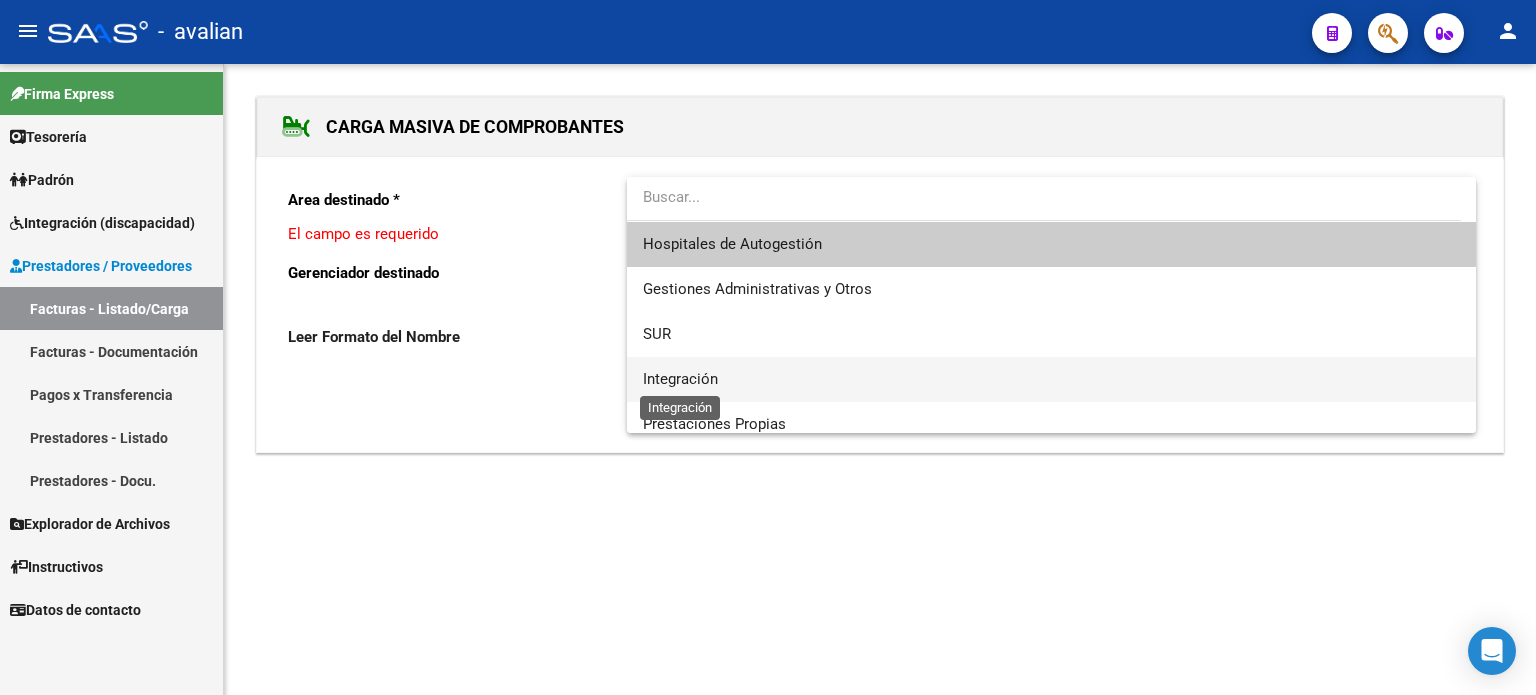 click on "Integración" at bounding box center (680, 379) 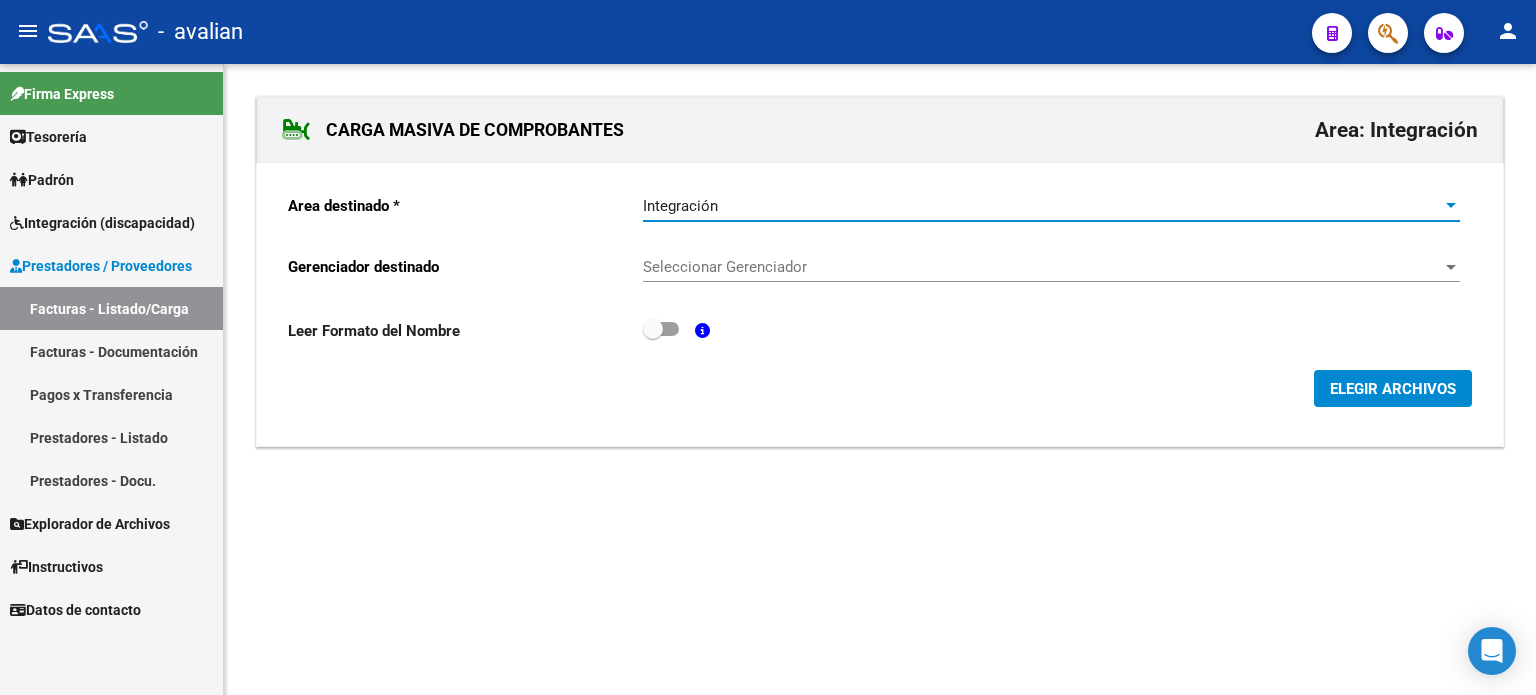 click on "Seleccionar Gerenciador" at bounding box center [1042, 267] 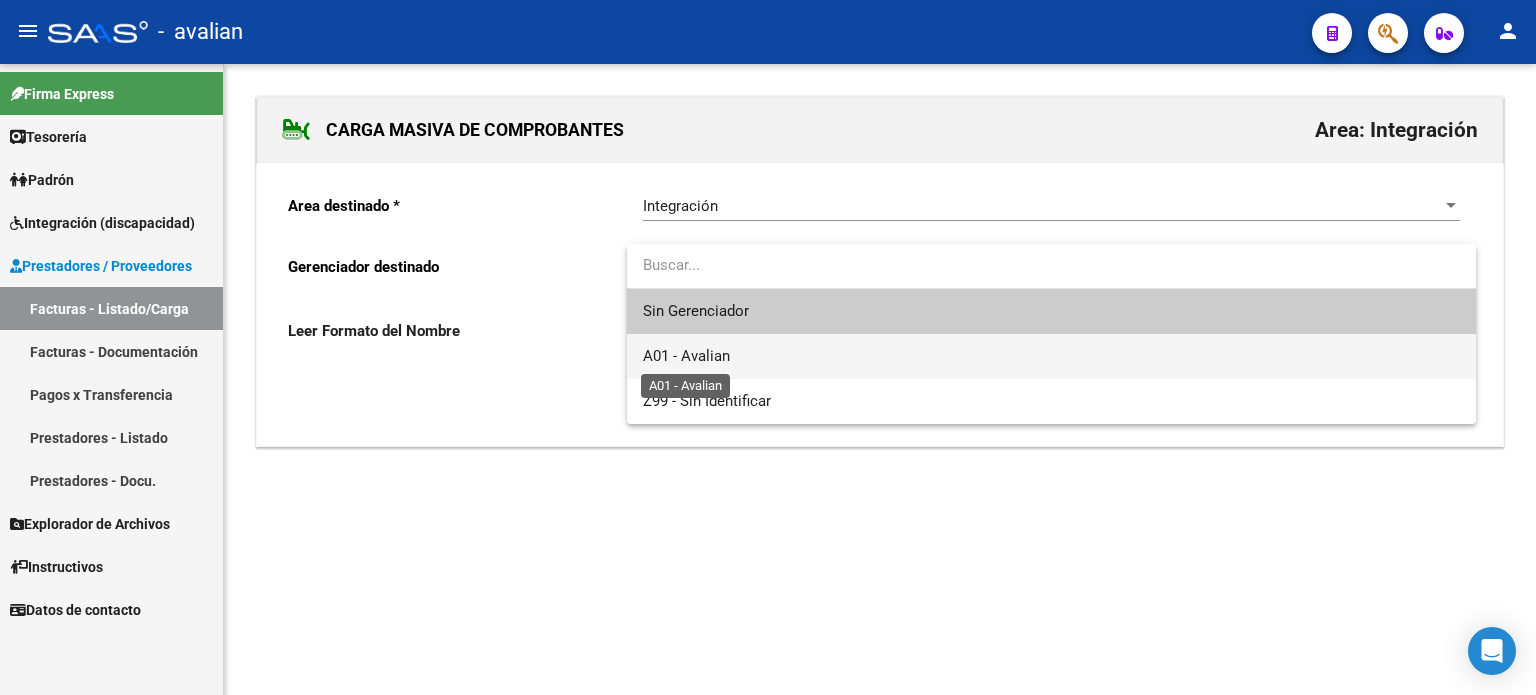 click on "A01 - Avalian" at bounding box center (686, 356) 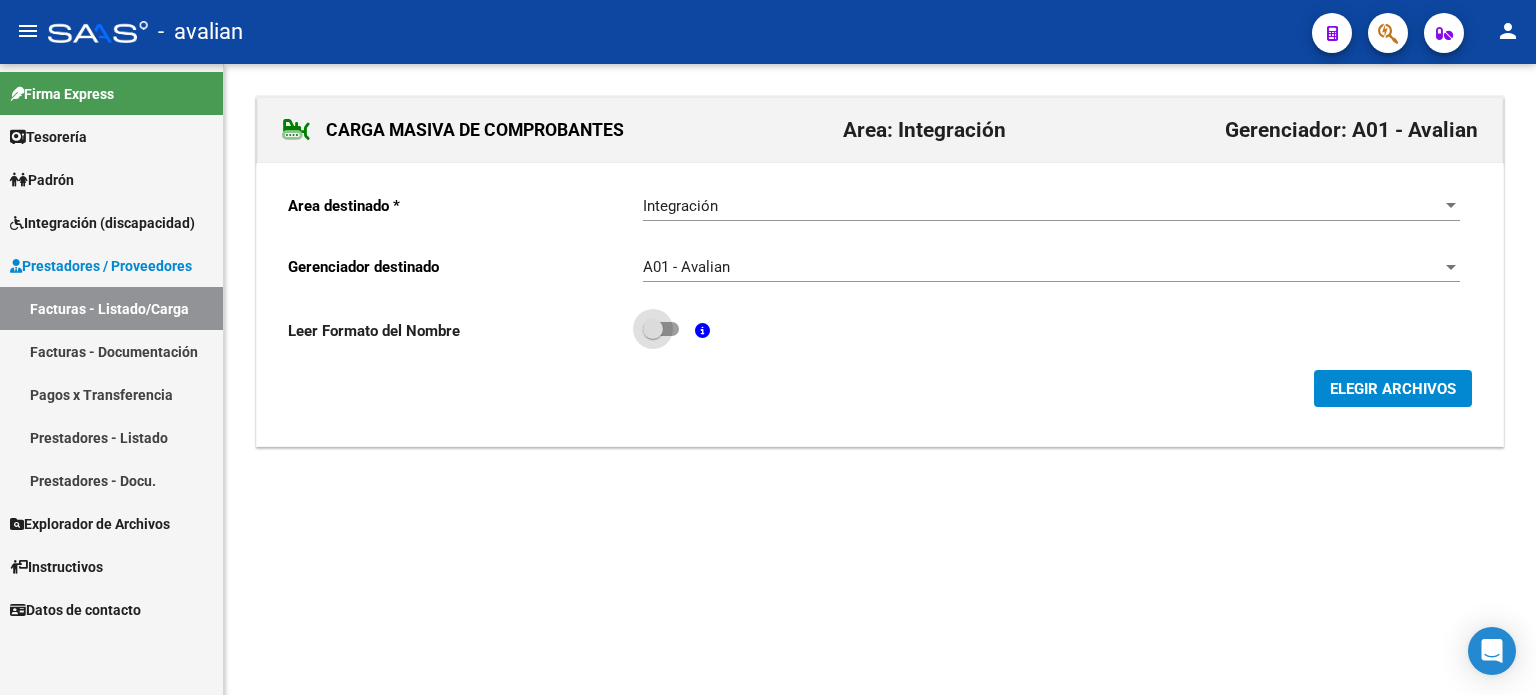click at bounding box center [653, 329] 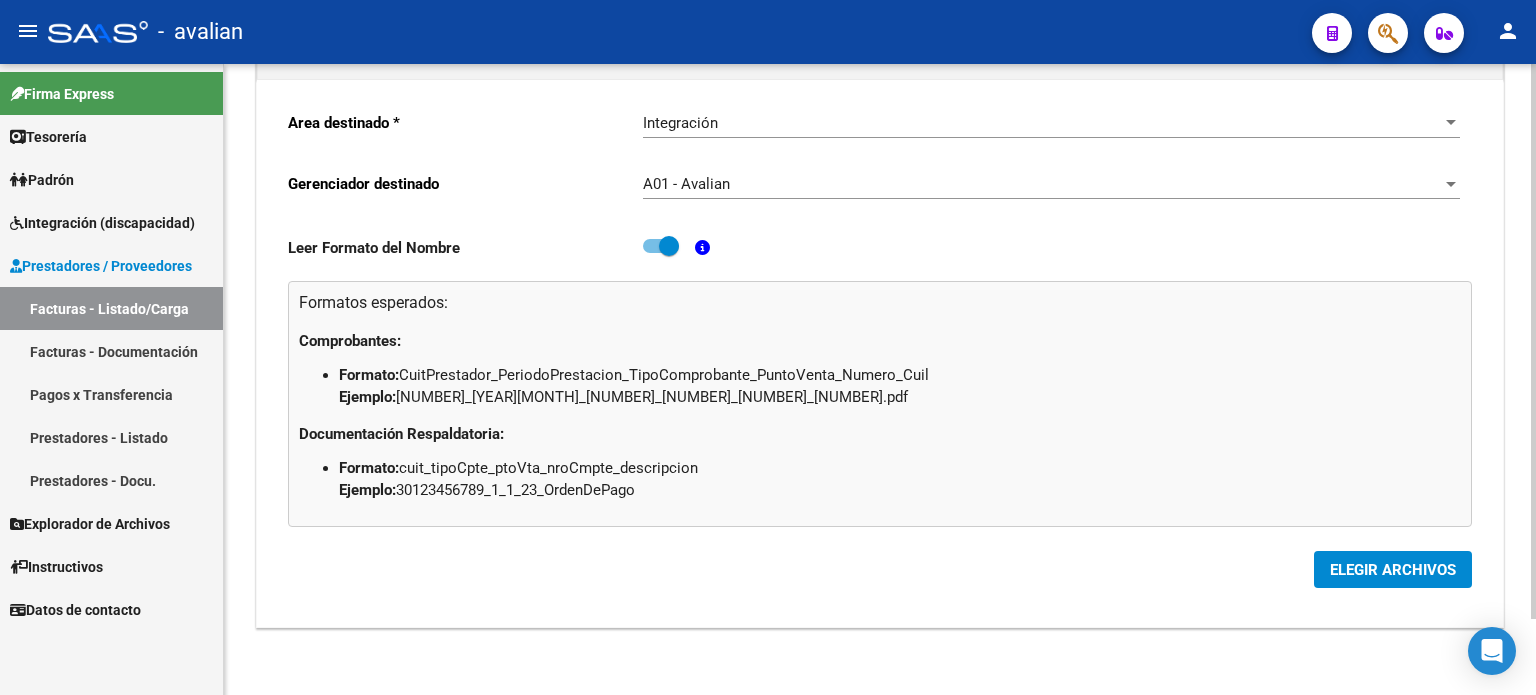 scroll, scrollTop: 86, scrollLeft: 0, axis: vertical 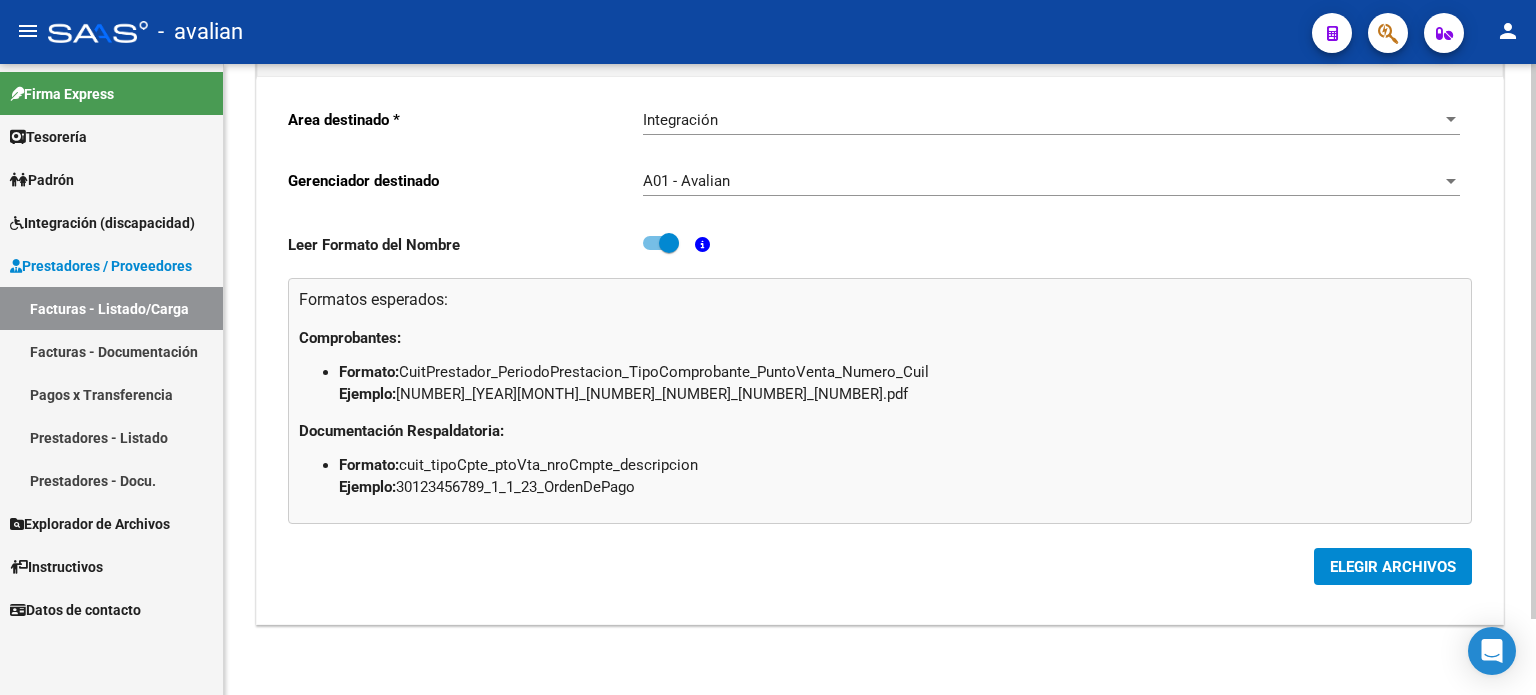 click on "ELEGIR ARCHIVOS" 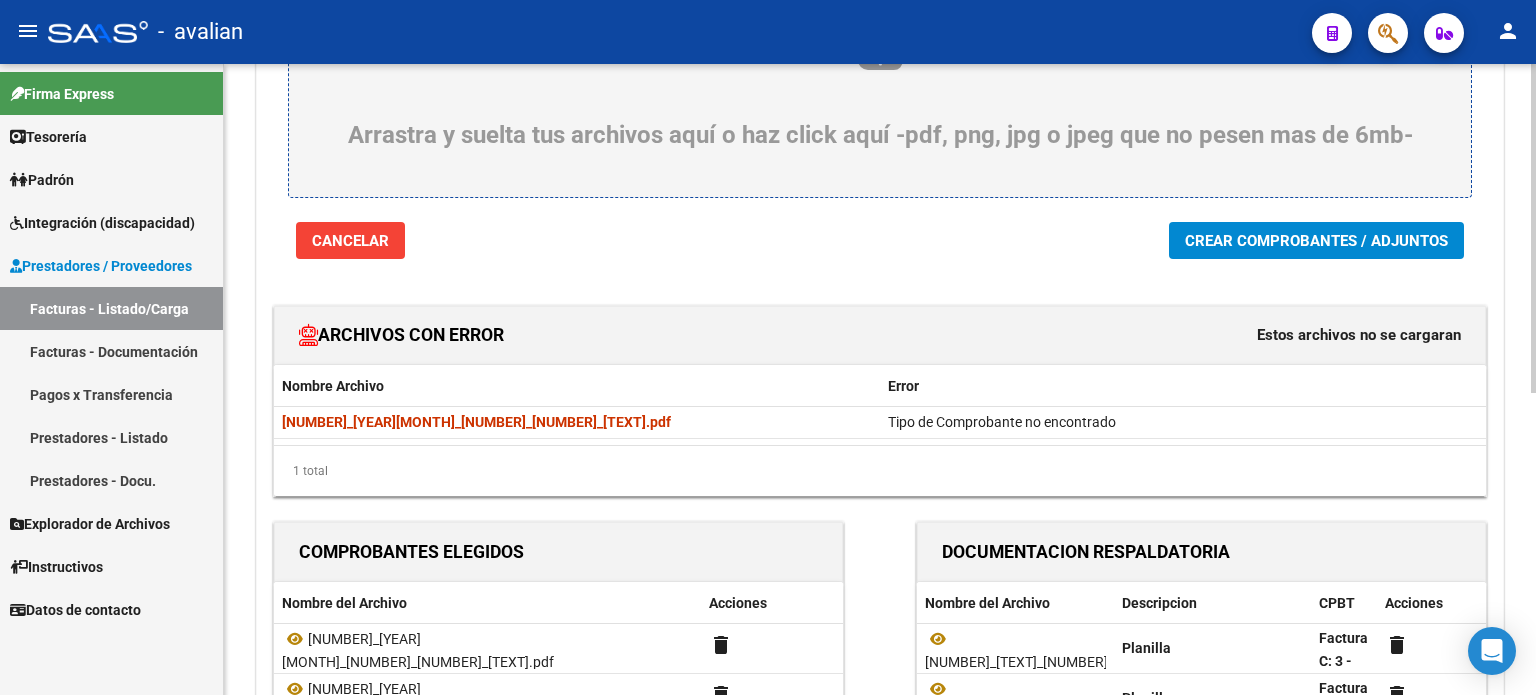 scroll, scrollTop: 333, scrollLeft: 0, axis: vertical 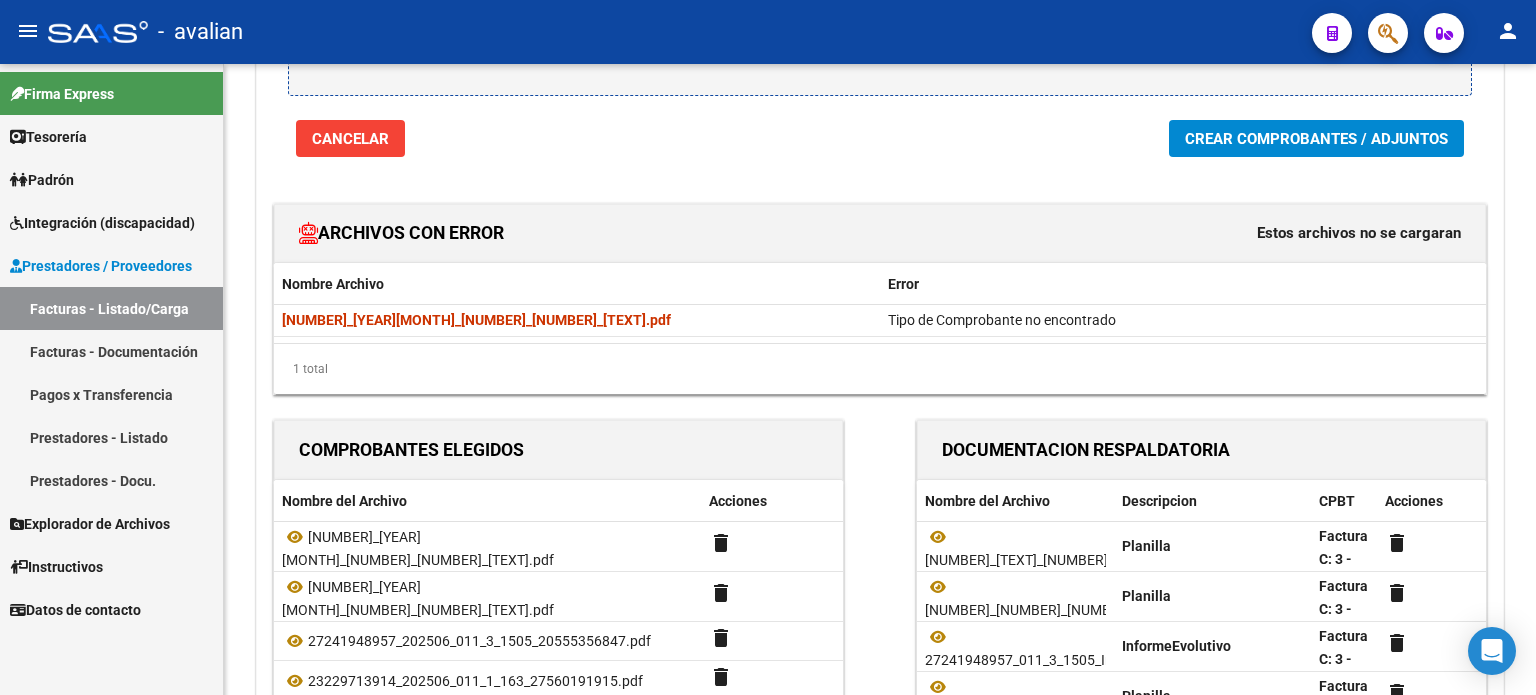 click 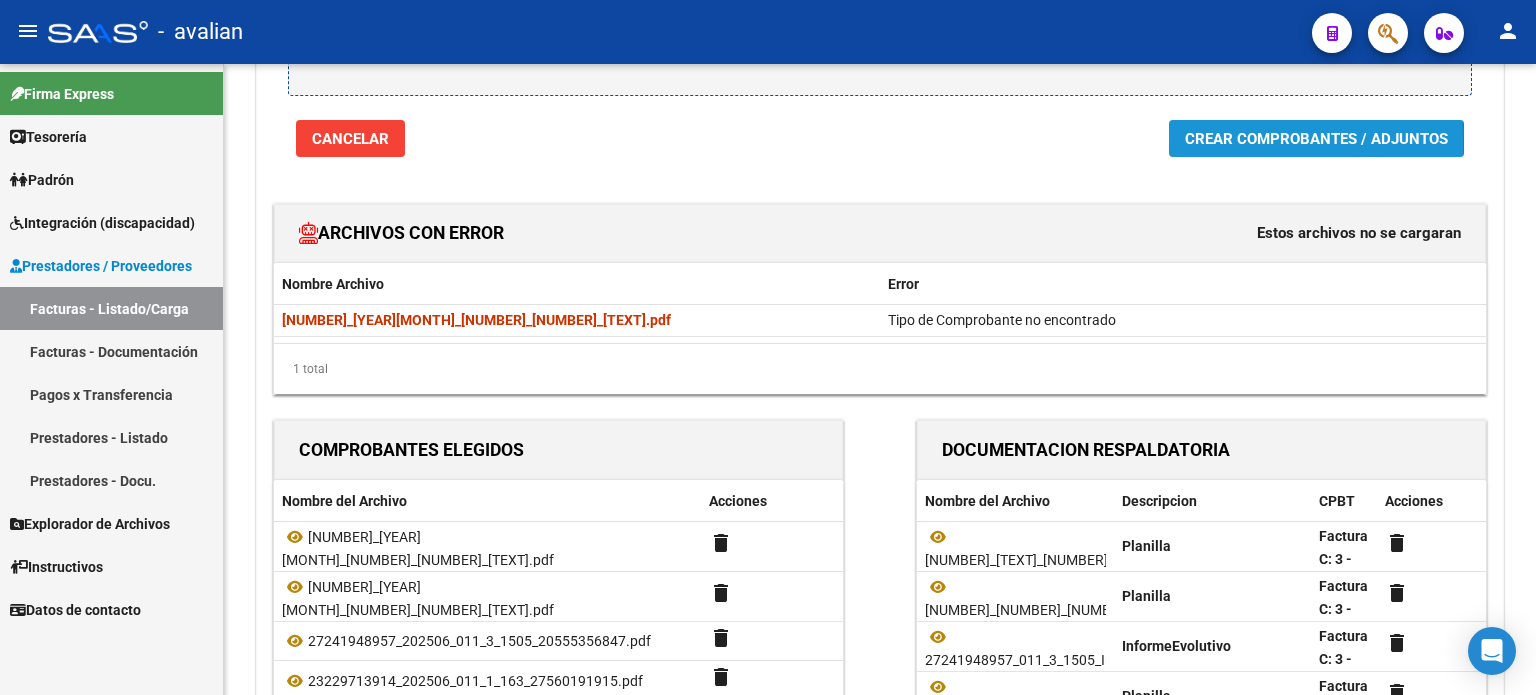click on "Crear Comprobantes / Adjuntos" 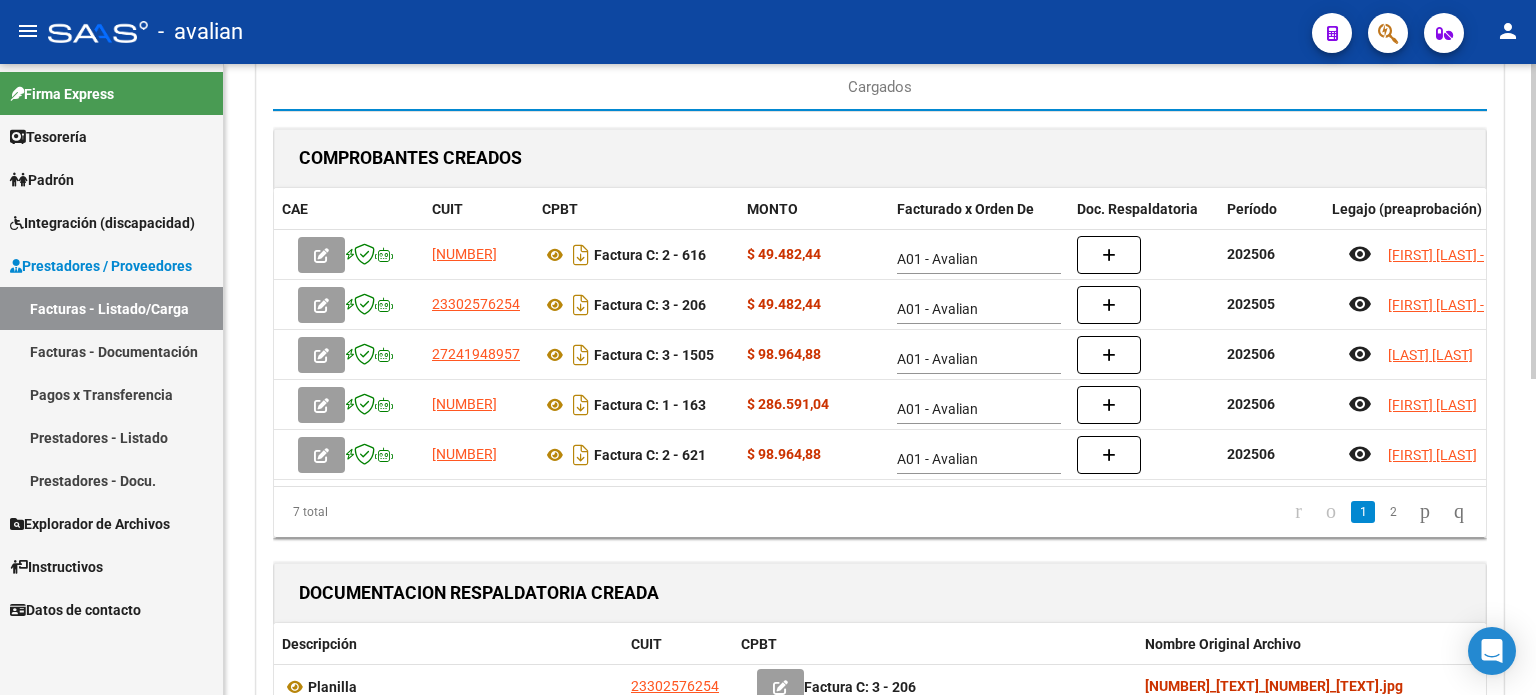 scroll, scrollTop: 266, scrollLeft: 0, axis: vertical 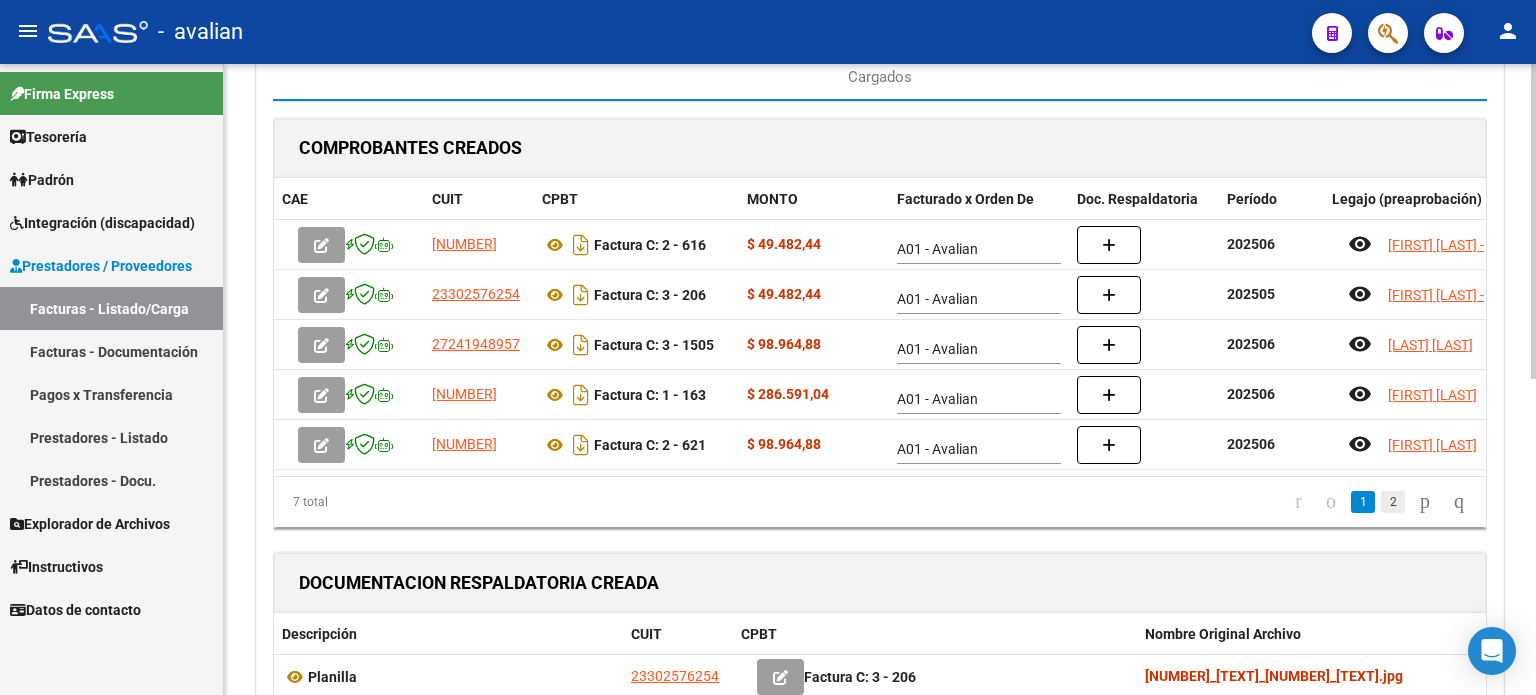 click on "2" 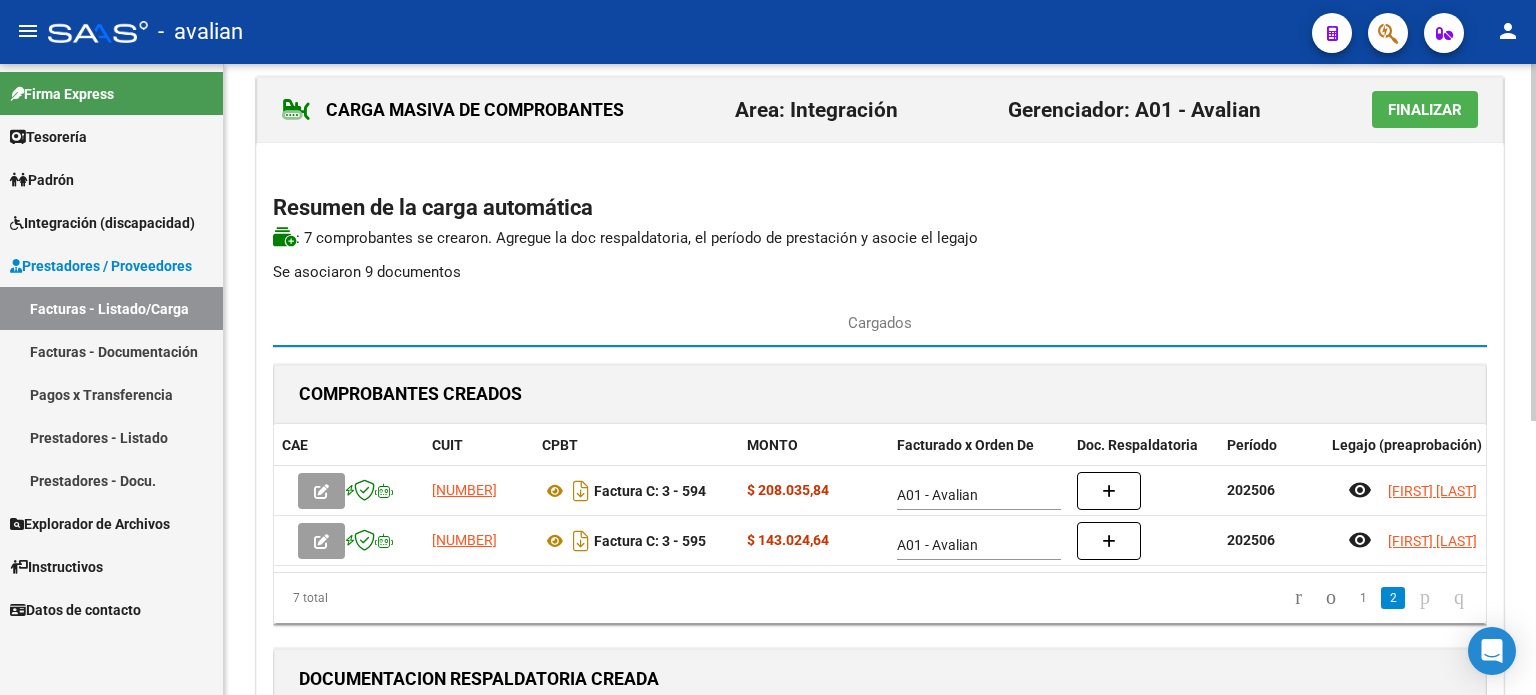 scroll, scrollTop: 0, scrollLeft: 0, axis: both 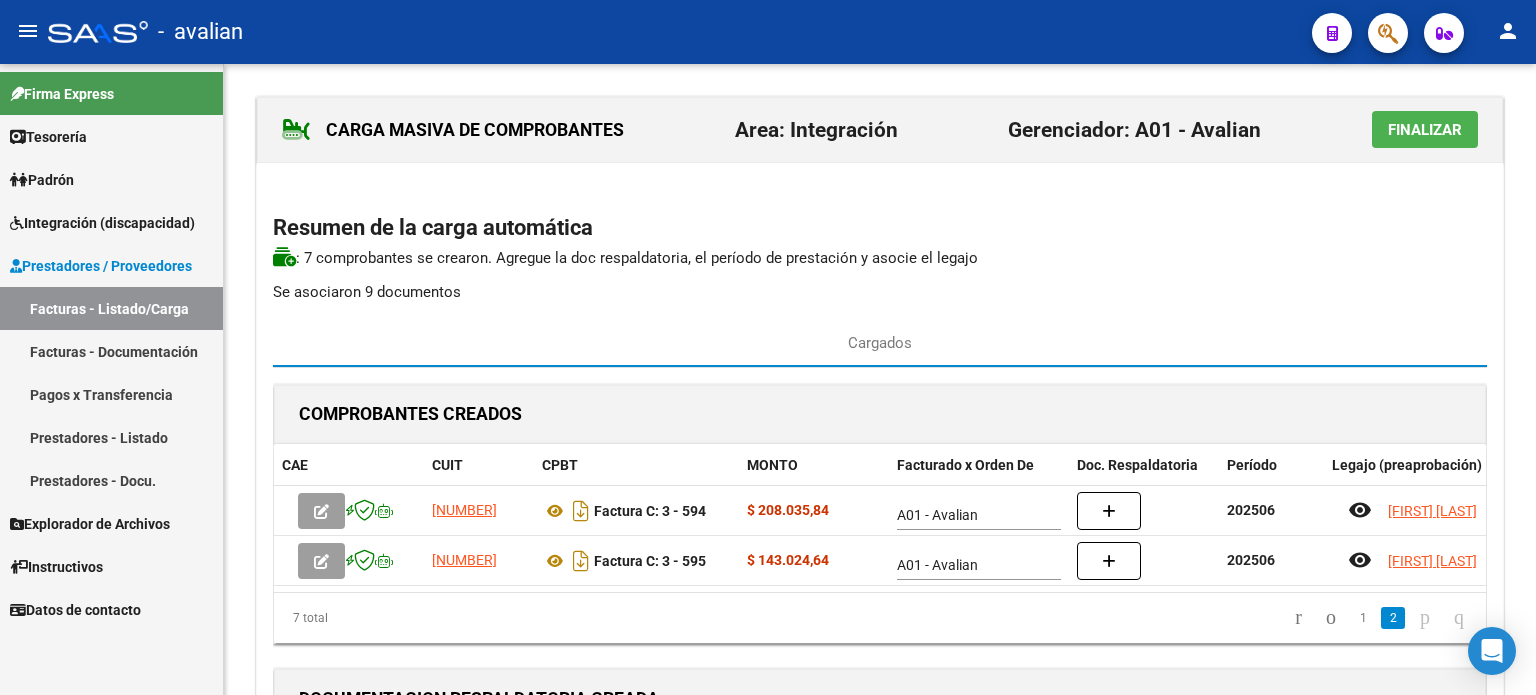 click on "Finalizar" 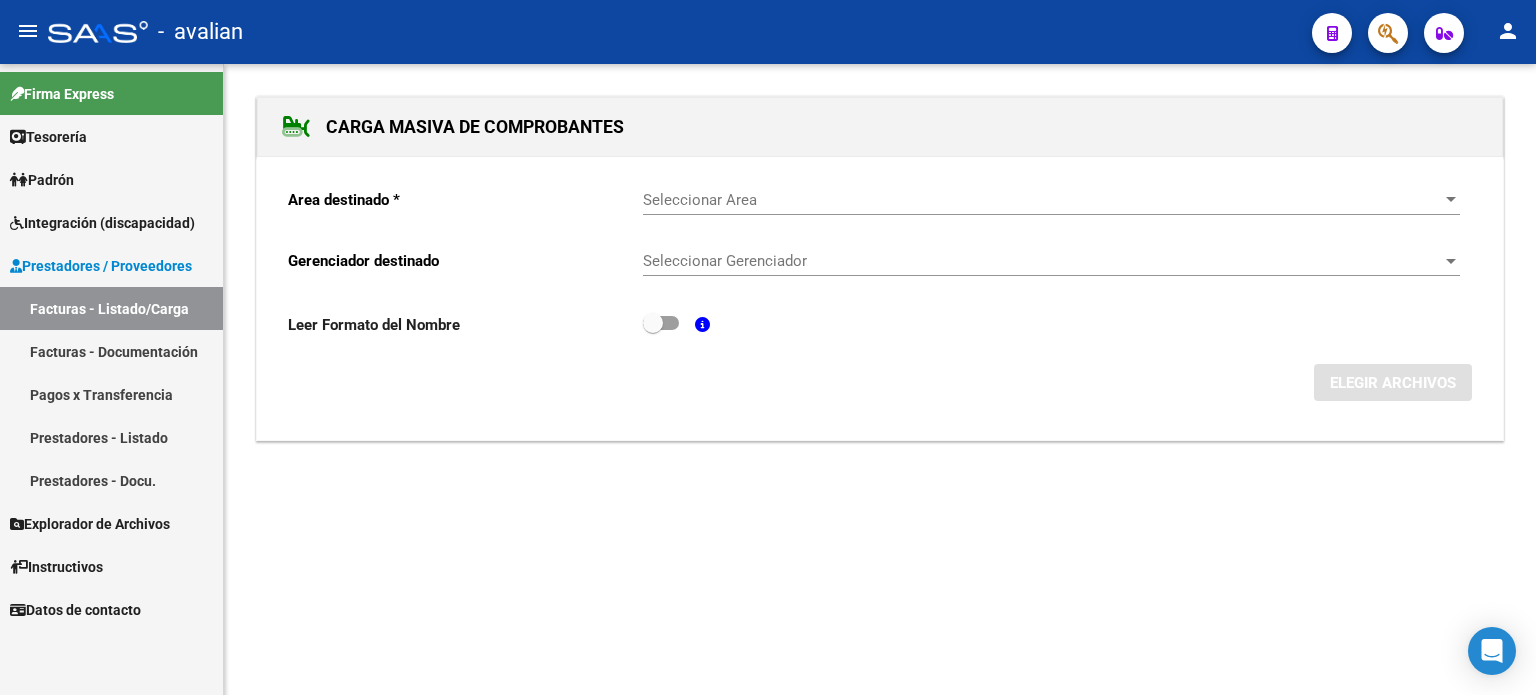 click on "Integración (discapacidad)" at bounding box center (102, 223) 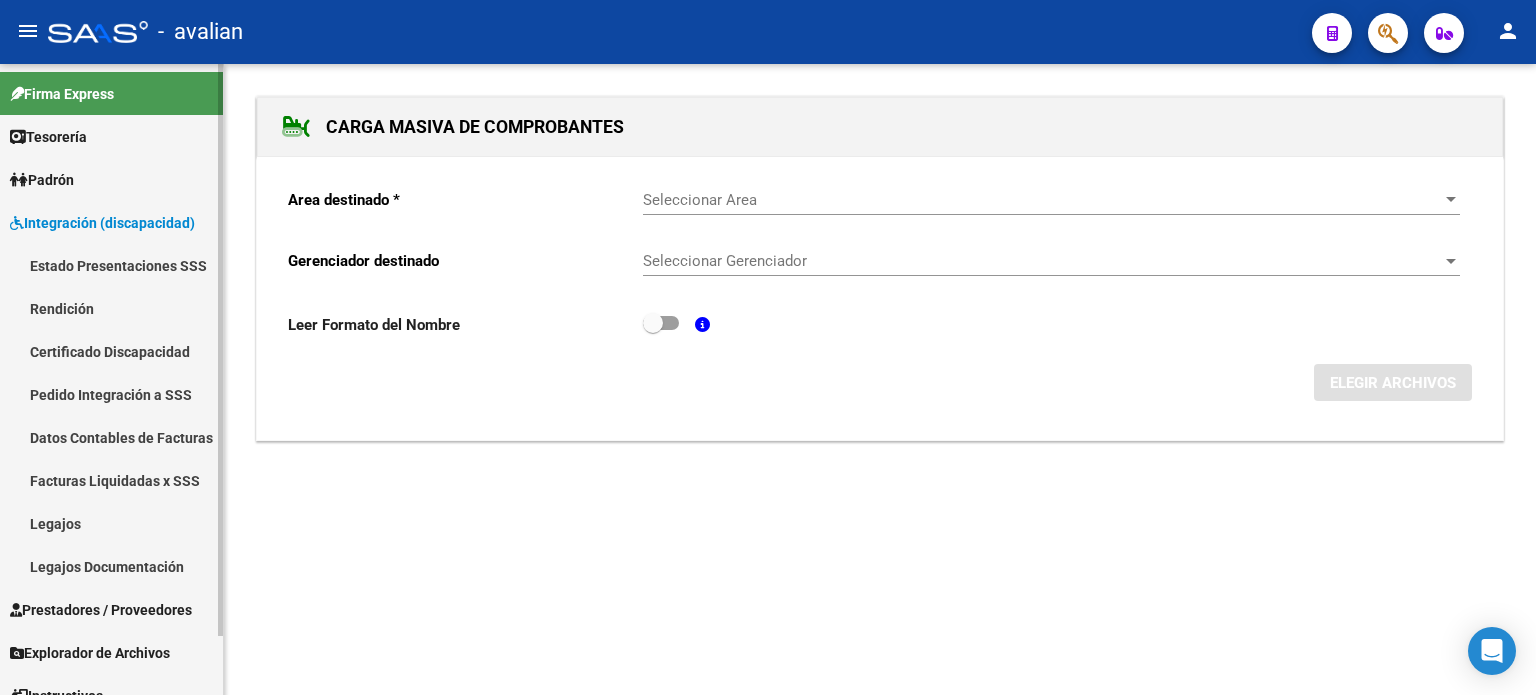 click on "Integración (discapacidad)" at bounding box center [102, 223] 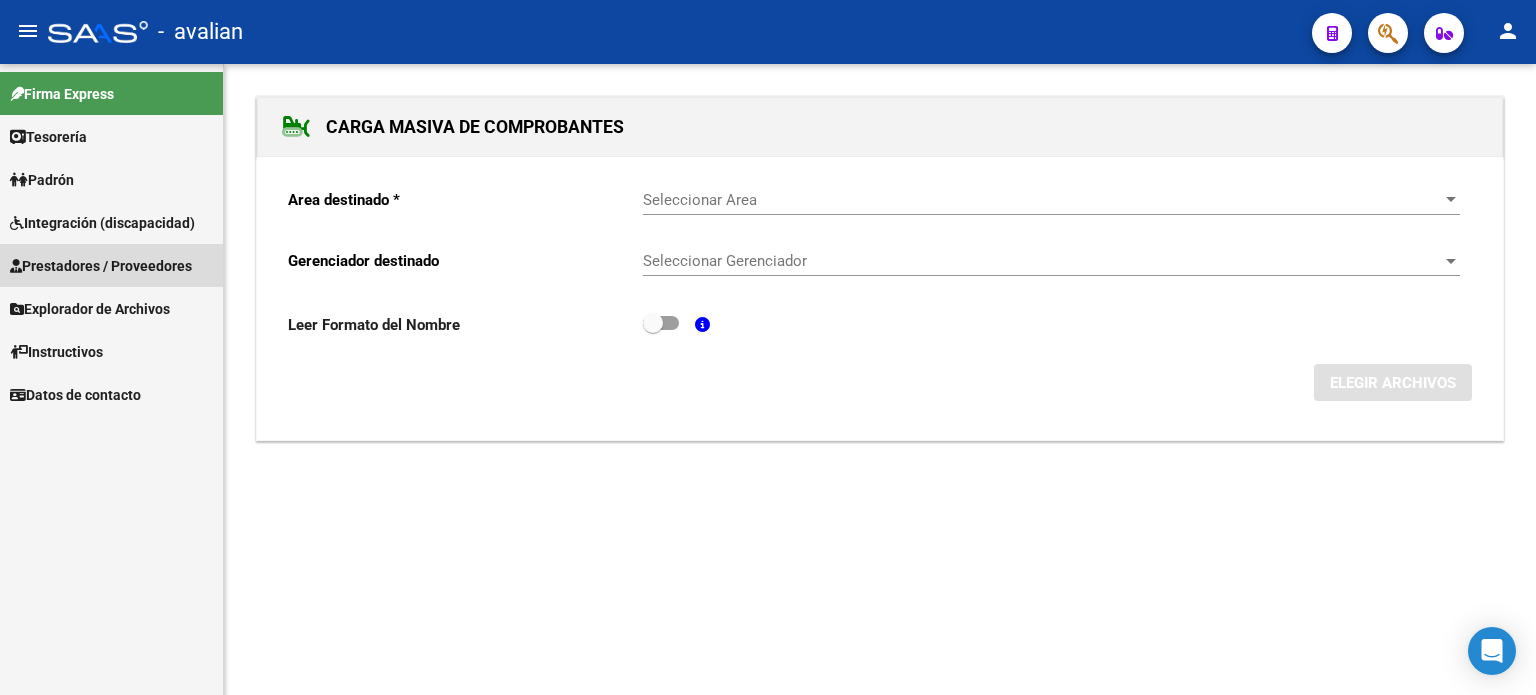 click on "Prestadores / Proveedores" at bounding box center [101, 266] 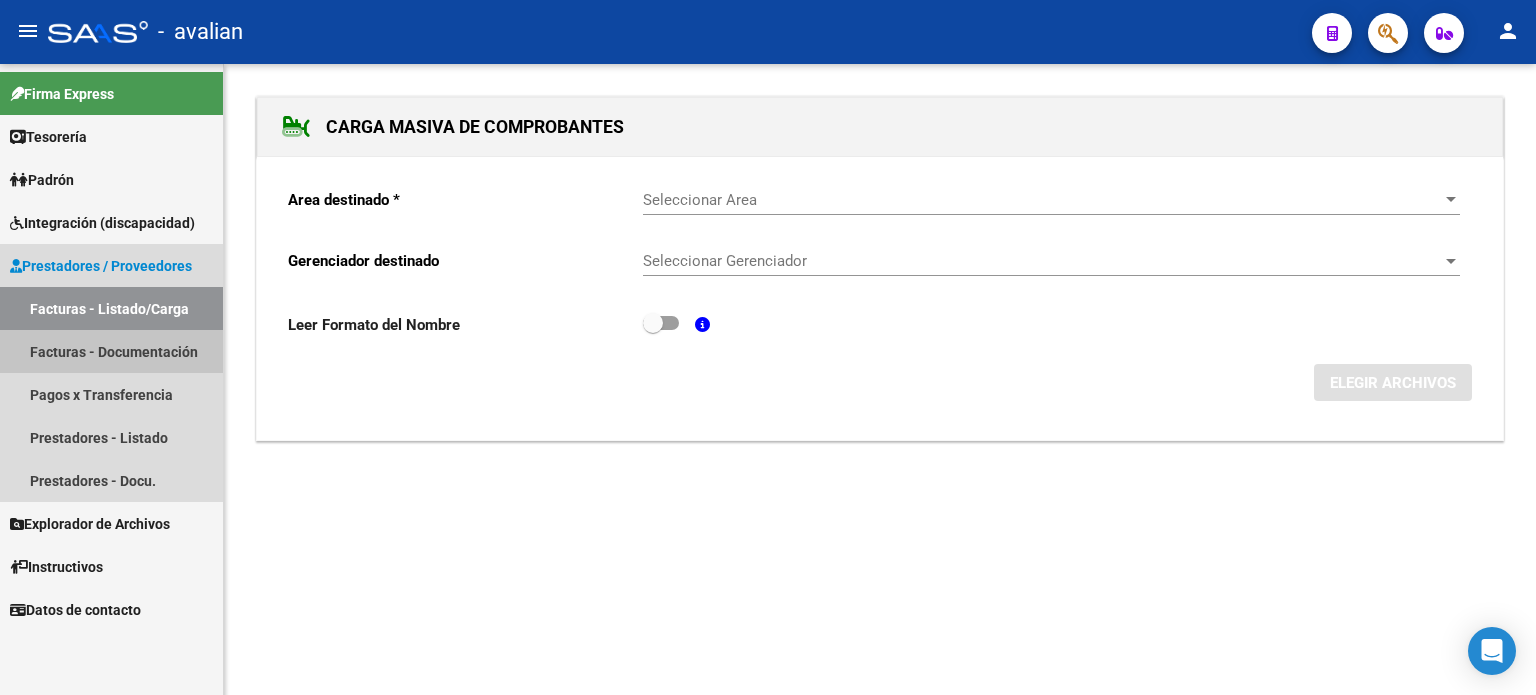 click on "Facturas - Documentación" at bounding box center [111, 351] 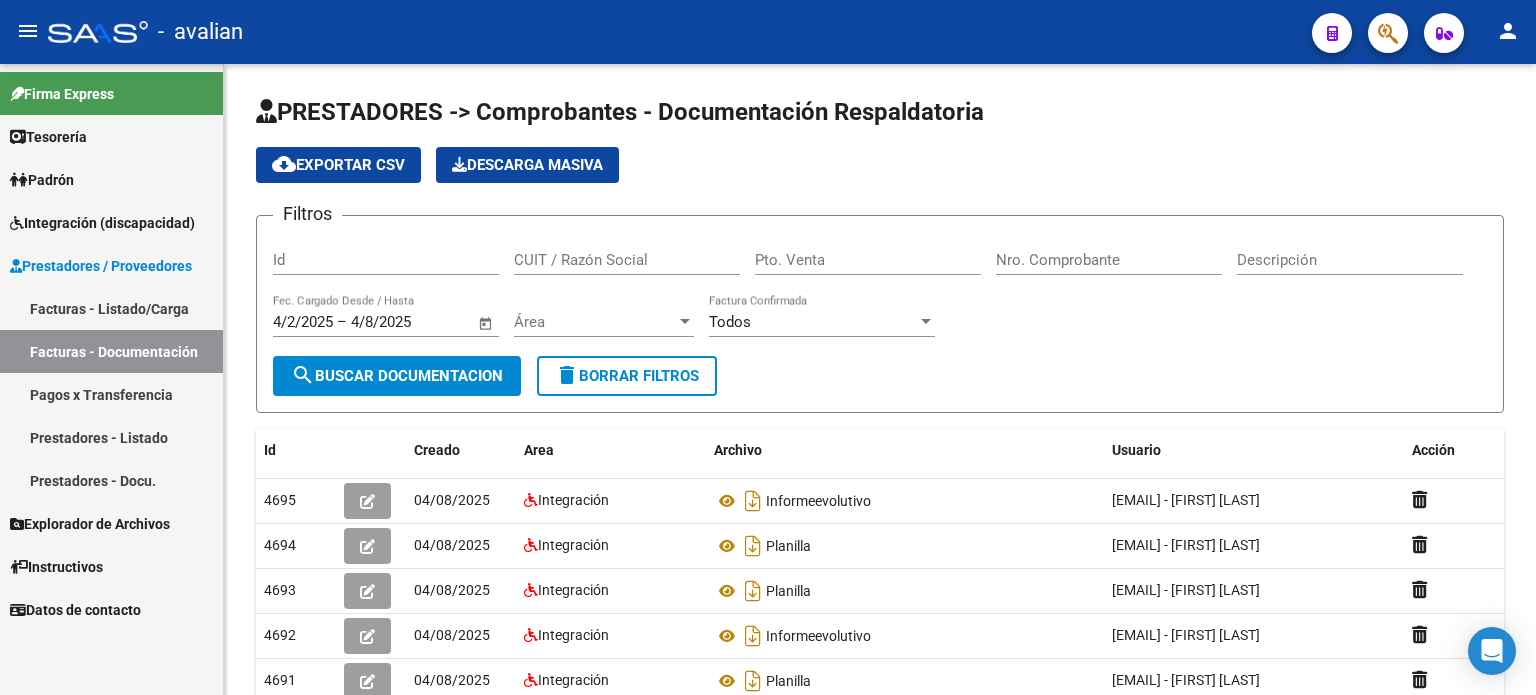 click on "Facturas - Listado/Carga" at bounding box center [111, 308] 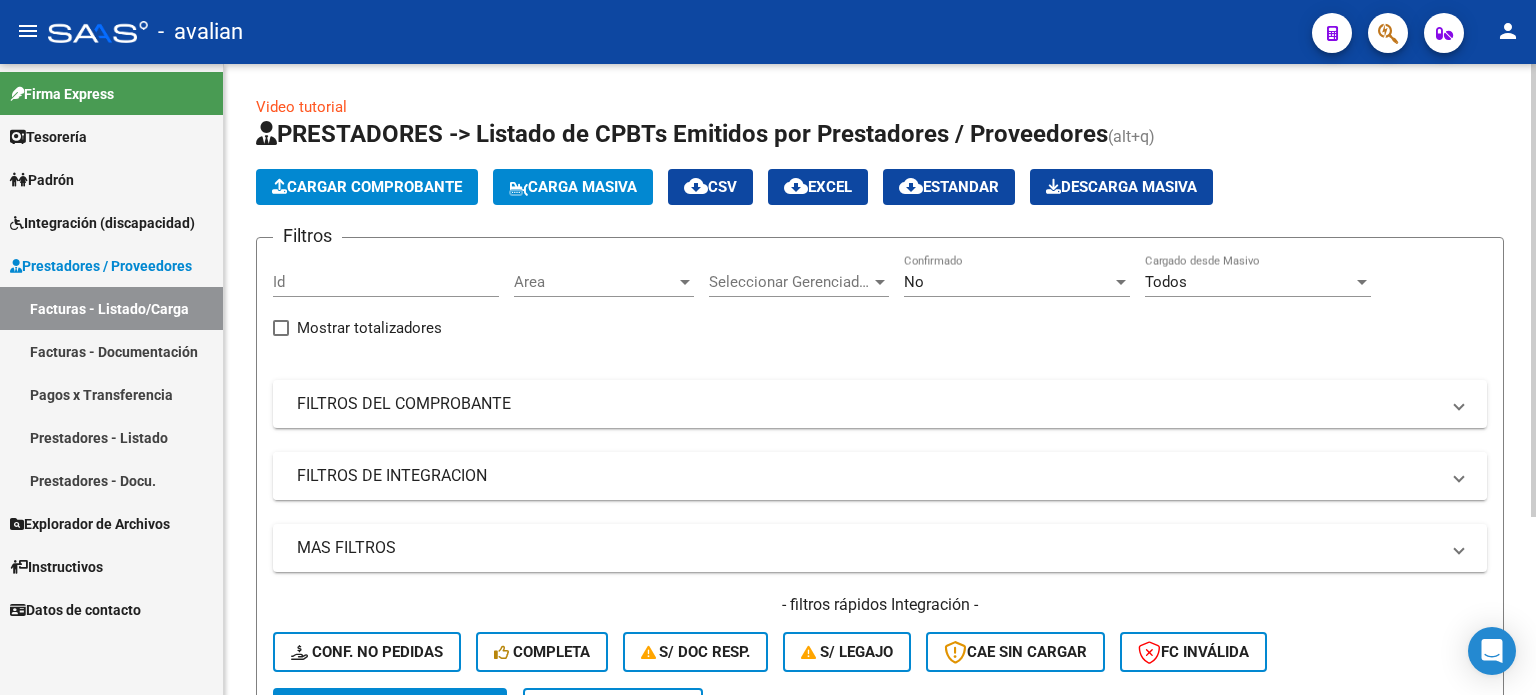 scroll, scrollTop: 200, scrollLeft: 0, axis: vertical 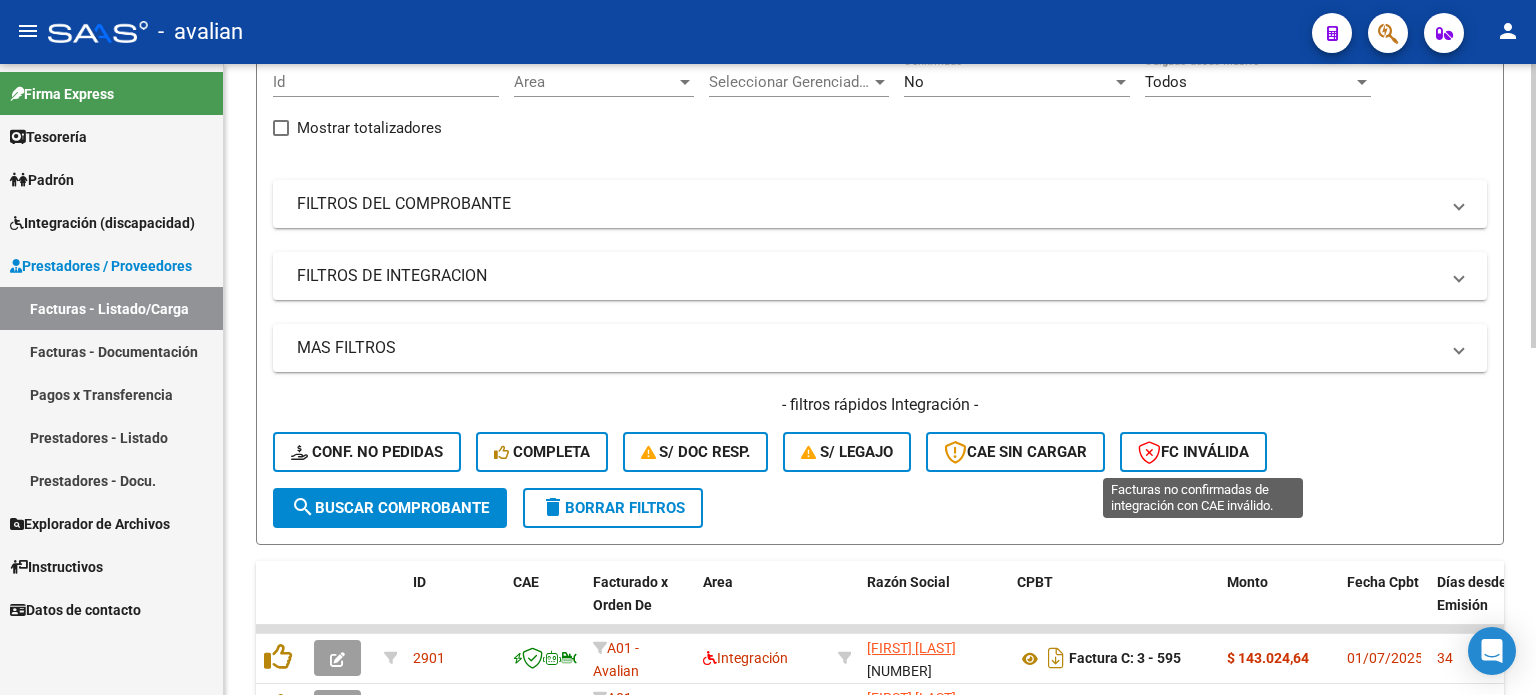 click on "FC Inválida" 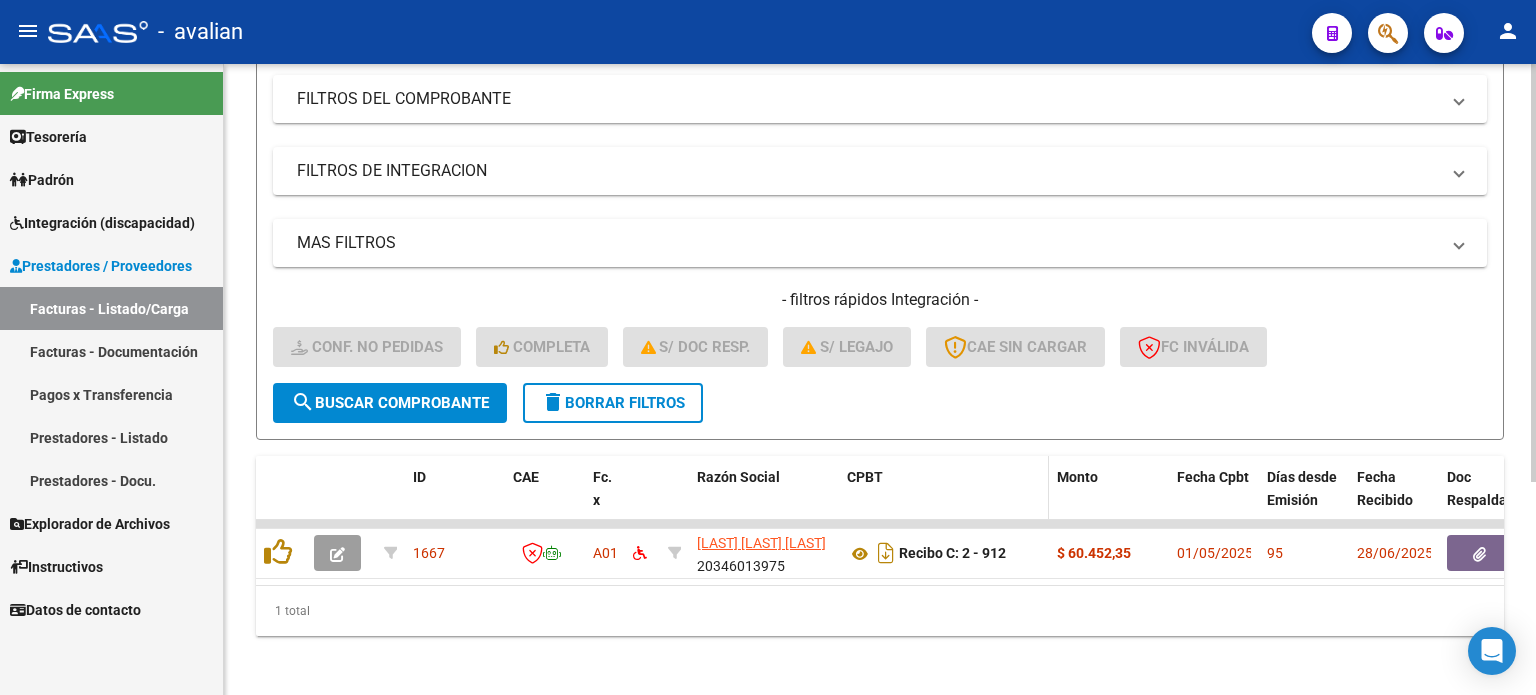 scroll, scrollTop: 321, scrollLeft: 0, axis: vertical 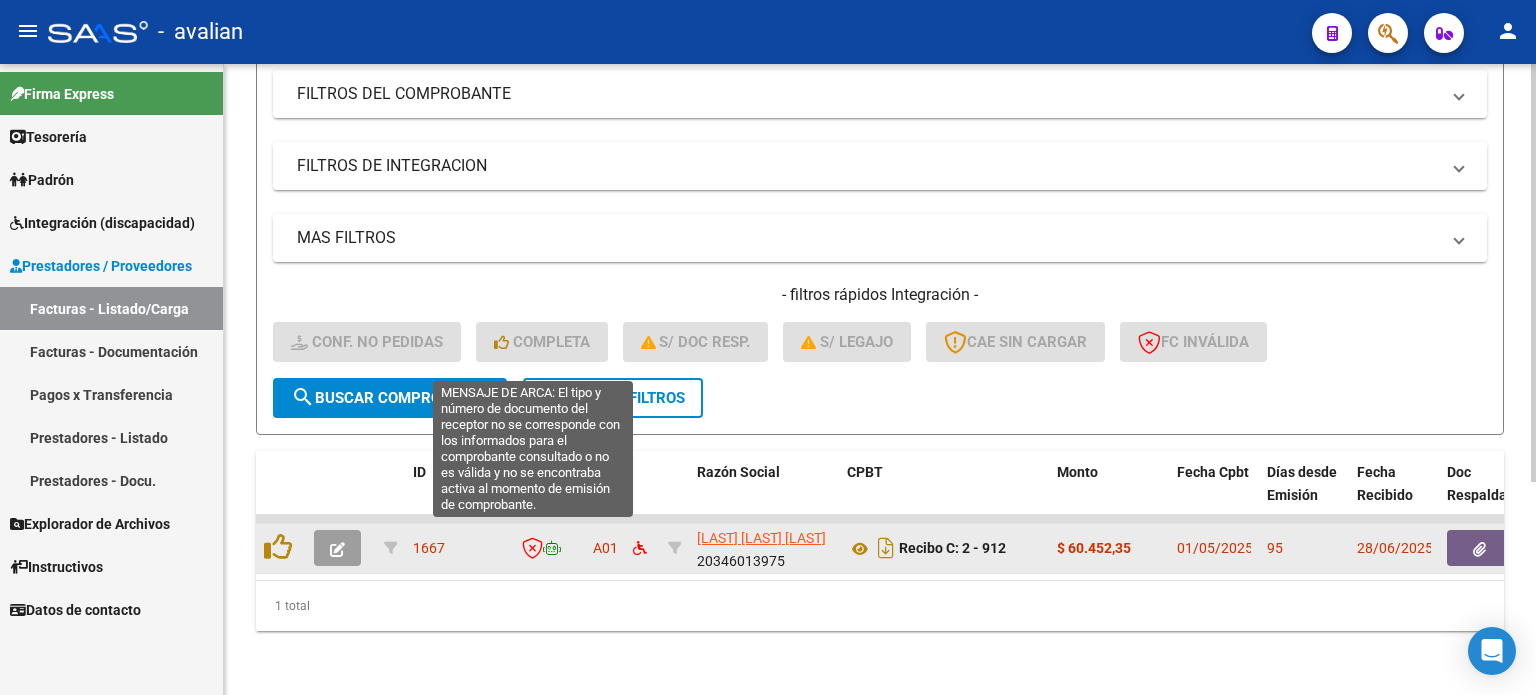 click 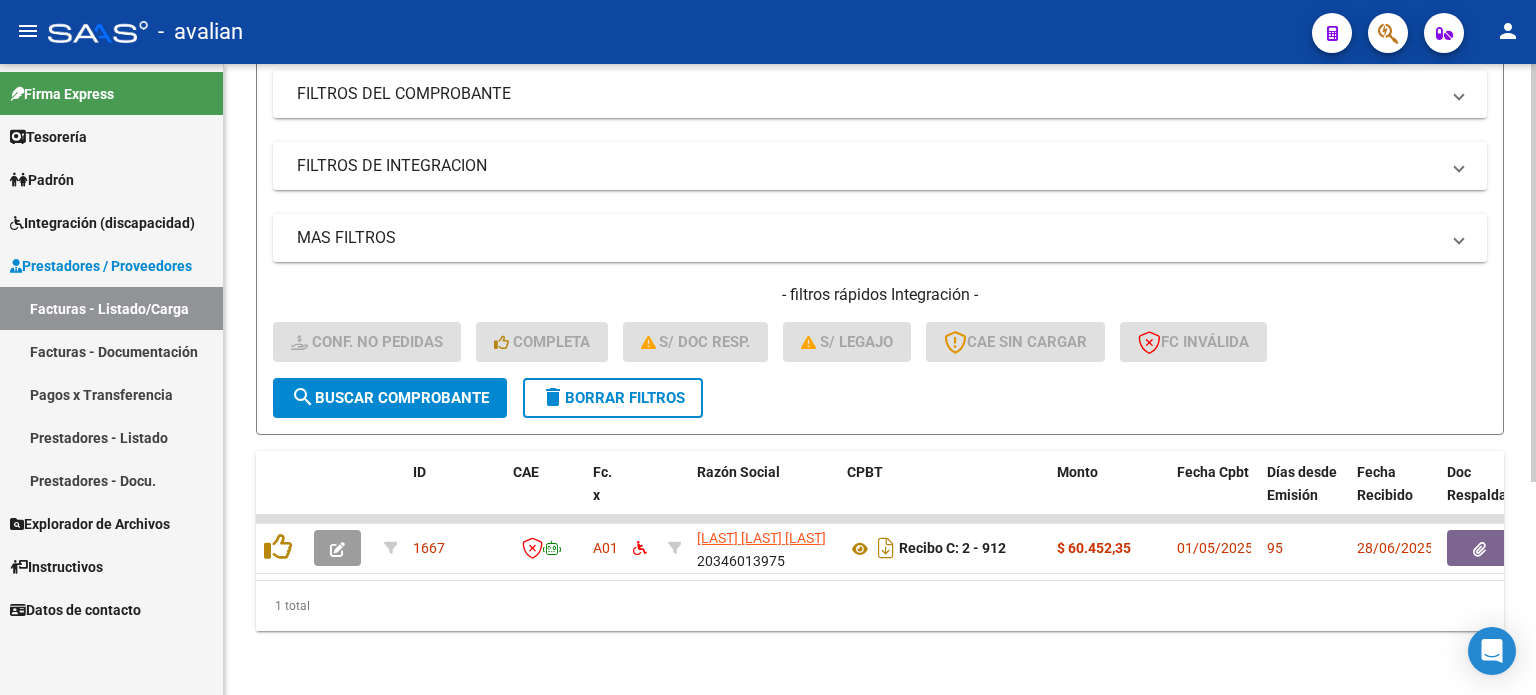 click on "delete  Borrar Filtros" 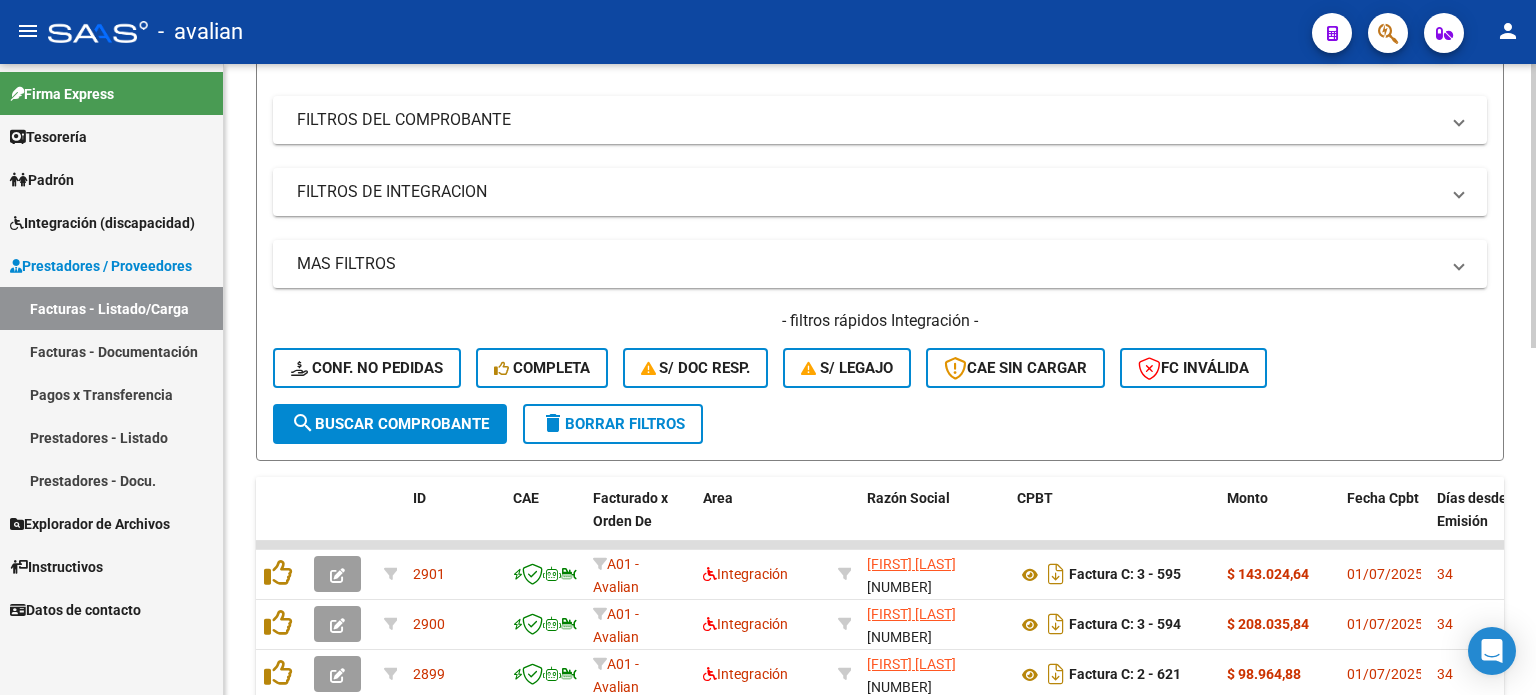 scroll, scrollTop: 321, scrollLeft: 0, axis: vertical 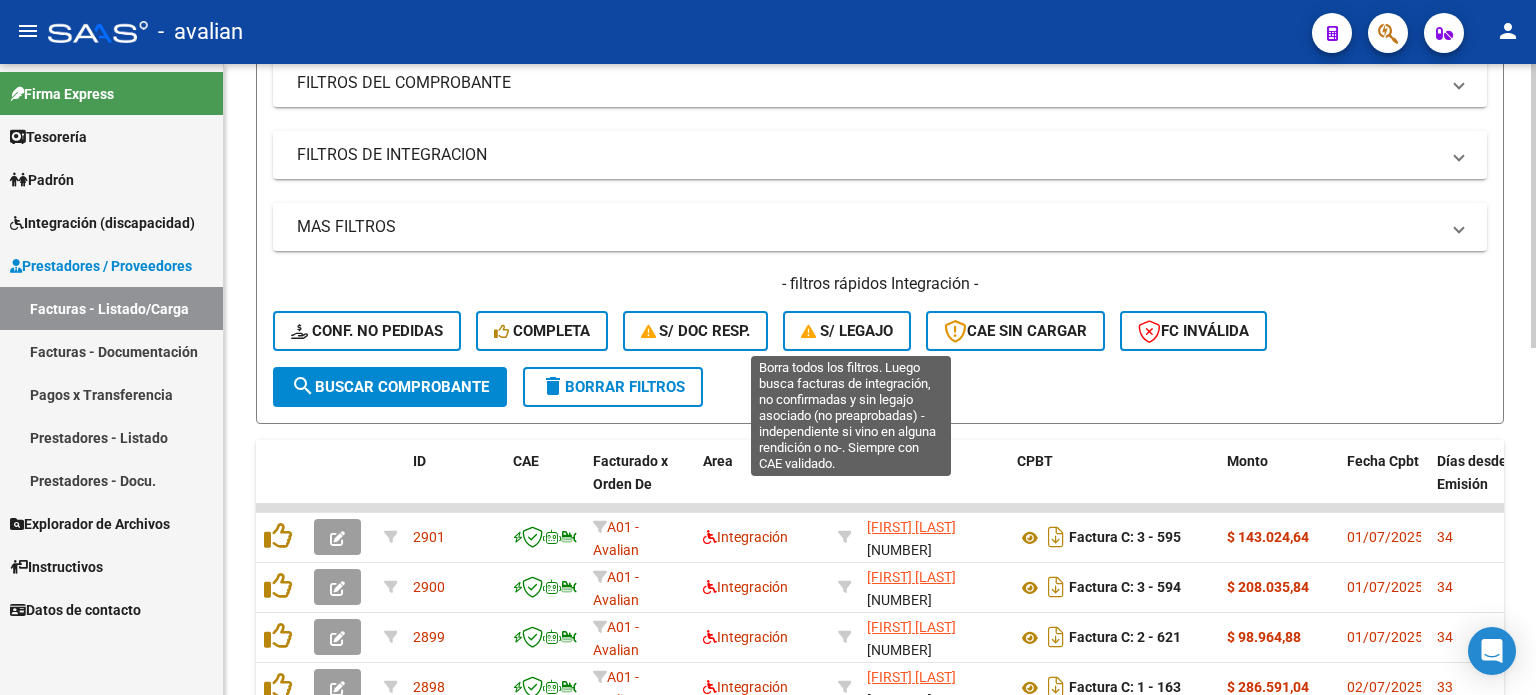click on "S/ legajo" 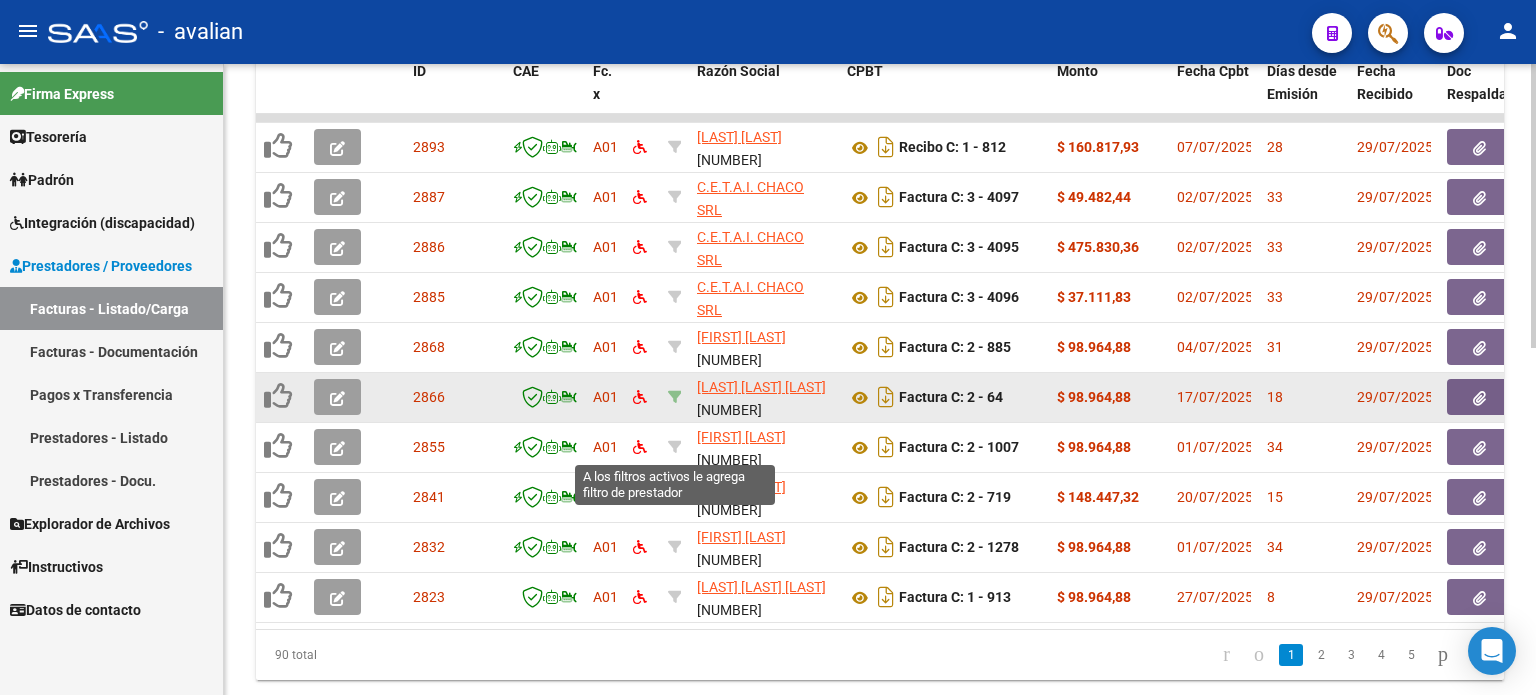 scroll, scrollTop: 771, scrollLeft: 0, axis: vertical 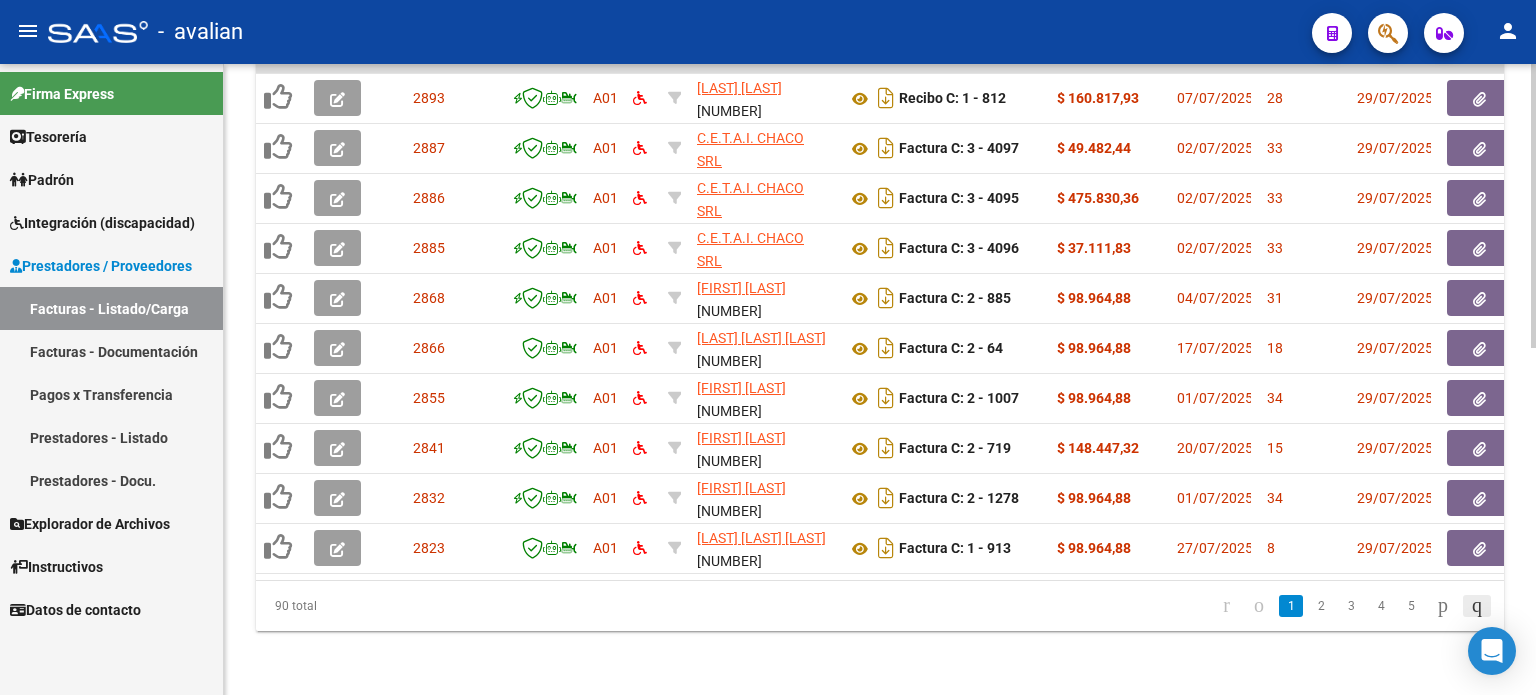 click 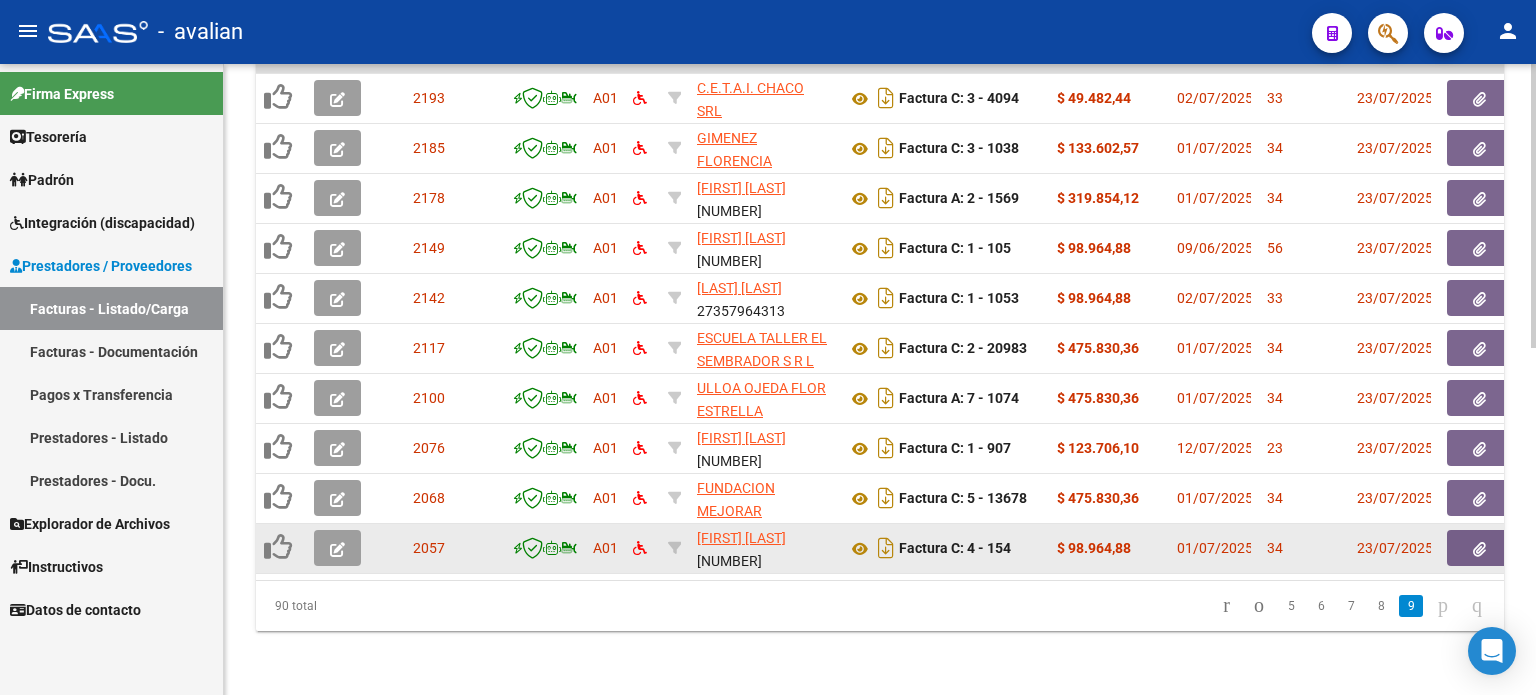 scroll, scrollTop: 771, scrollLeft: 0, axis: vertical 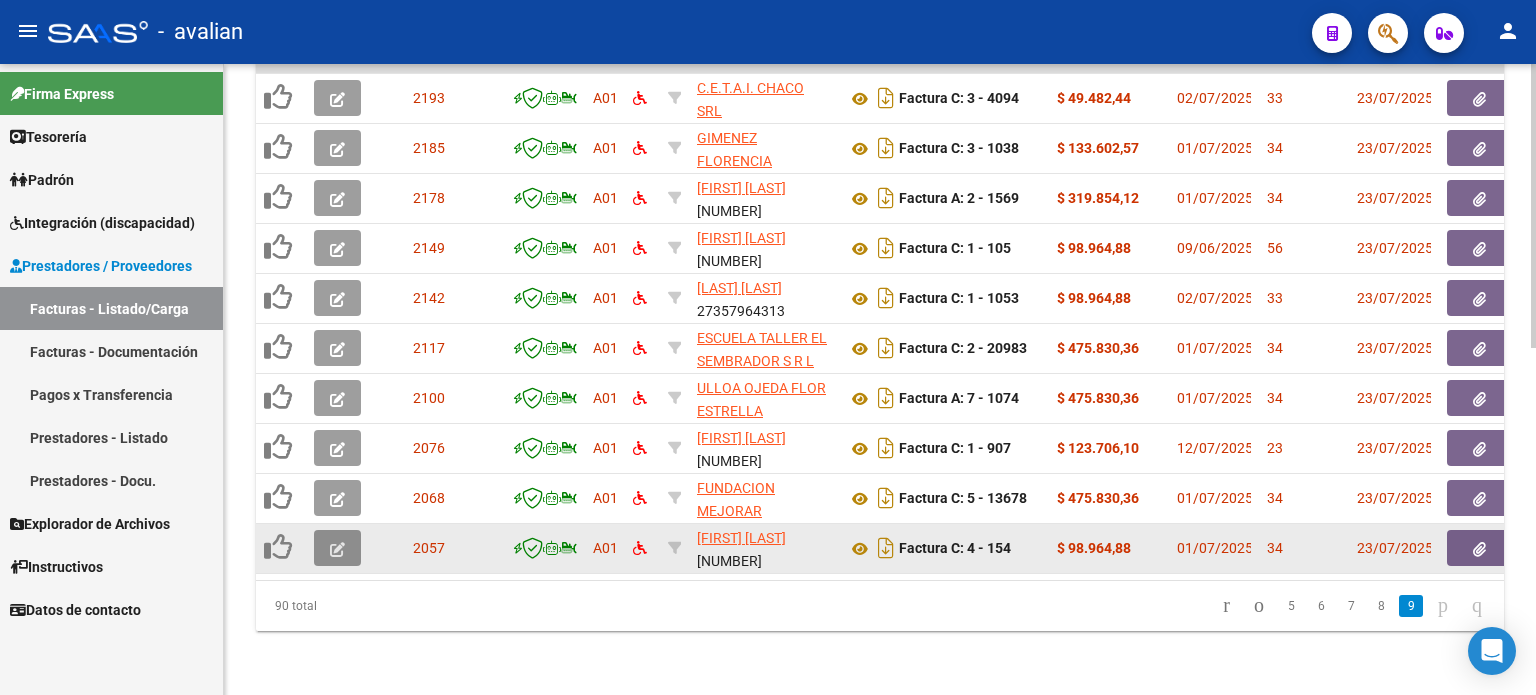 click 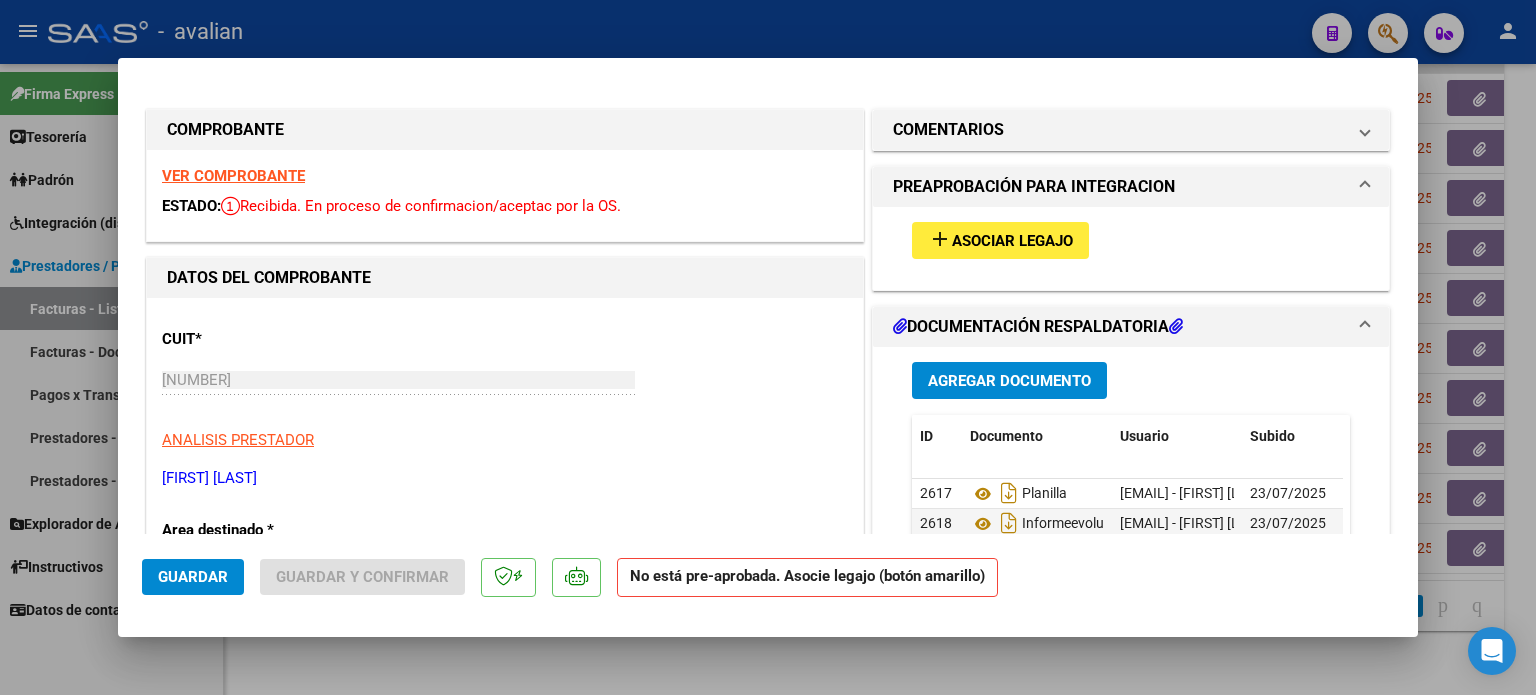 click on "Asociar Legajo" at bounding box center (1012, 241) 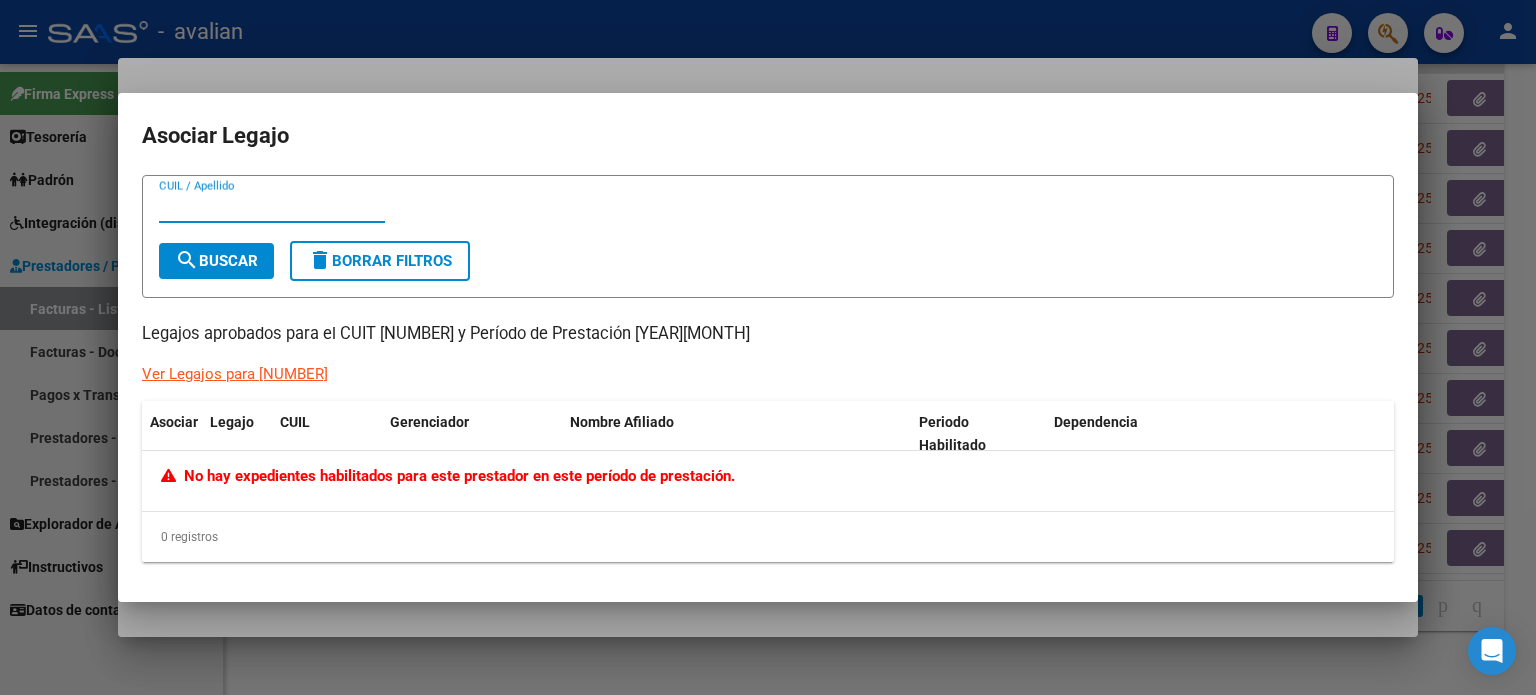 type 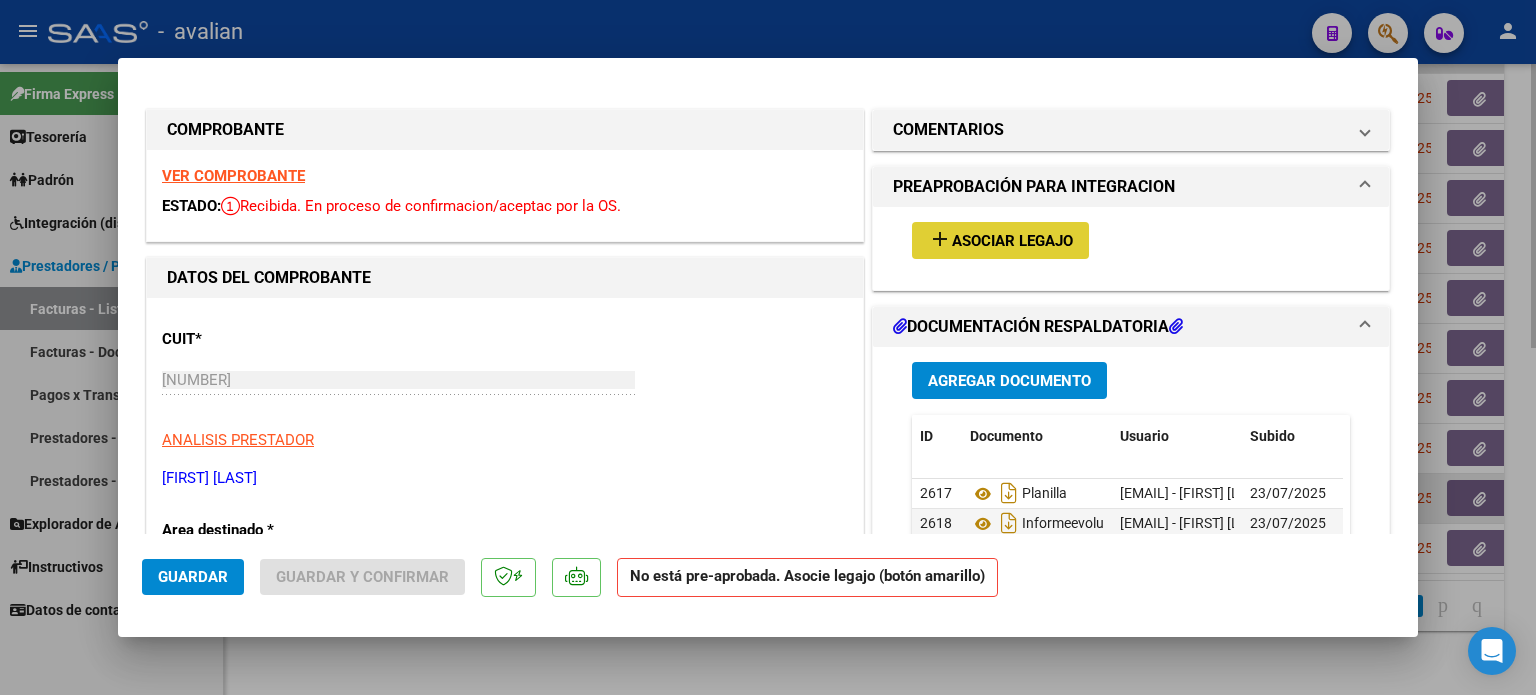 type 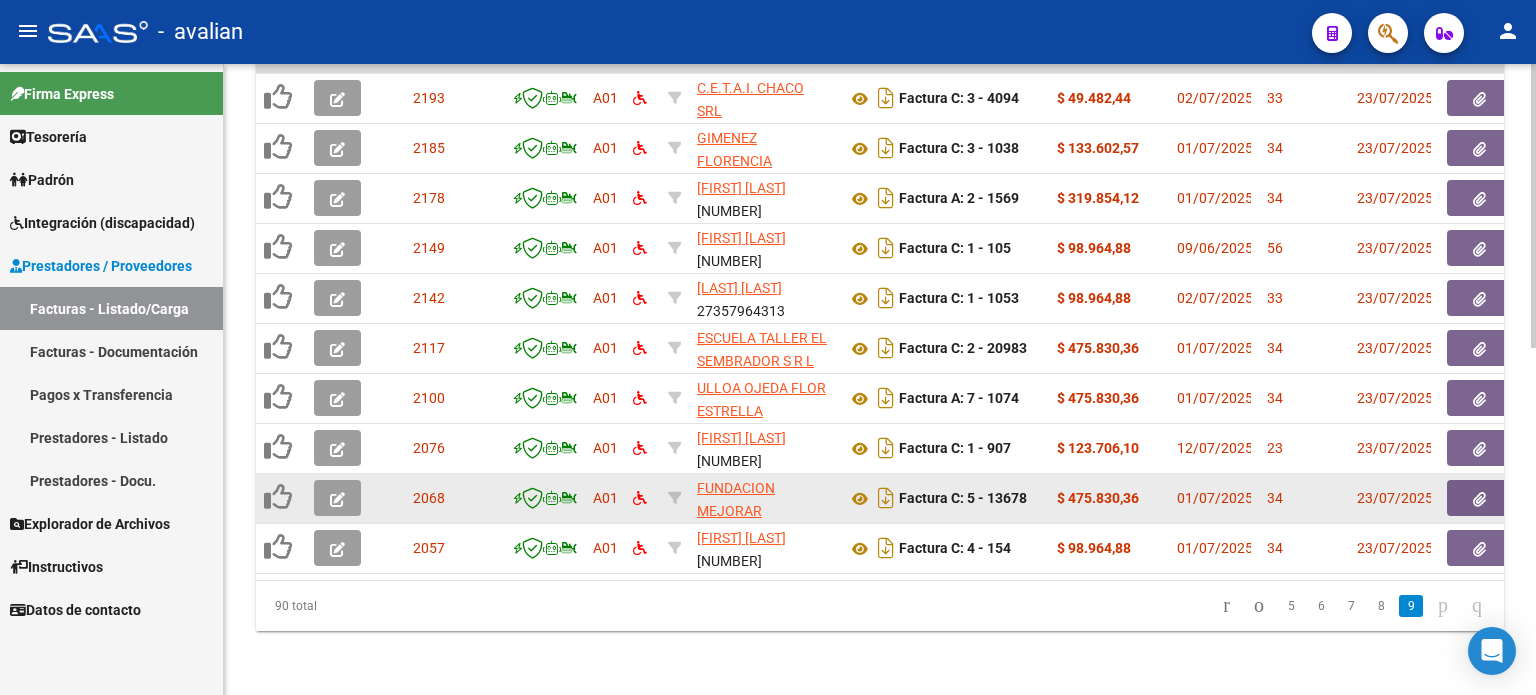 click 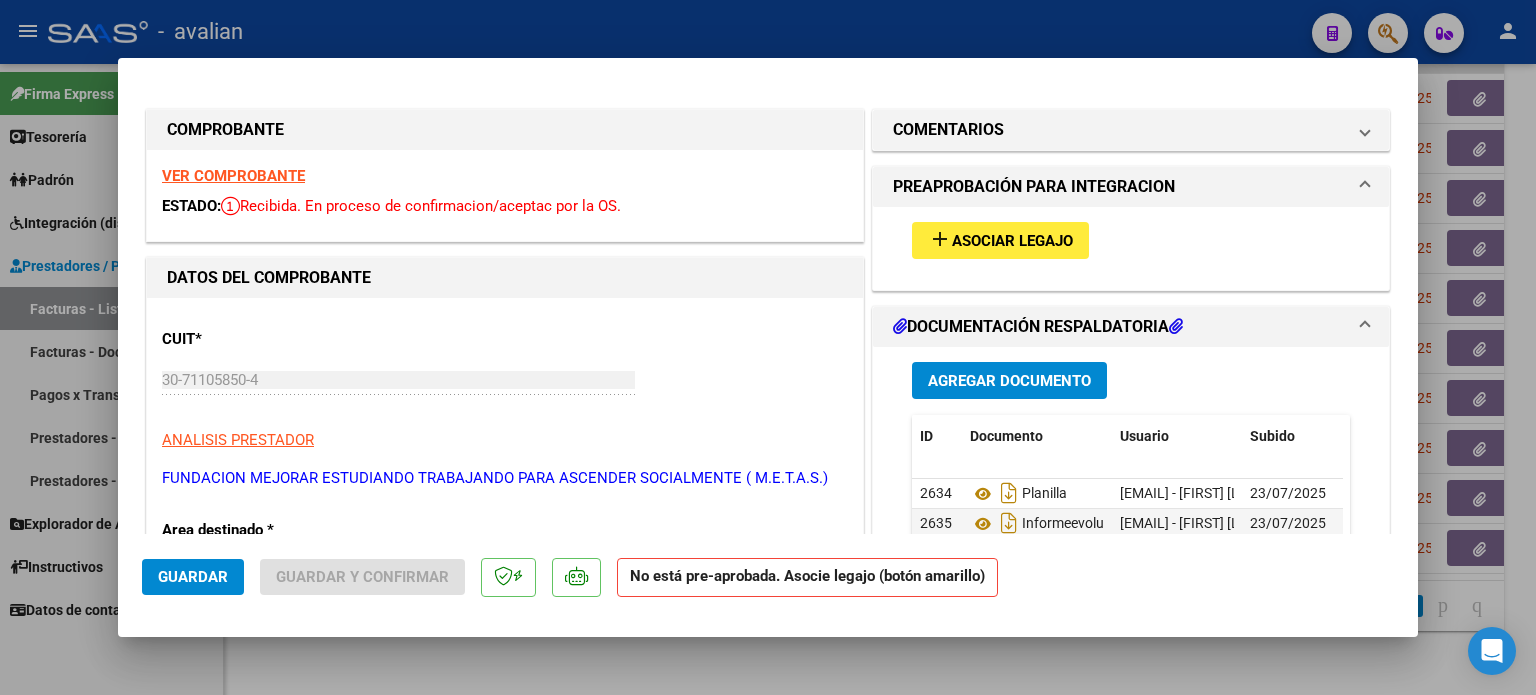 click on "add" at bounding box center (940, 239) 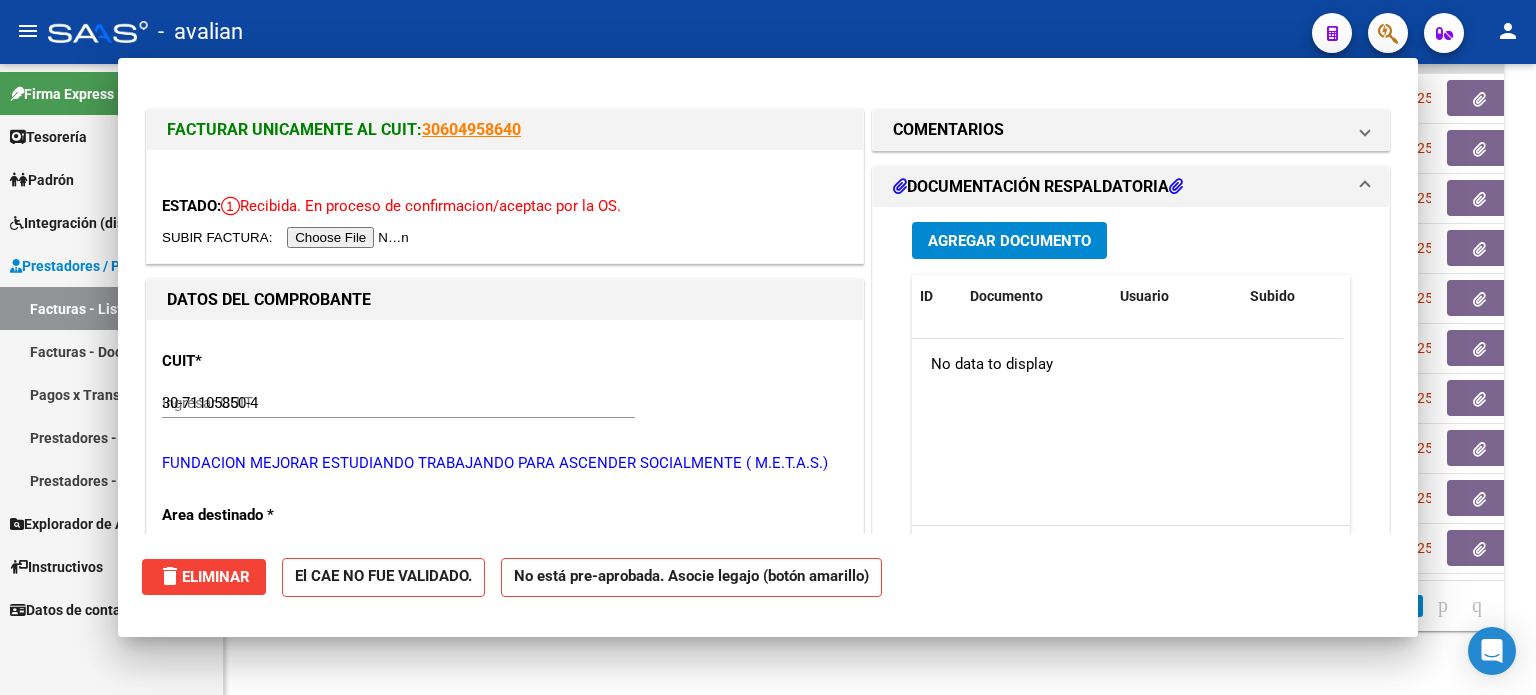 type 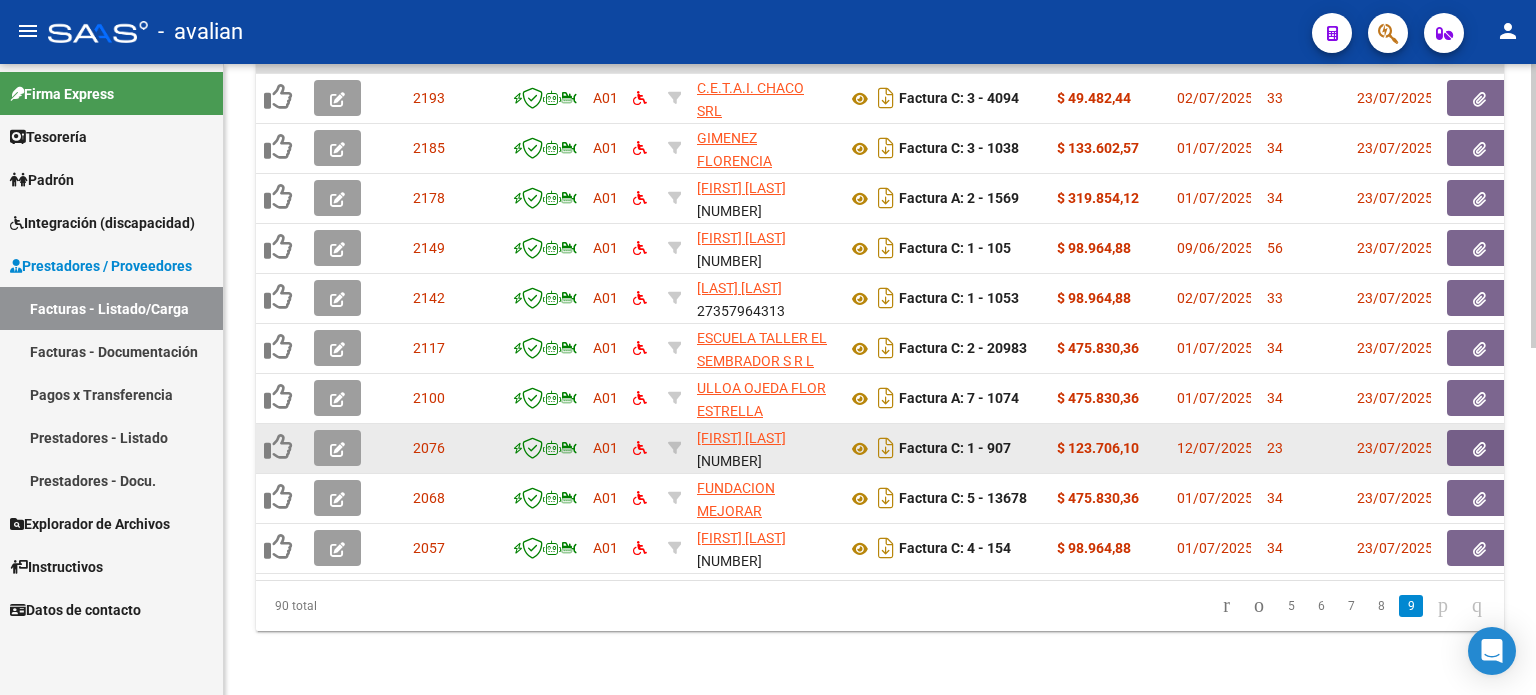 click 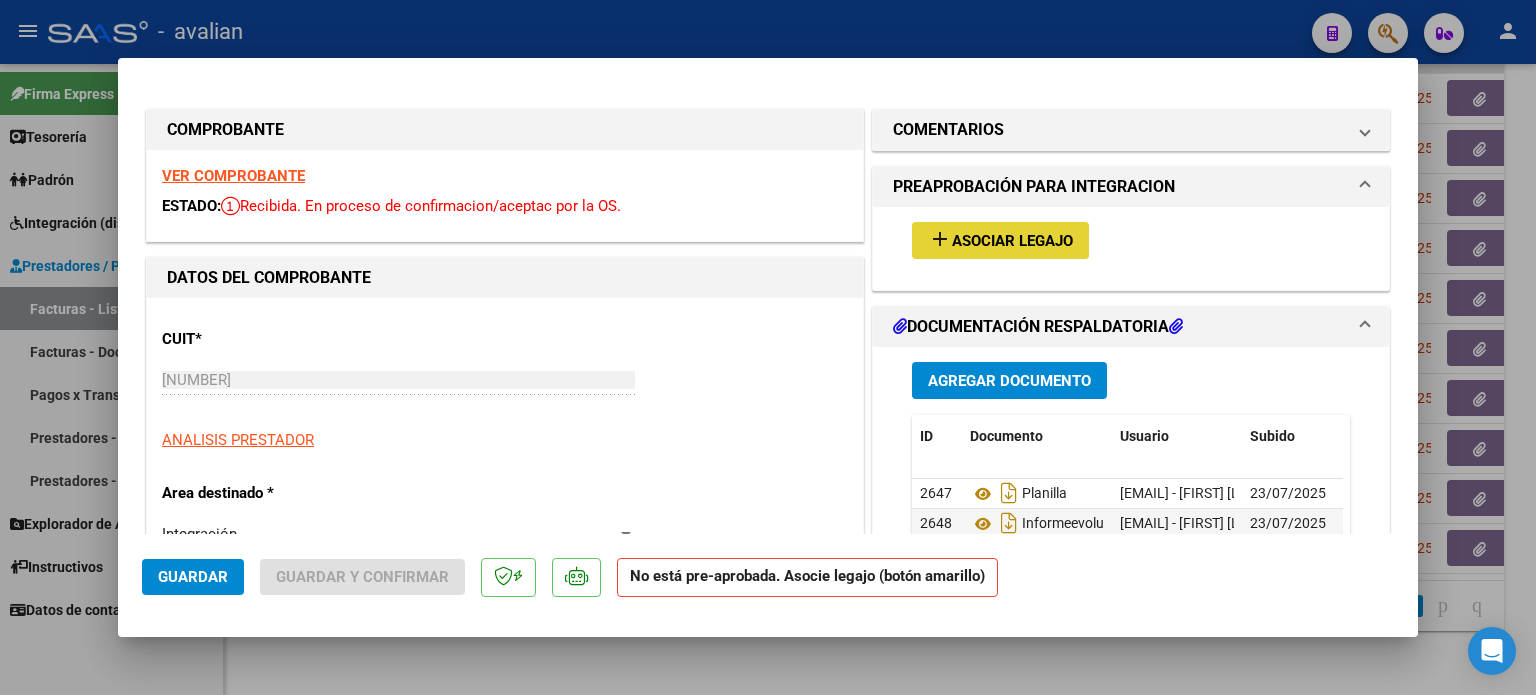 click on "add Asociar Legajo" at bounding box center [1000, 240] 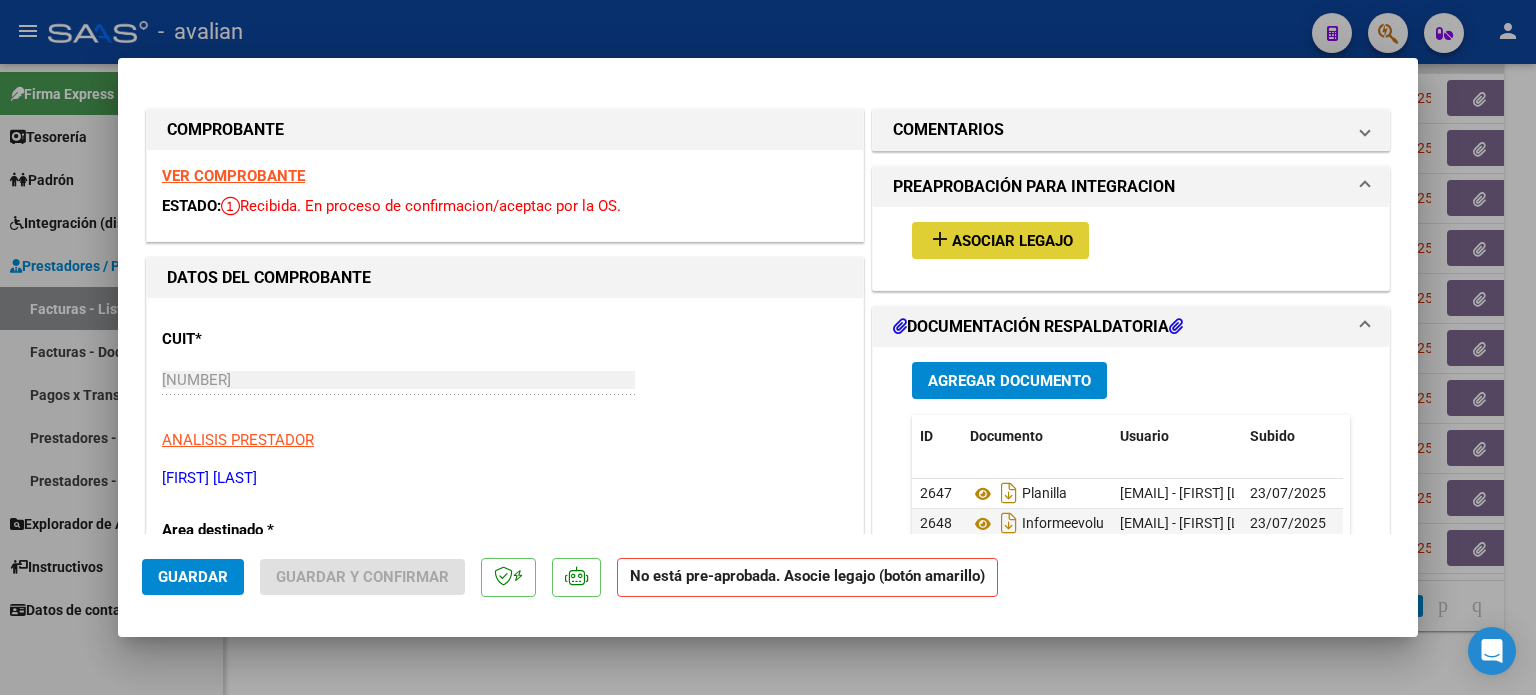 type 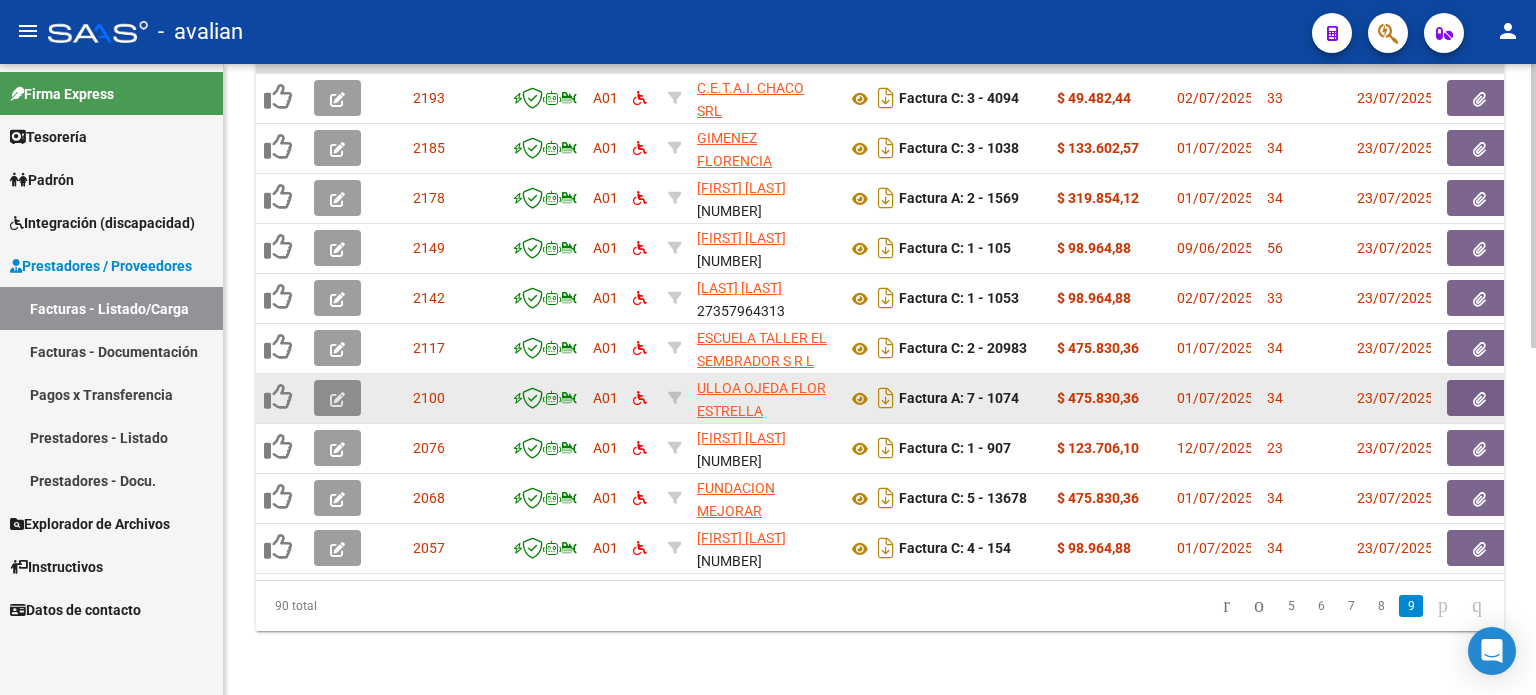 click 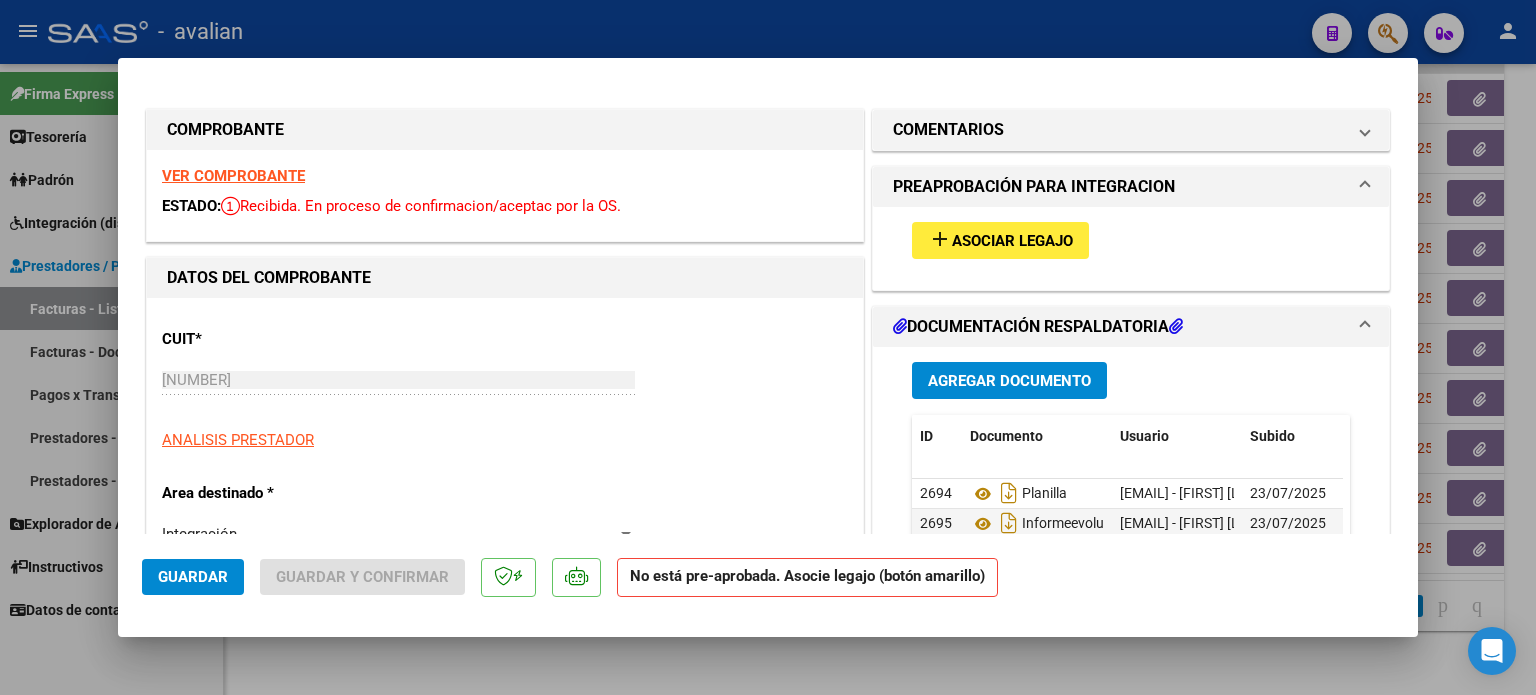 click on "Asociar Legajo" at bounding box center (1012, 241) 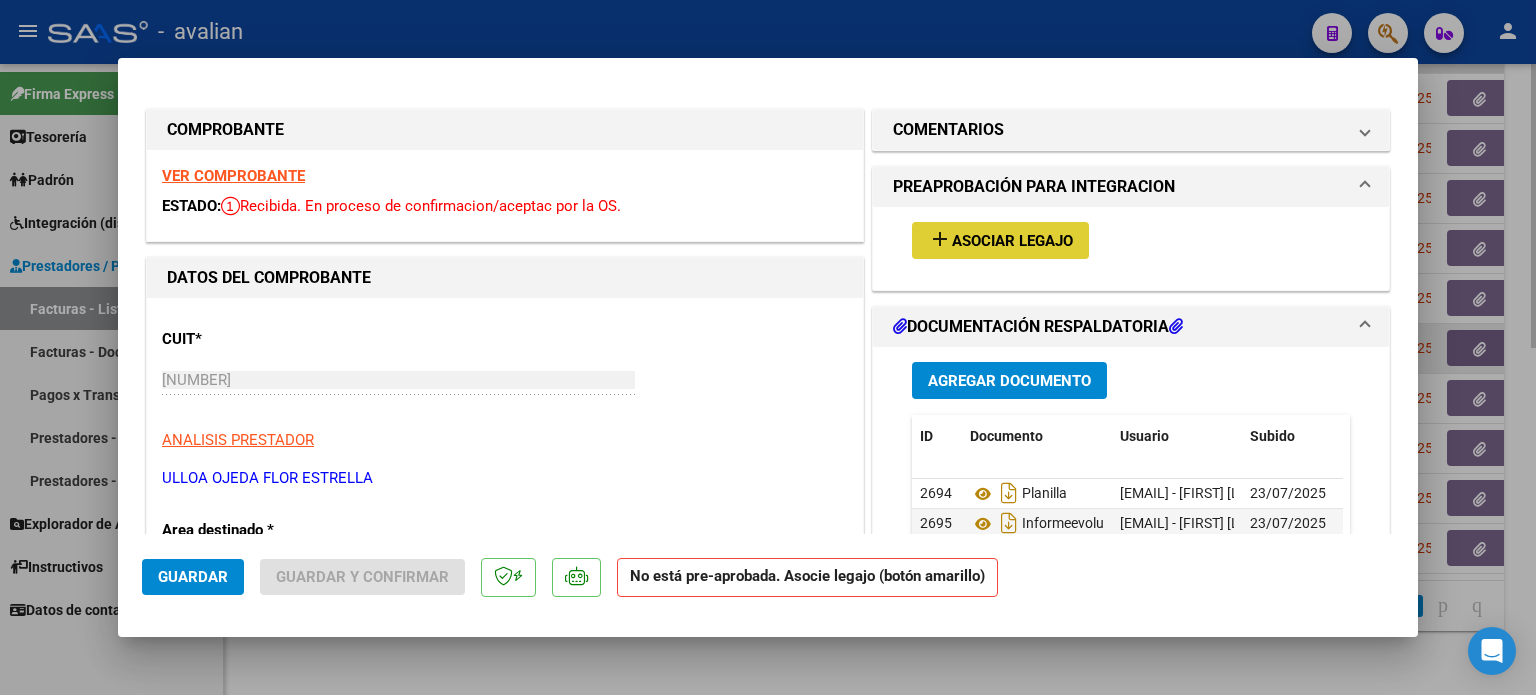 type 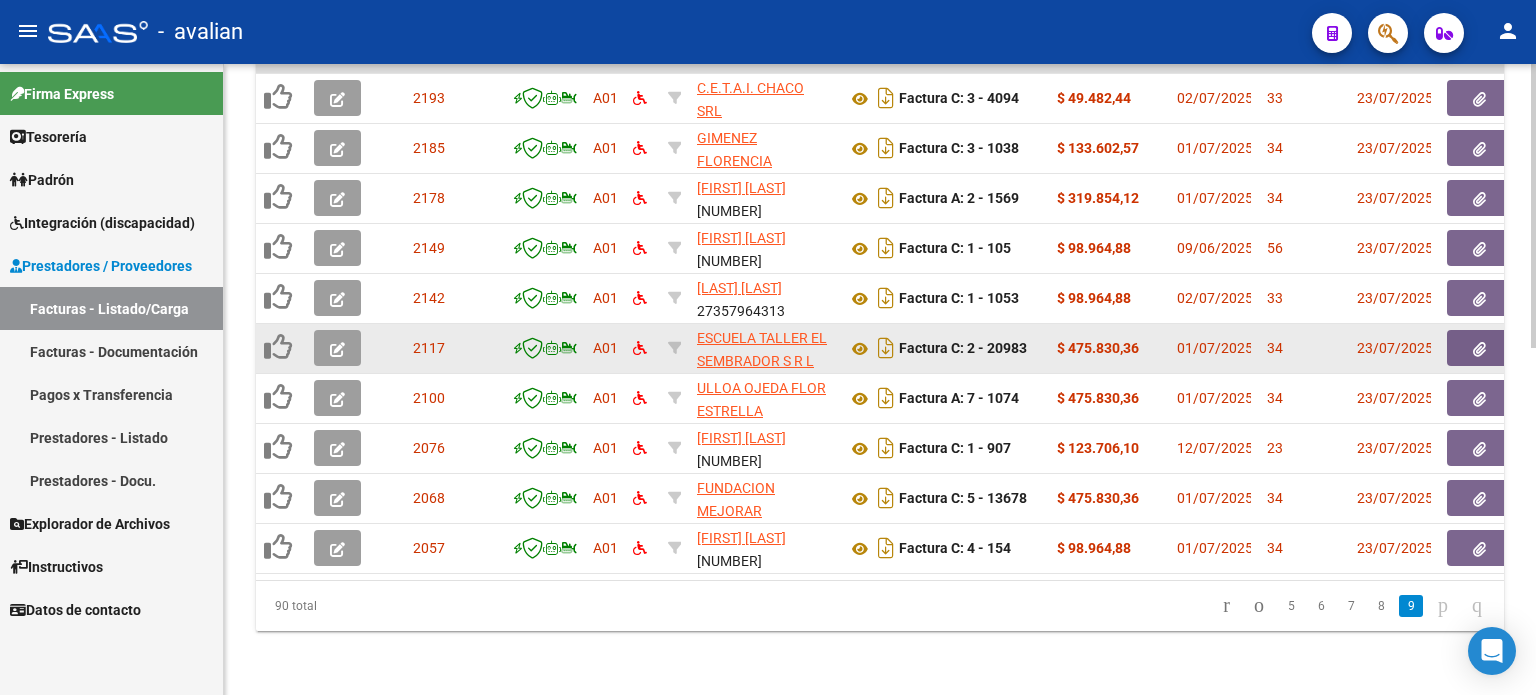 click 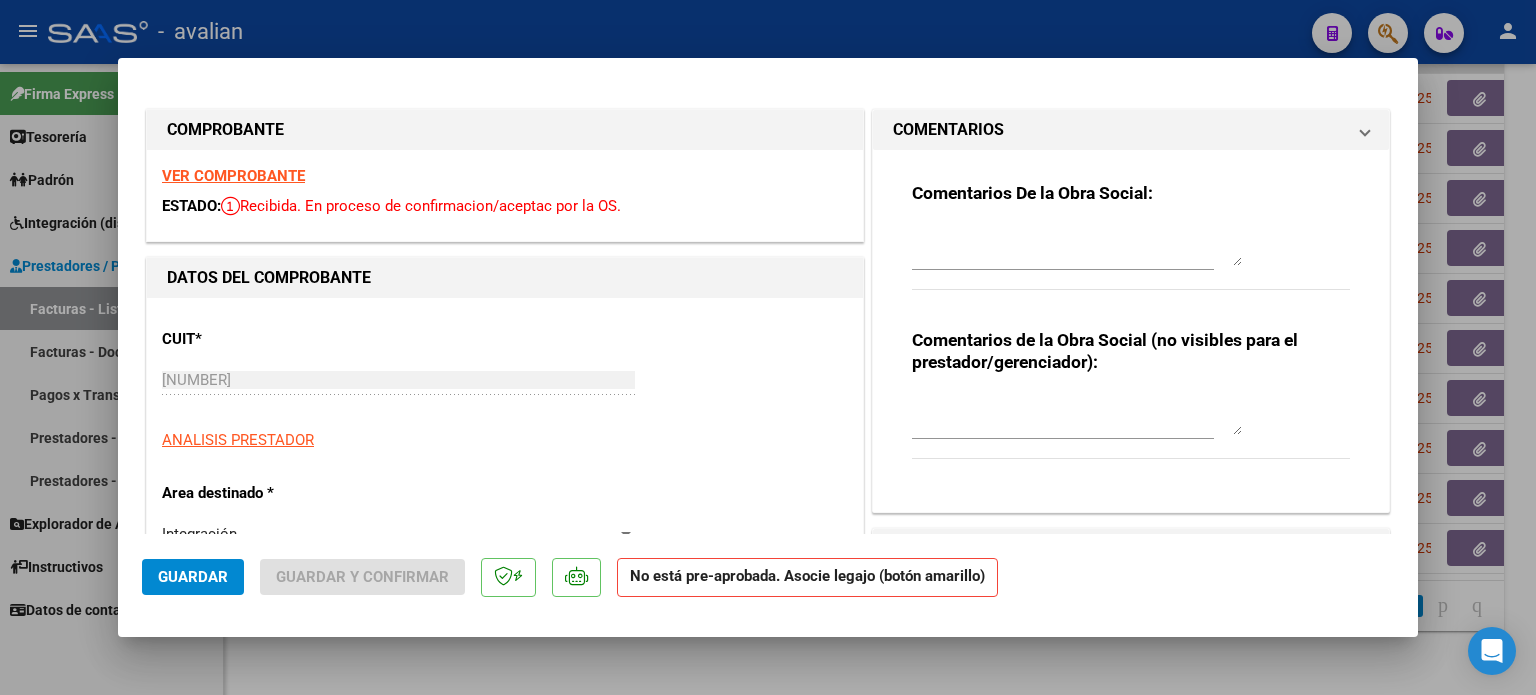 click on "add Asociar Legajo" at bounding box center (1000, 602) 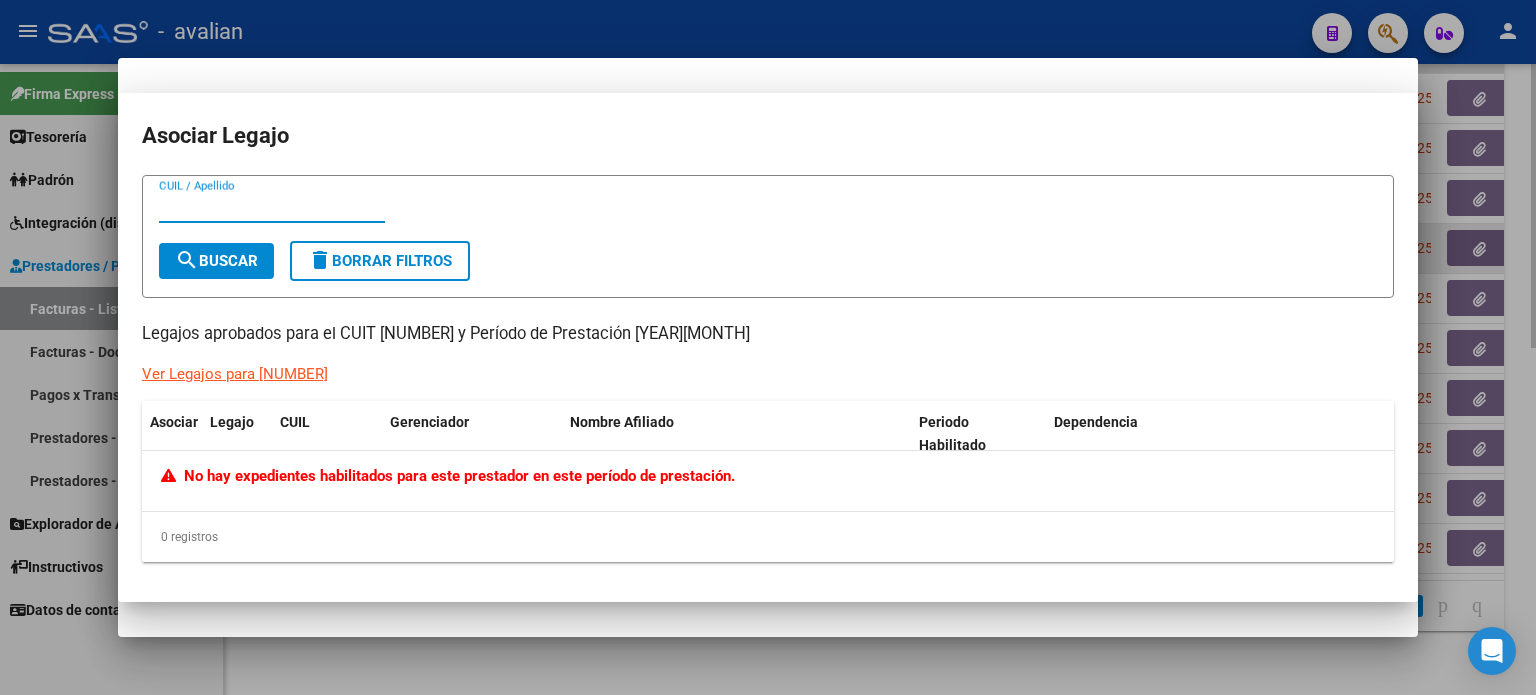 type 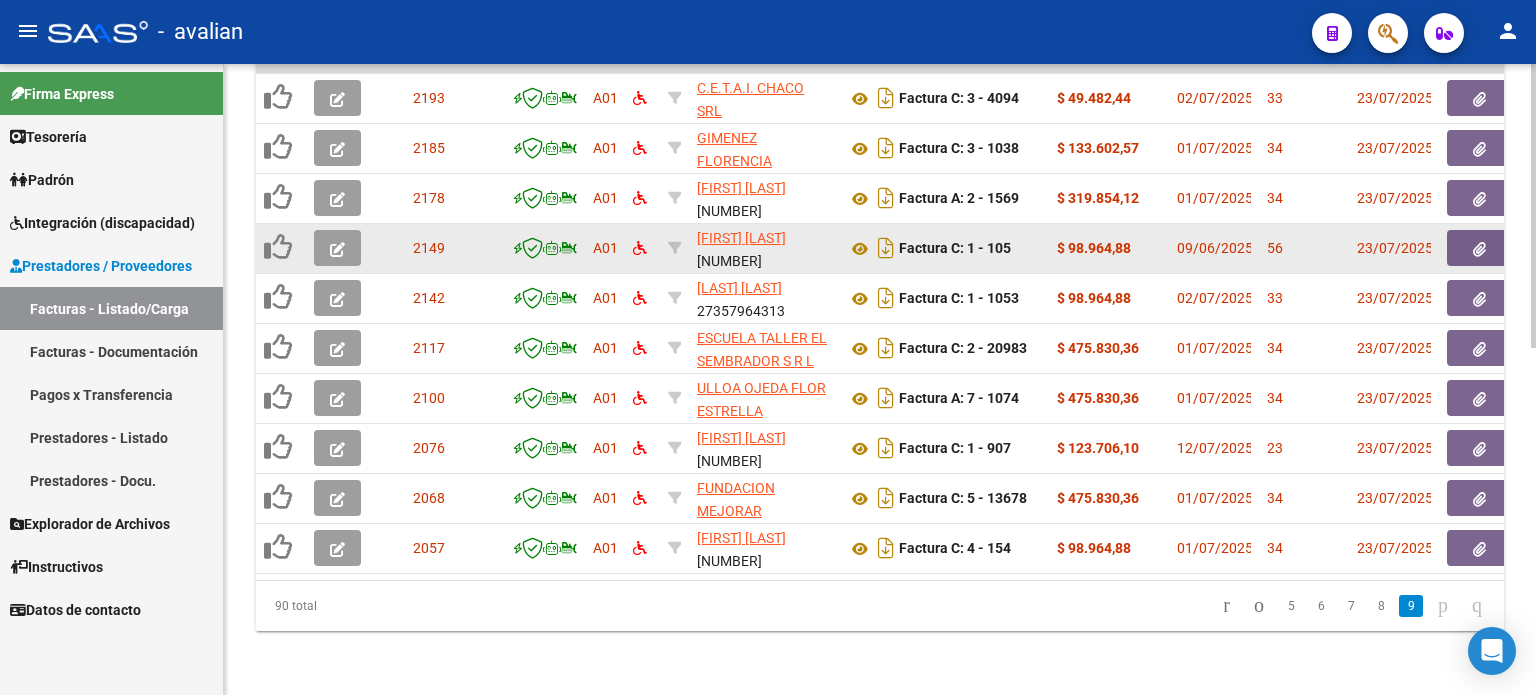 click 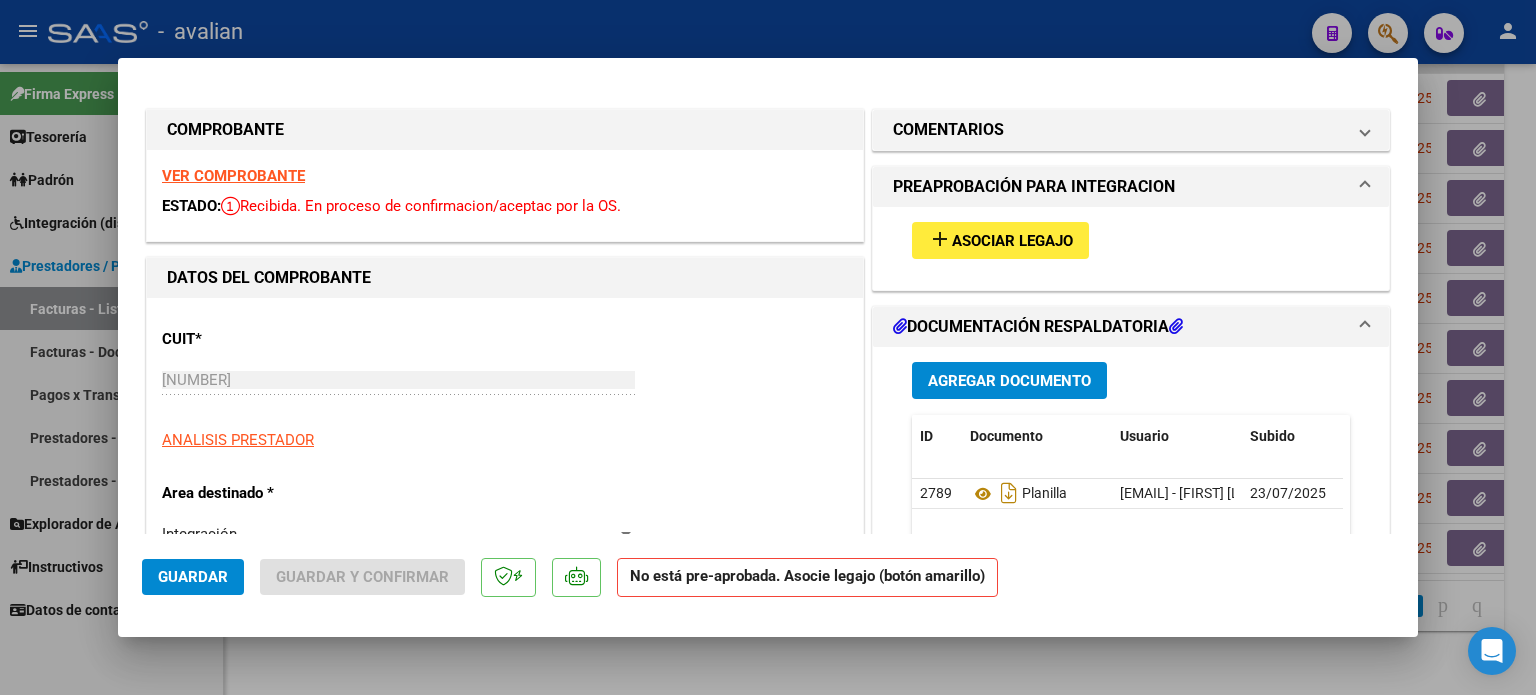 click on "Asociar Legajo" at bounding box center (1012, 241) 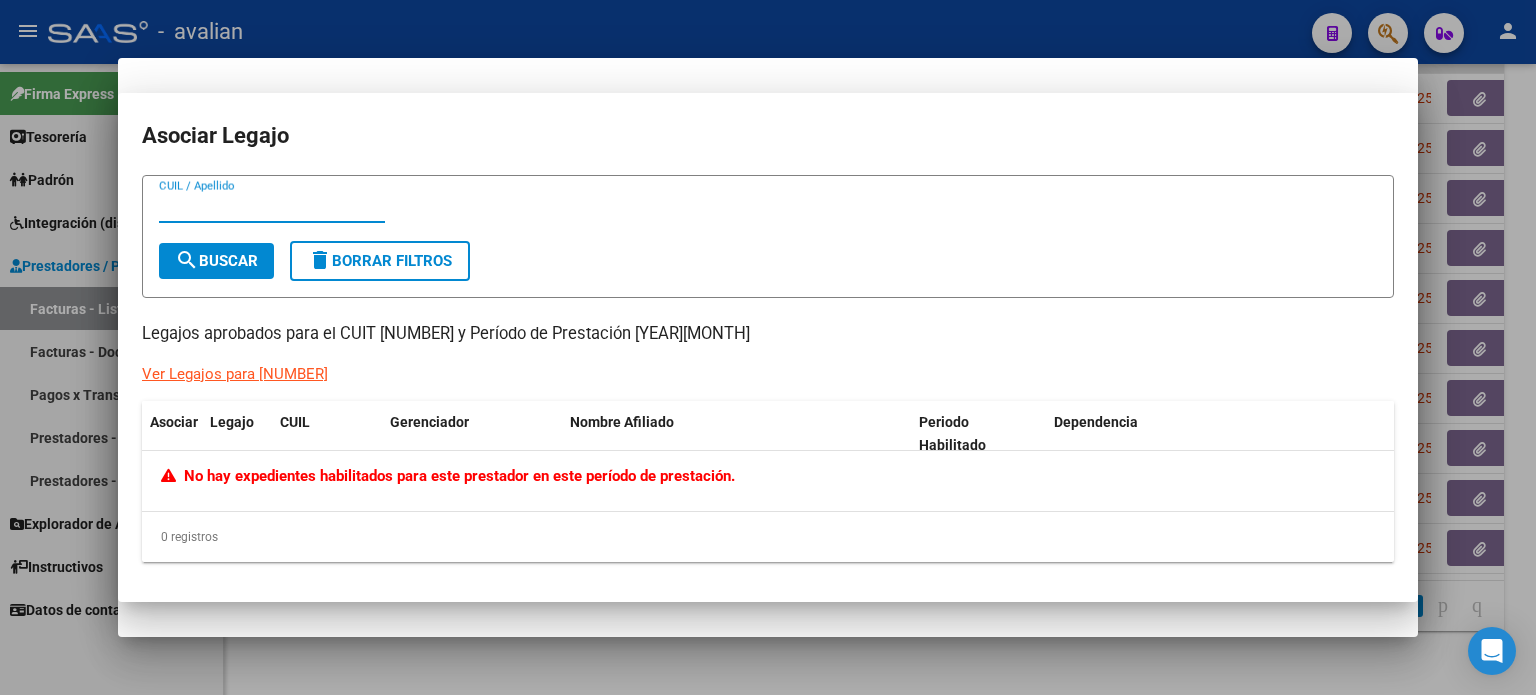 type 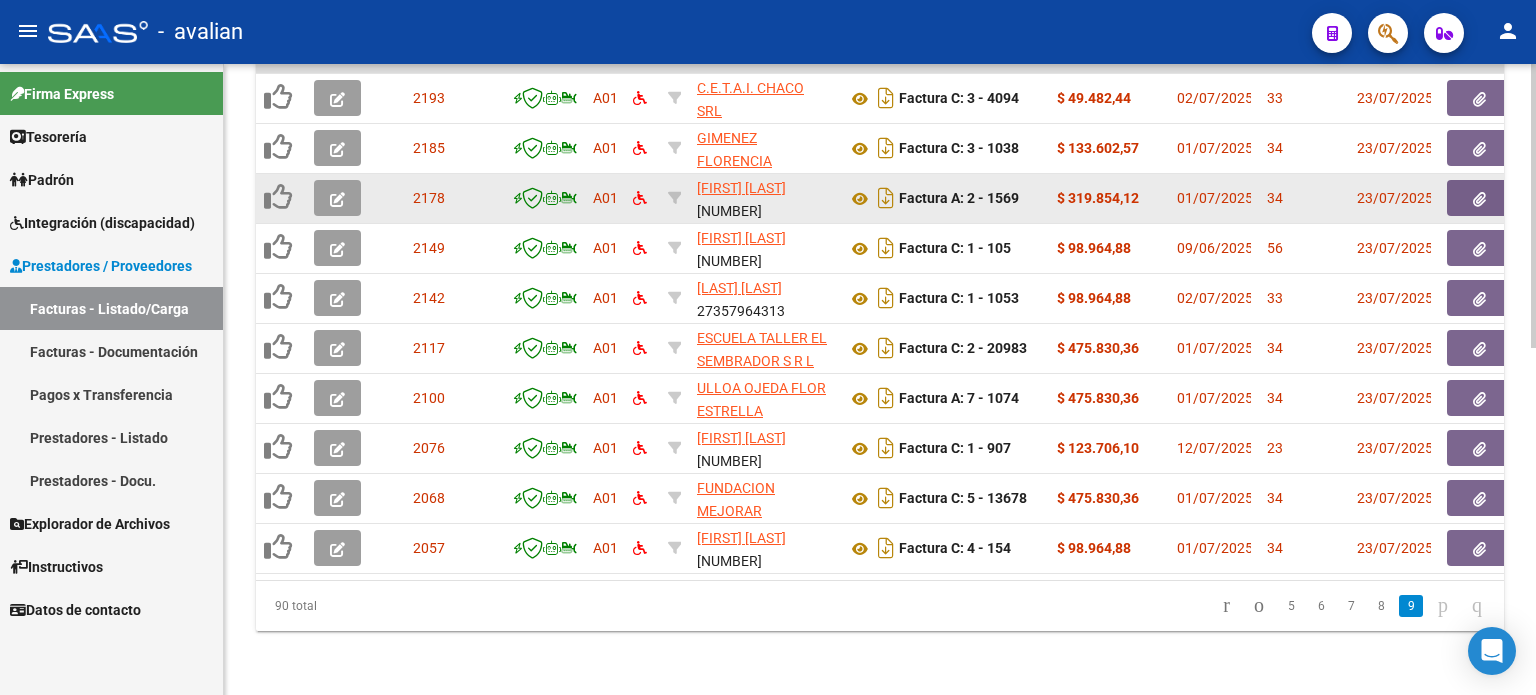 click 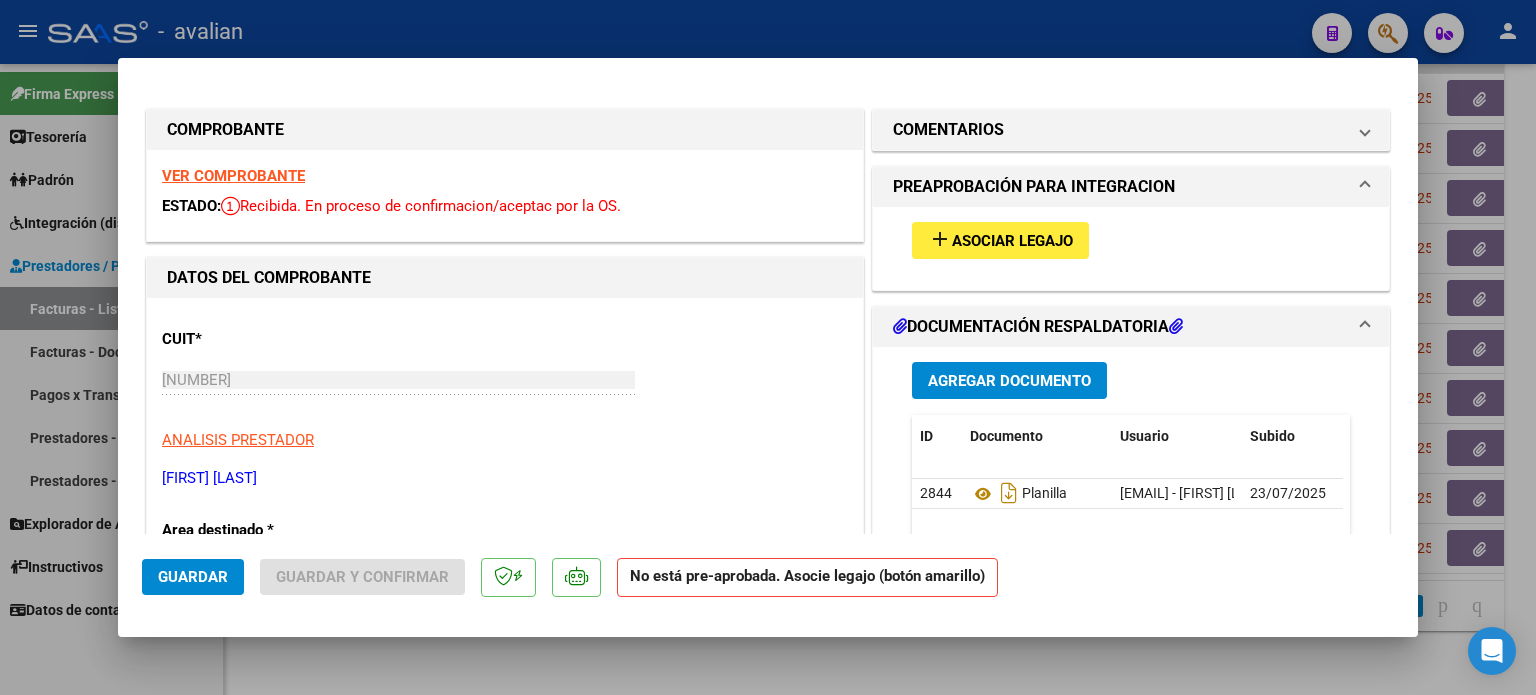 click on "add Asociar Legajo" at bounding box center [1000, 240] 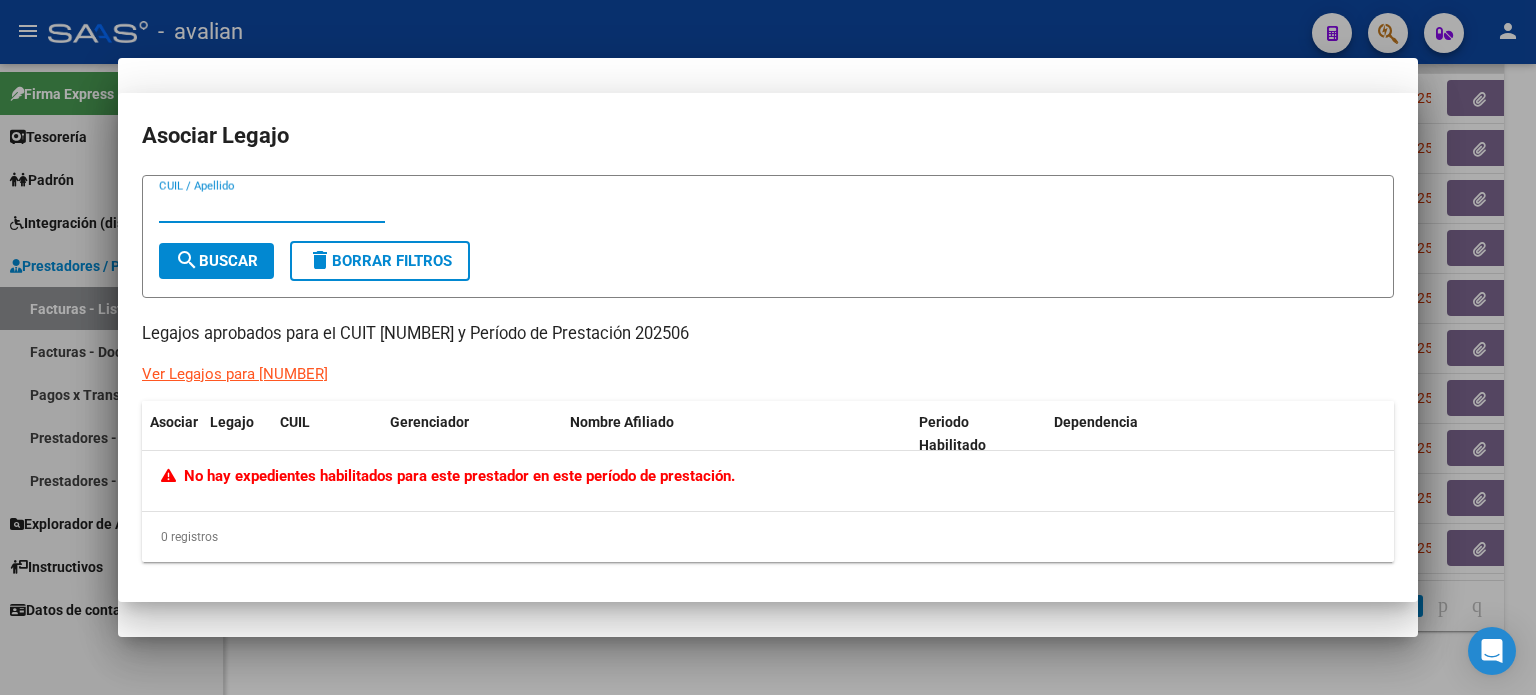 type 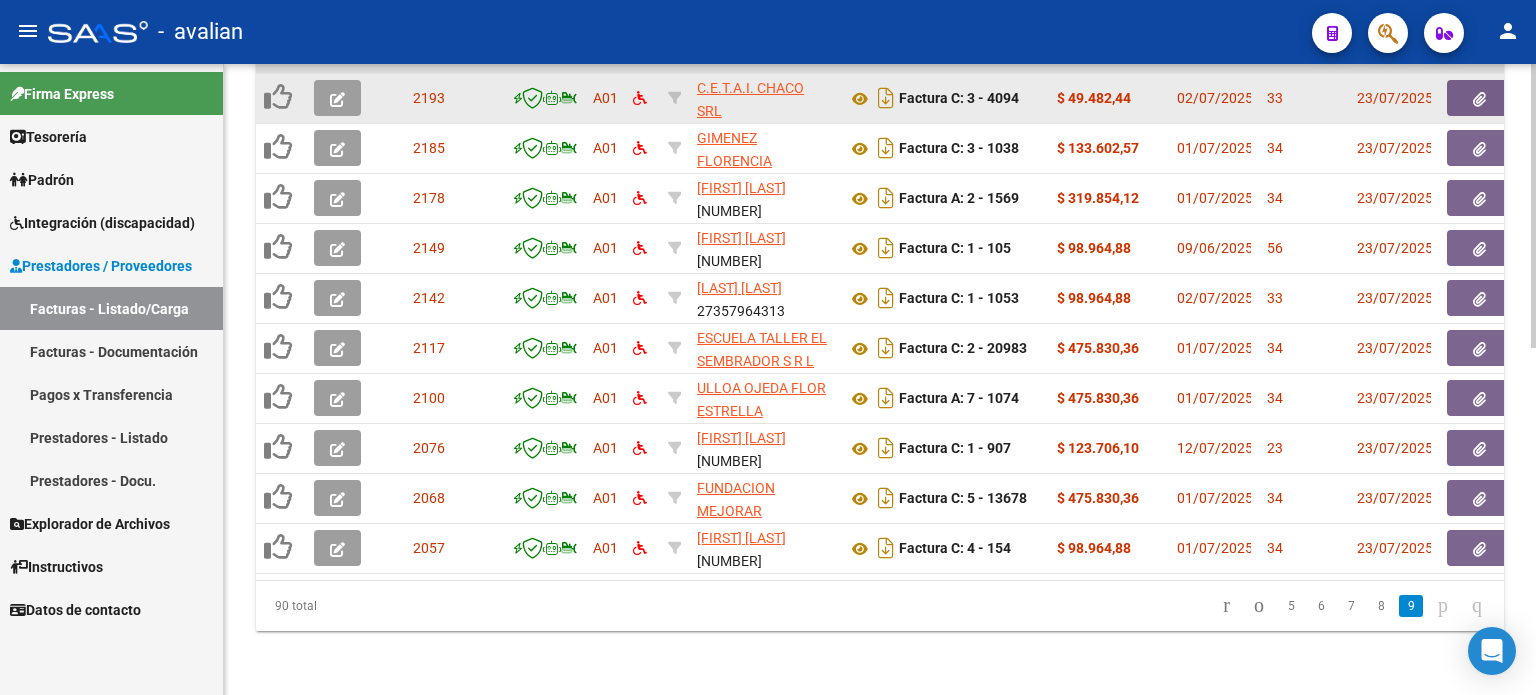 click 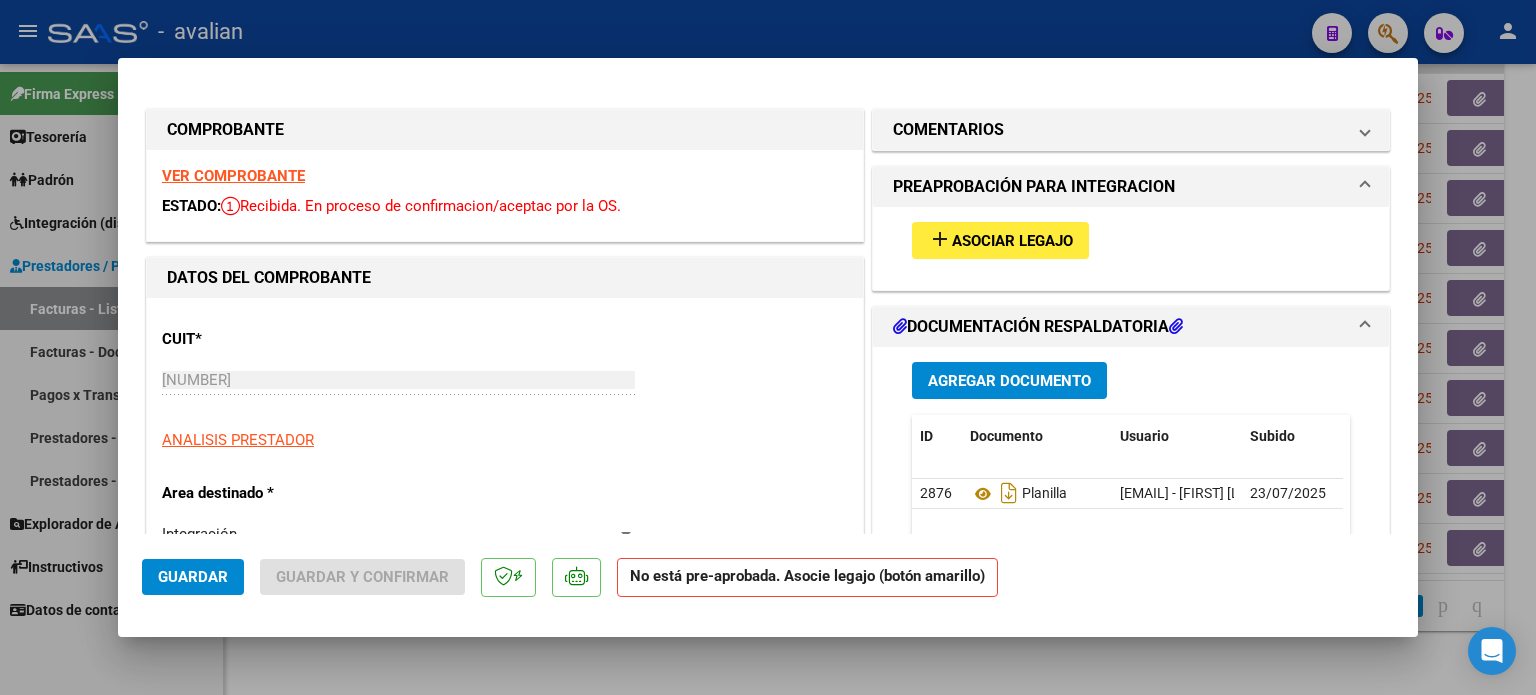 click on "add Asociar Legajo" at bounding box center (1000, 240) 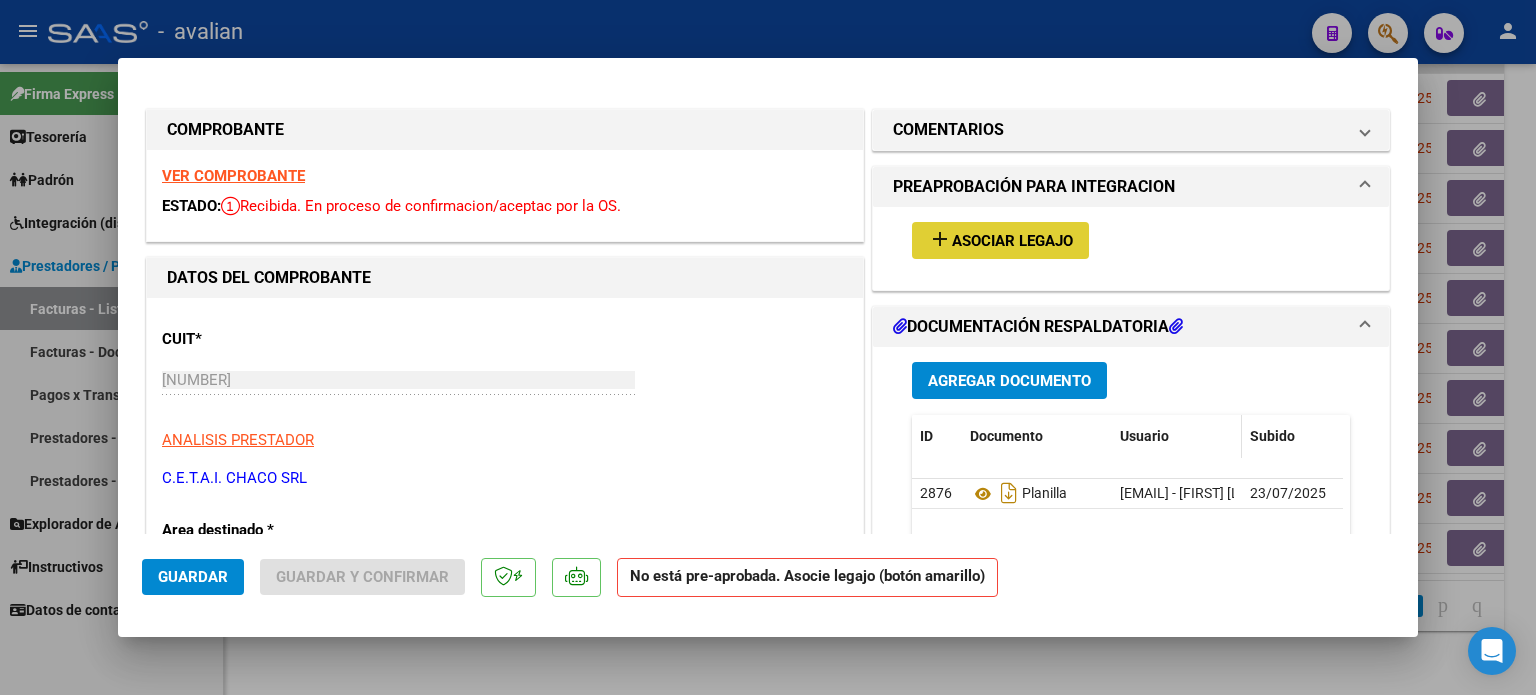type 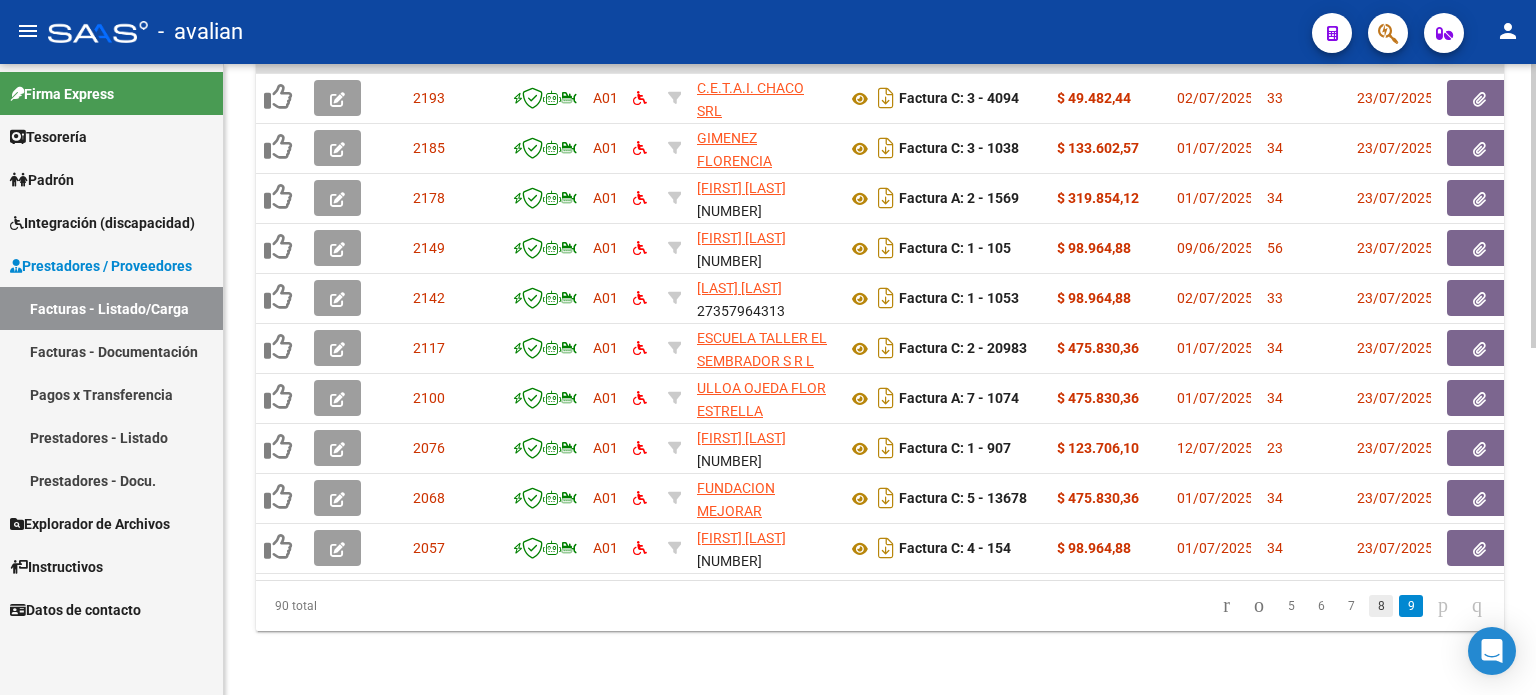 click on "8" 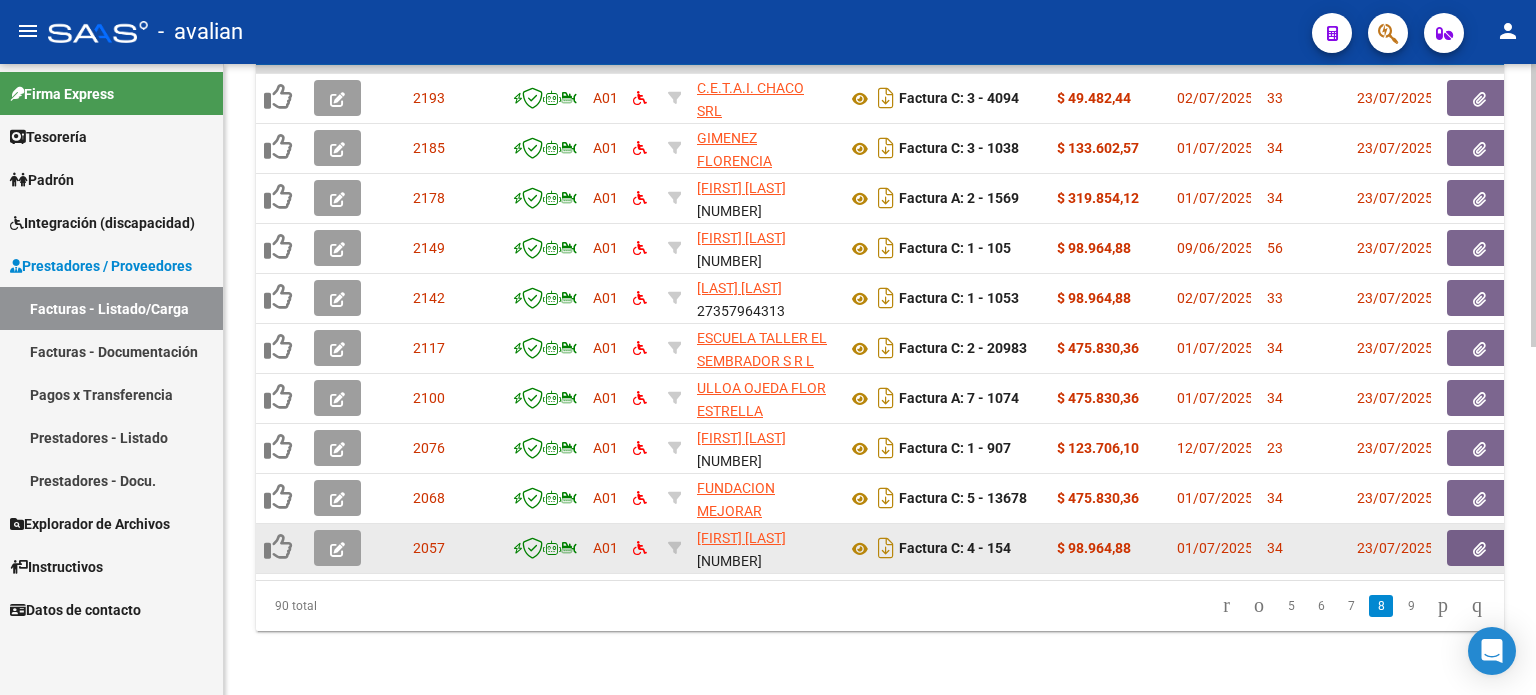 scroll, scrollTop: 771, scrollLeft: 0, axis: vertical 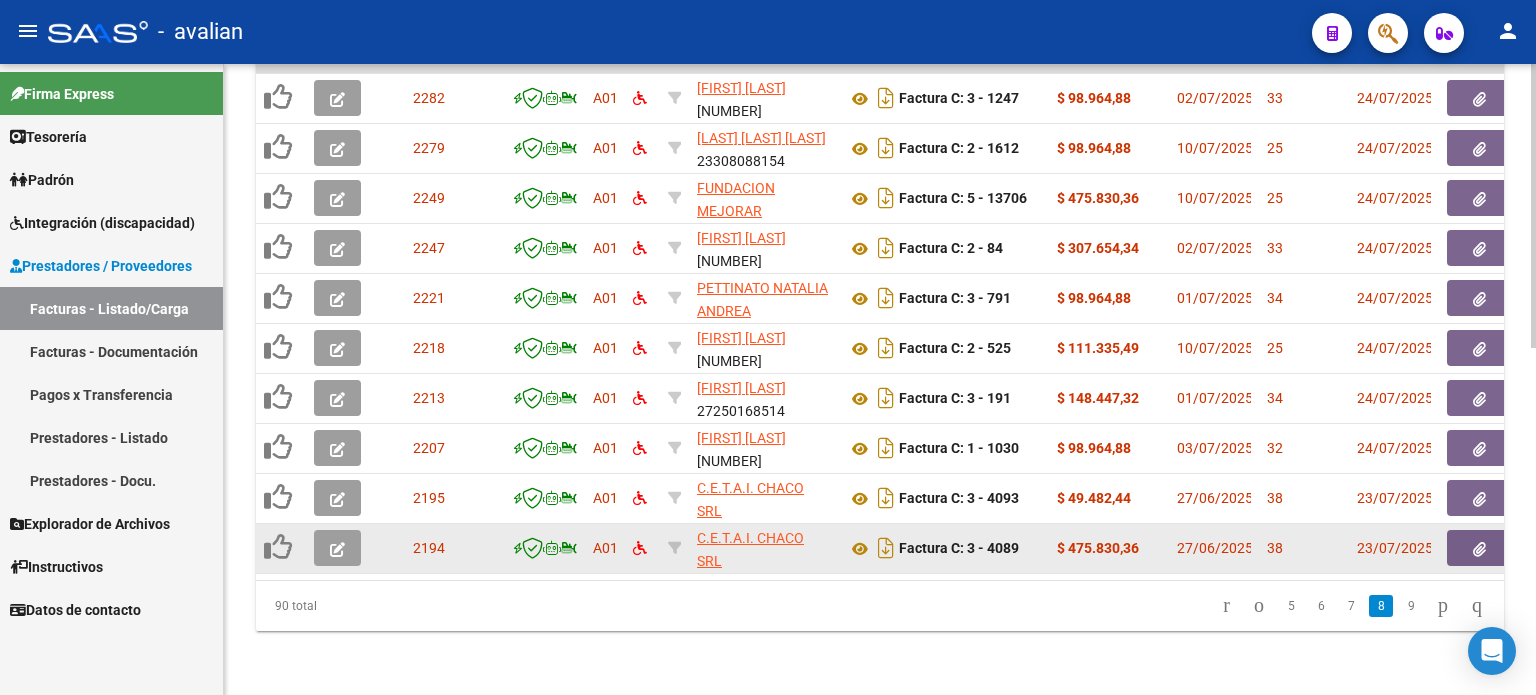 click 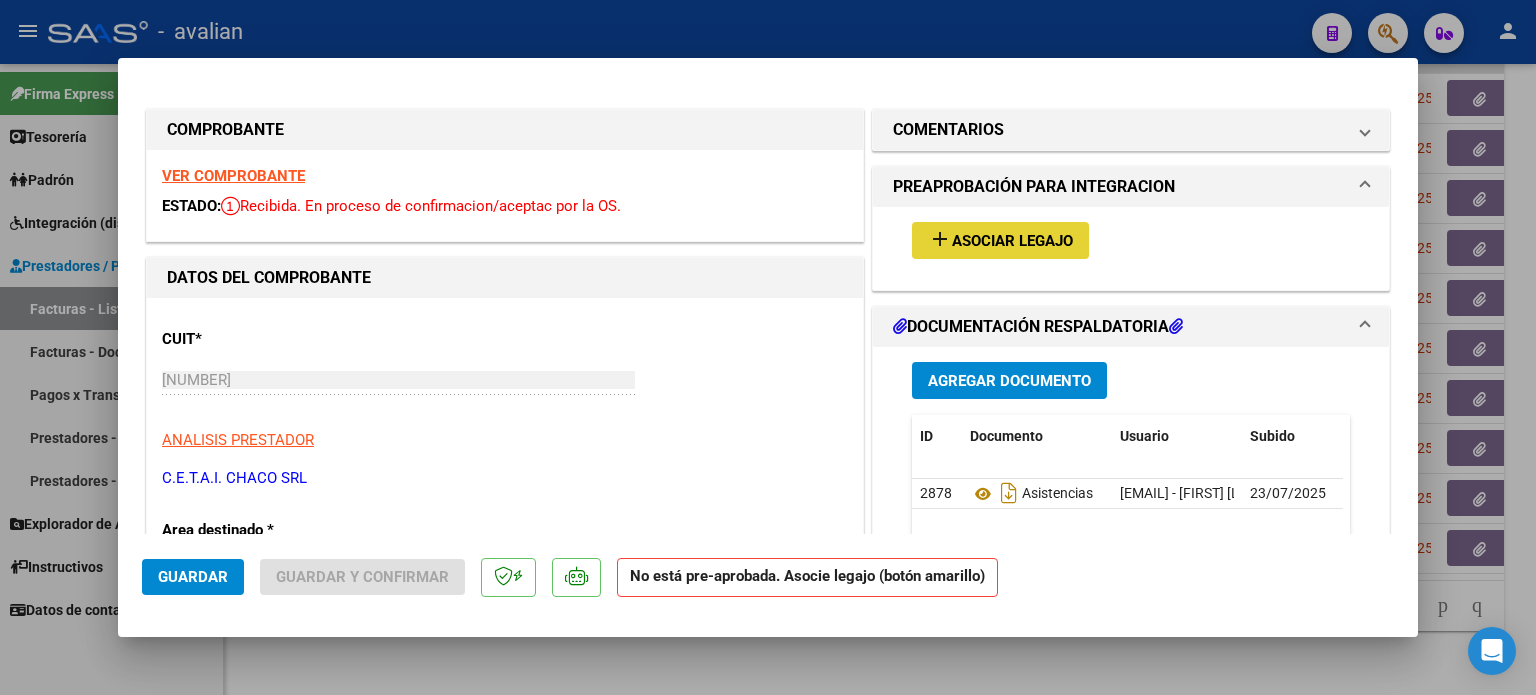 click on "Asociar Legajo" at bounding box center (1012, 241) 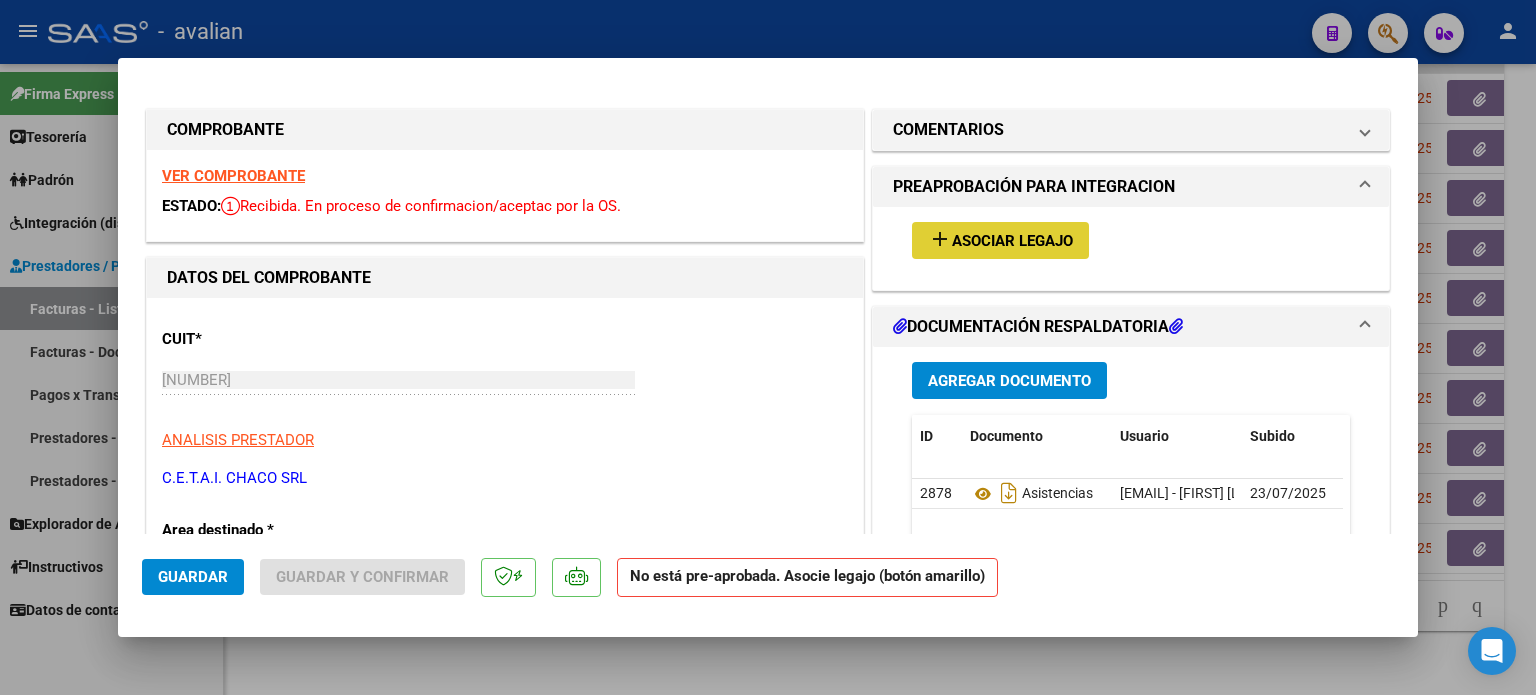 type 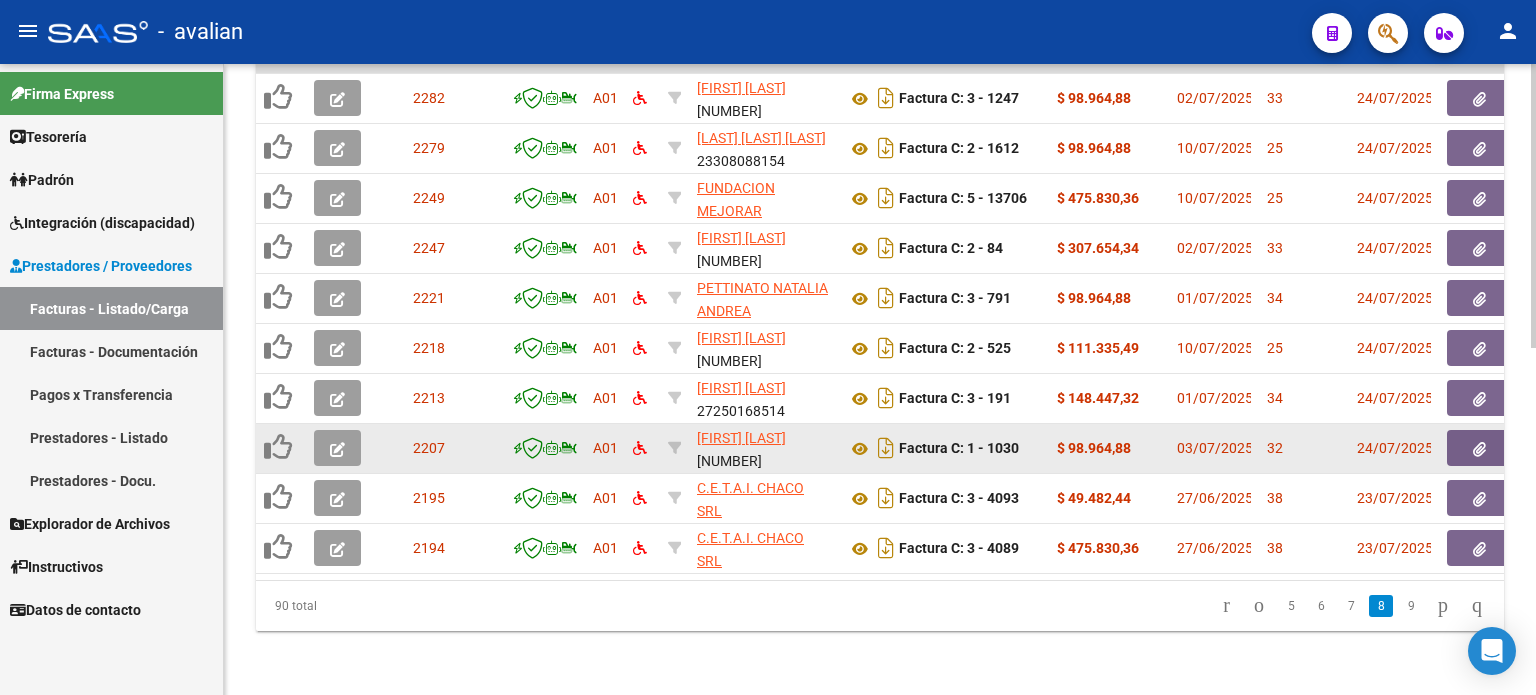 click 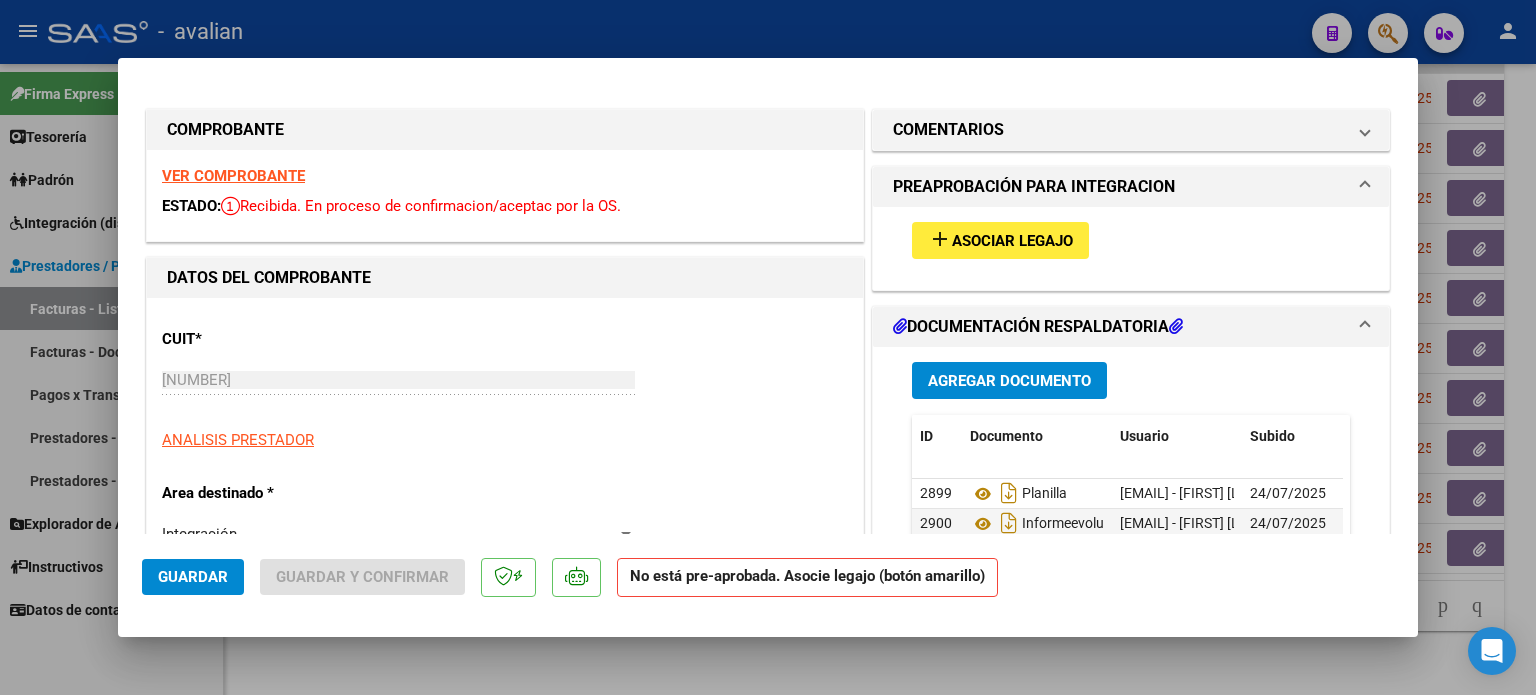 click on "Asociar Legajo" at bounding box center [1012, 241] 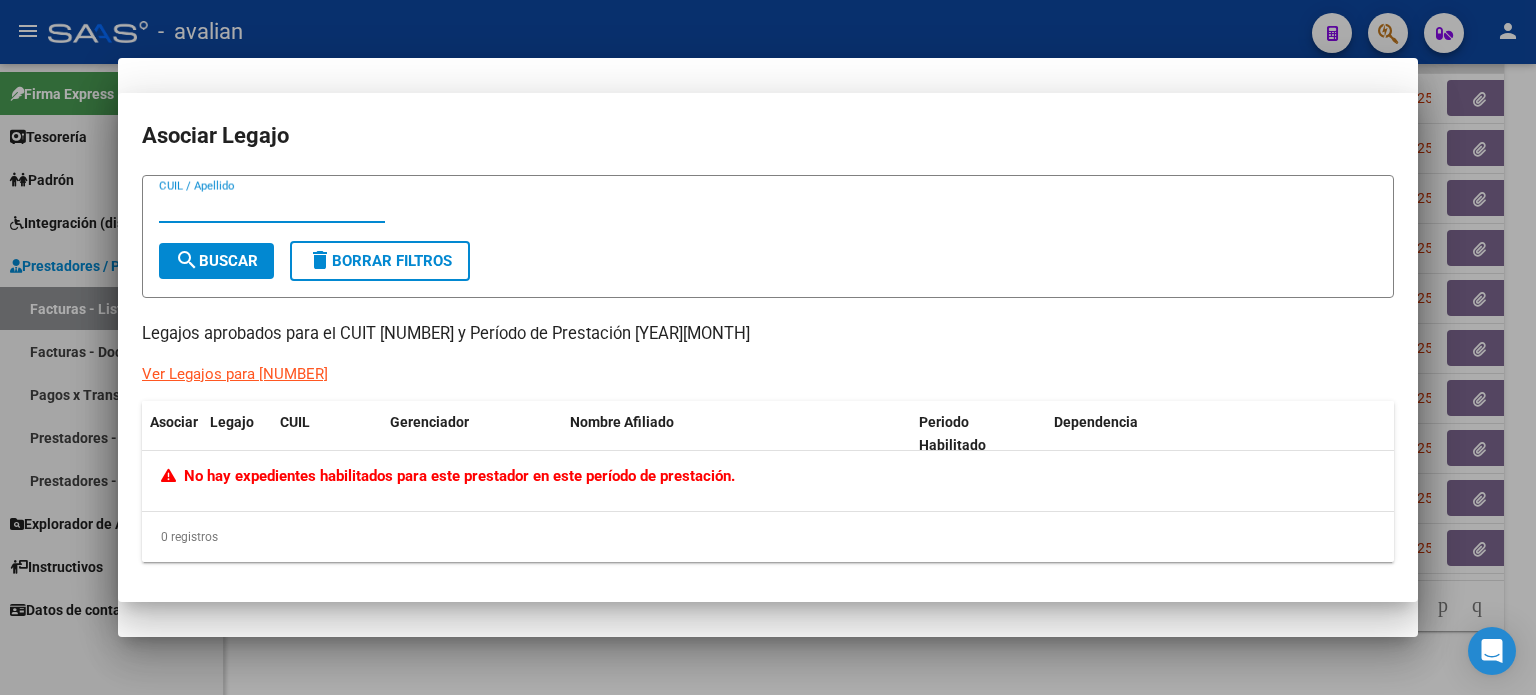 type 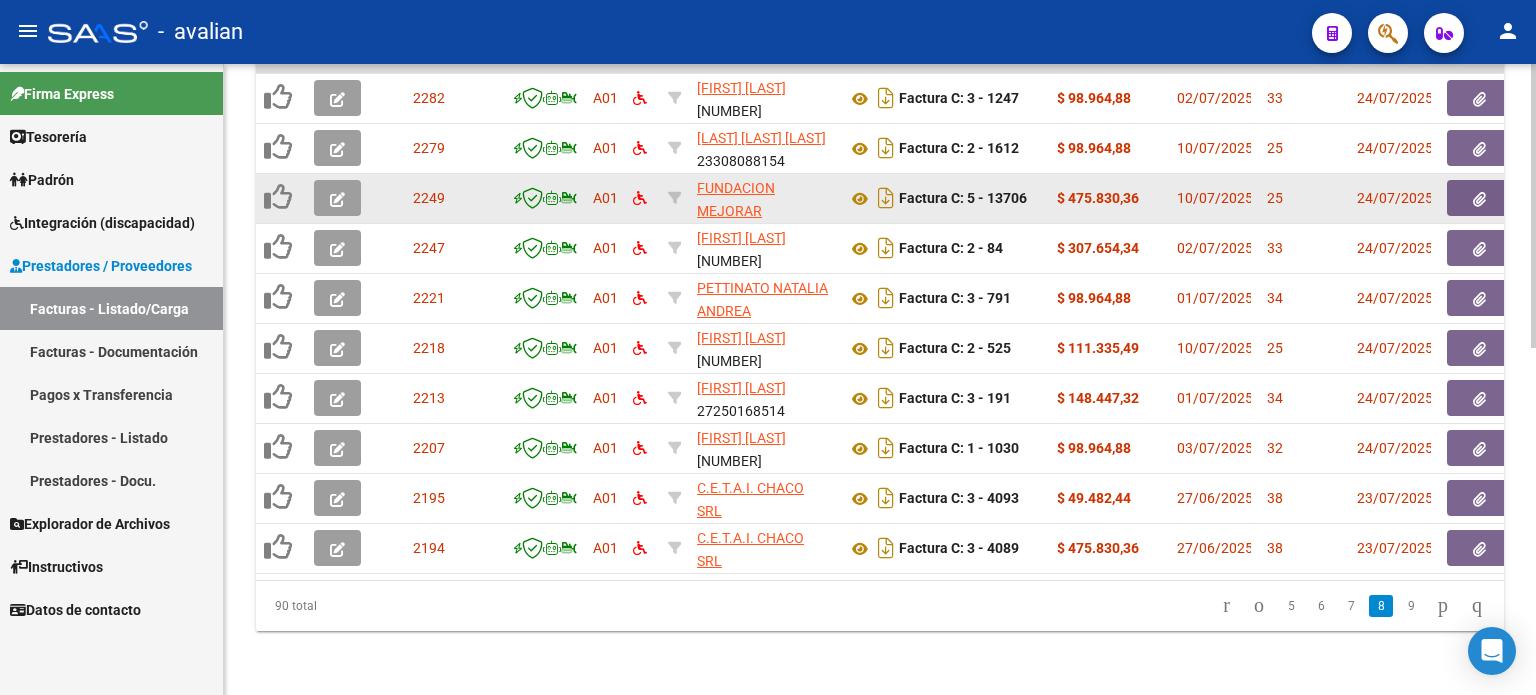click 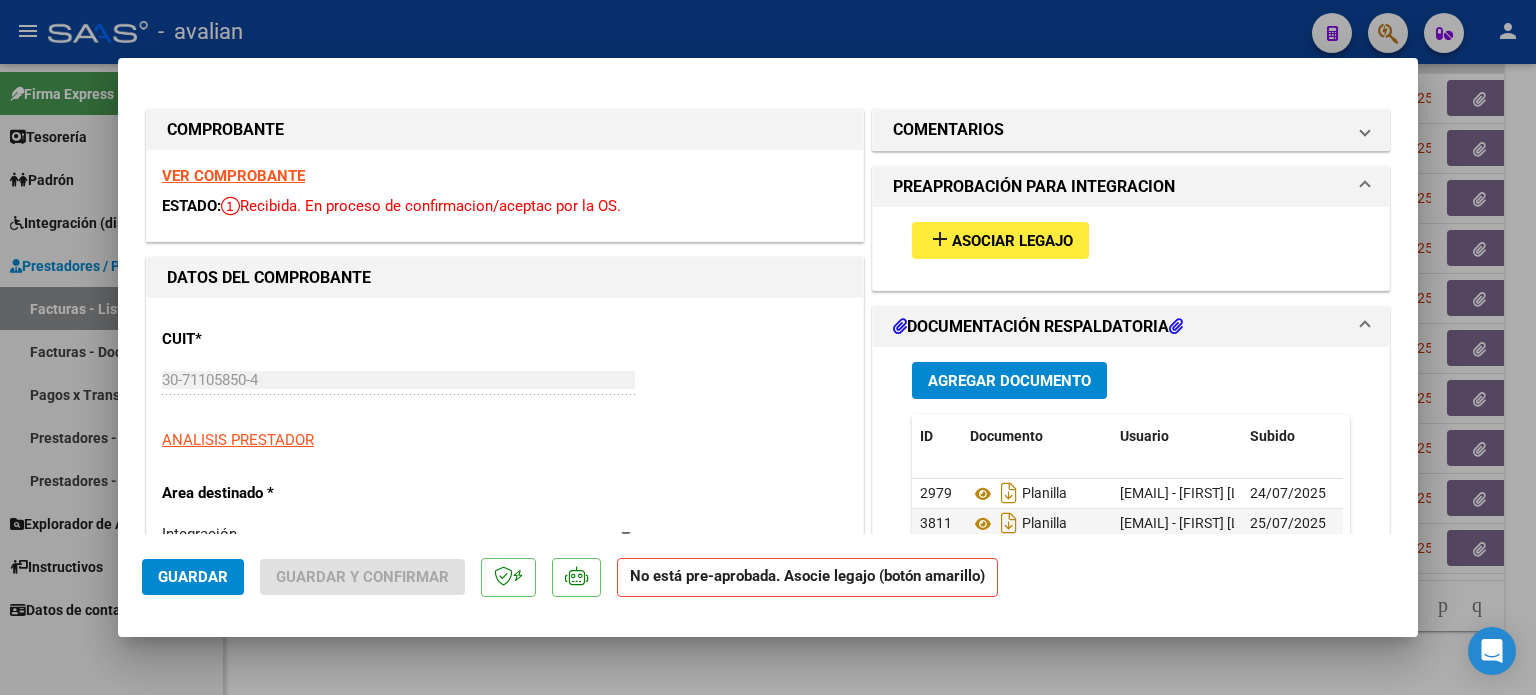 click on "Asociar Legajo" at bounding box center (1012, 241) 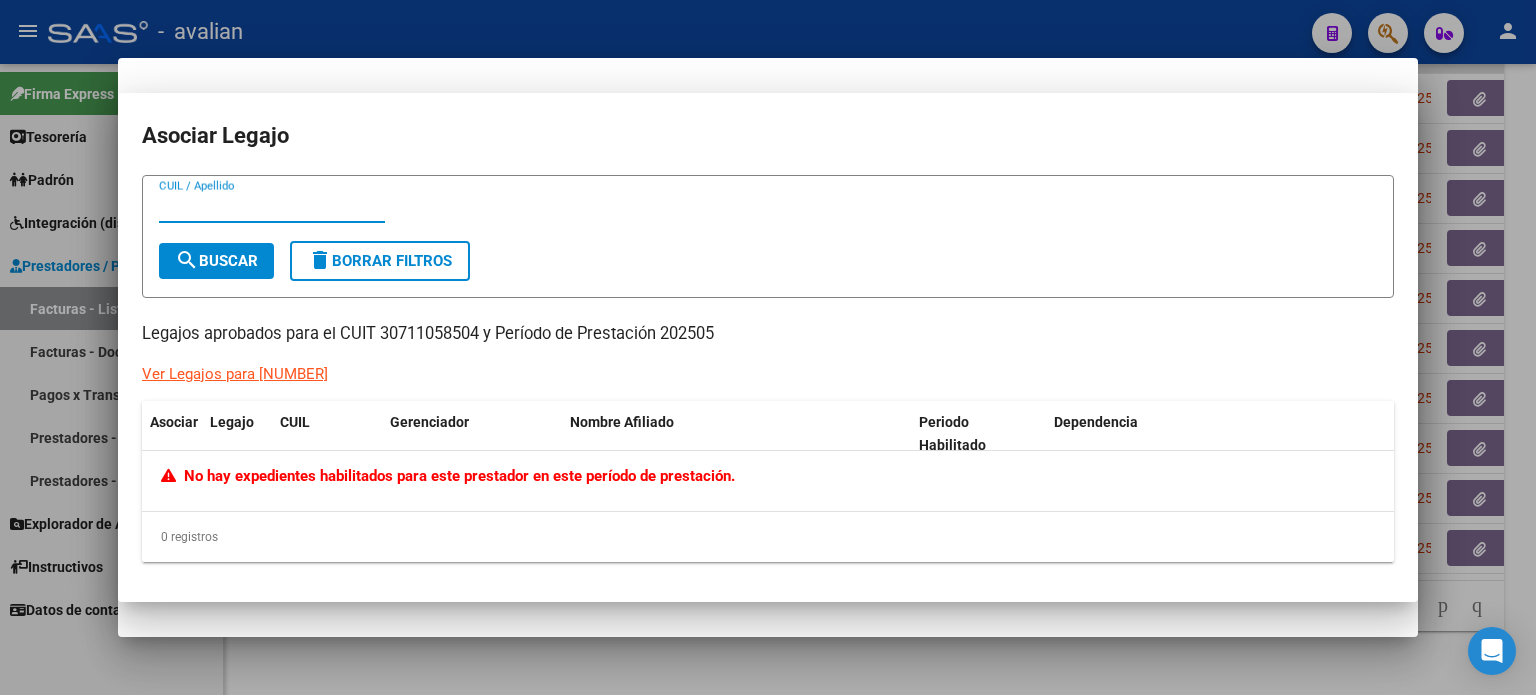 type 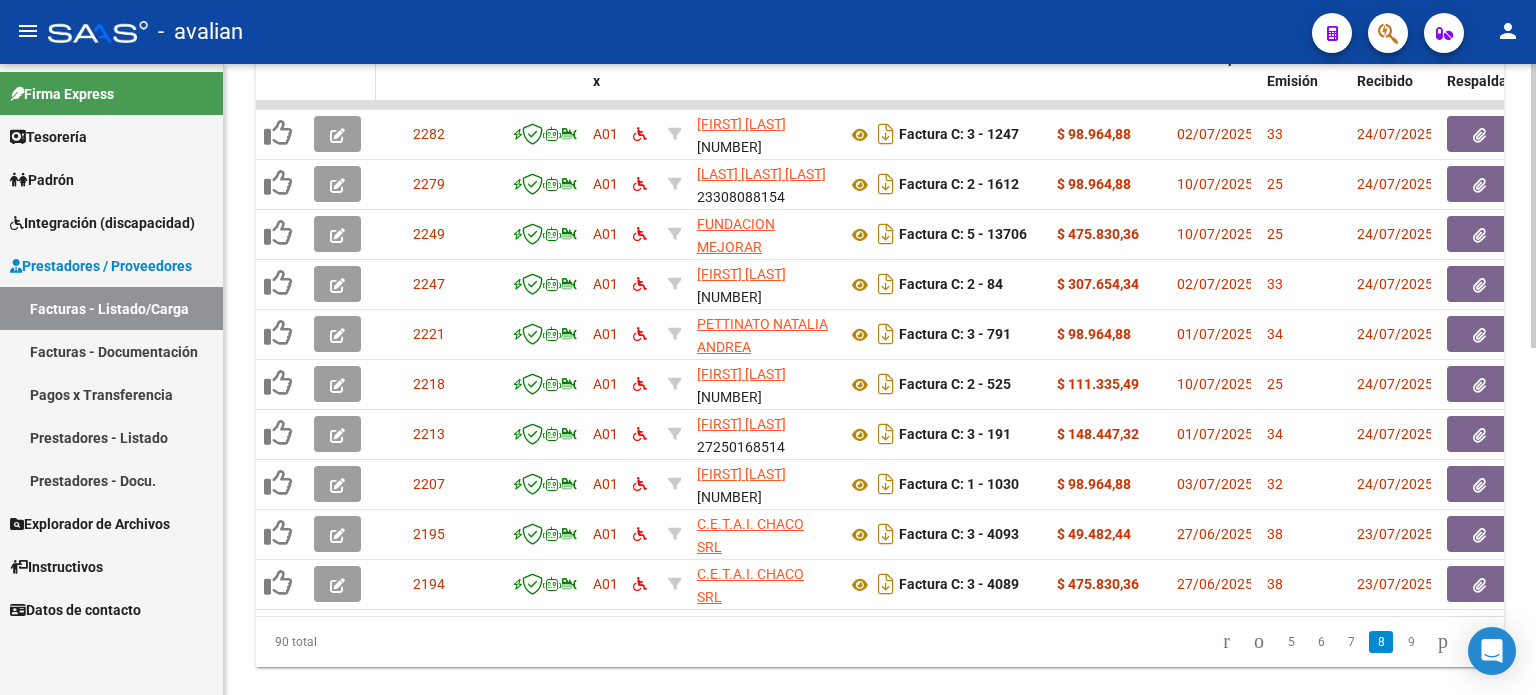 scroll, scrollTop: 571, scrollLeft: 0, axis: vertical 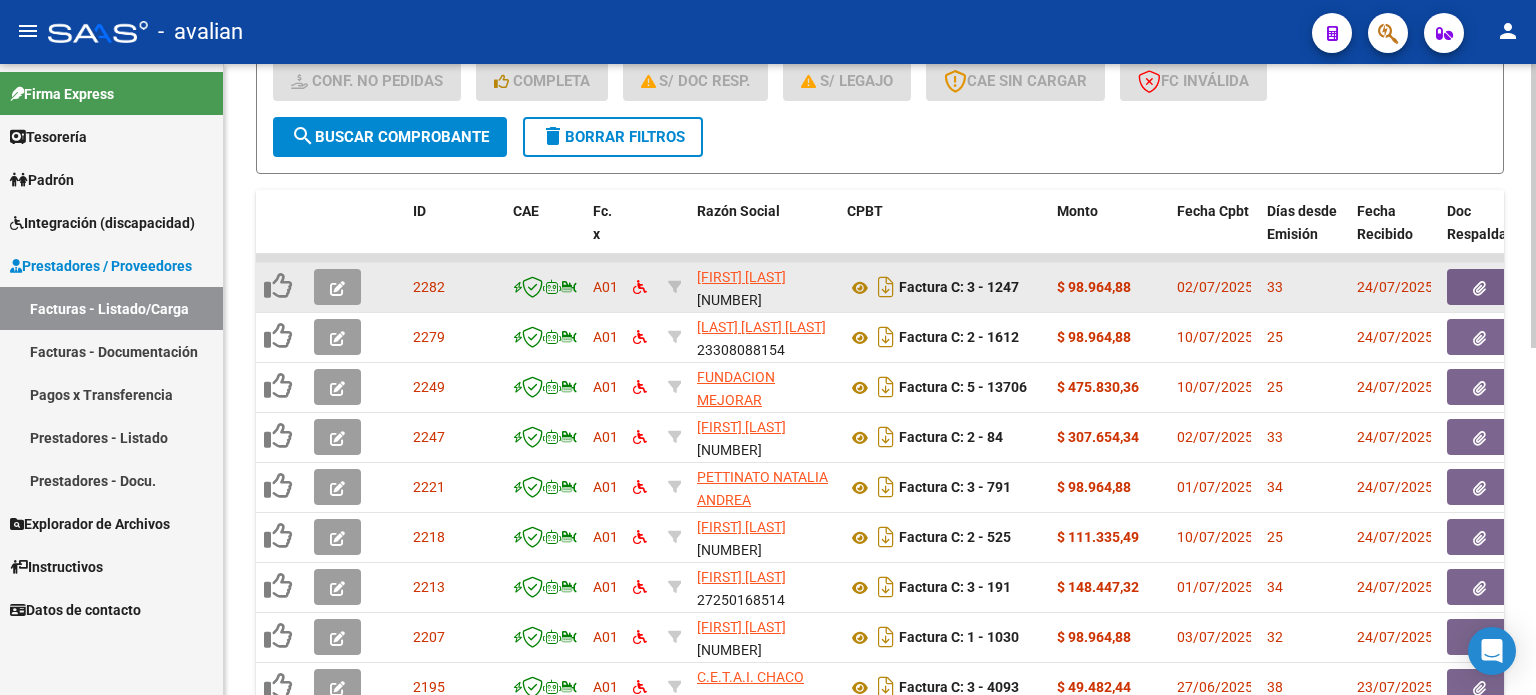 click 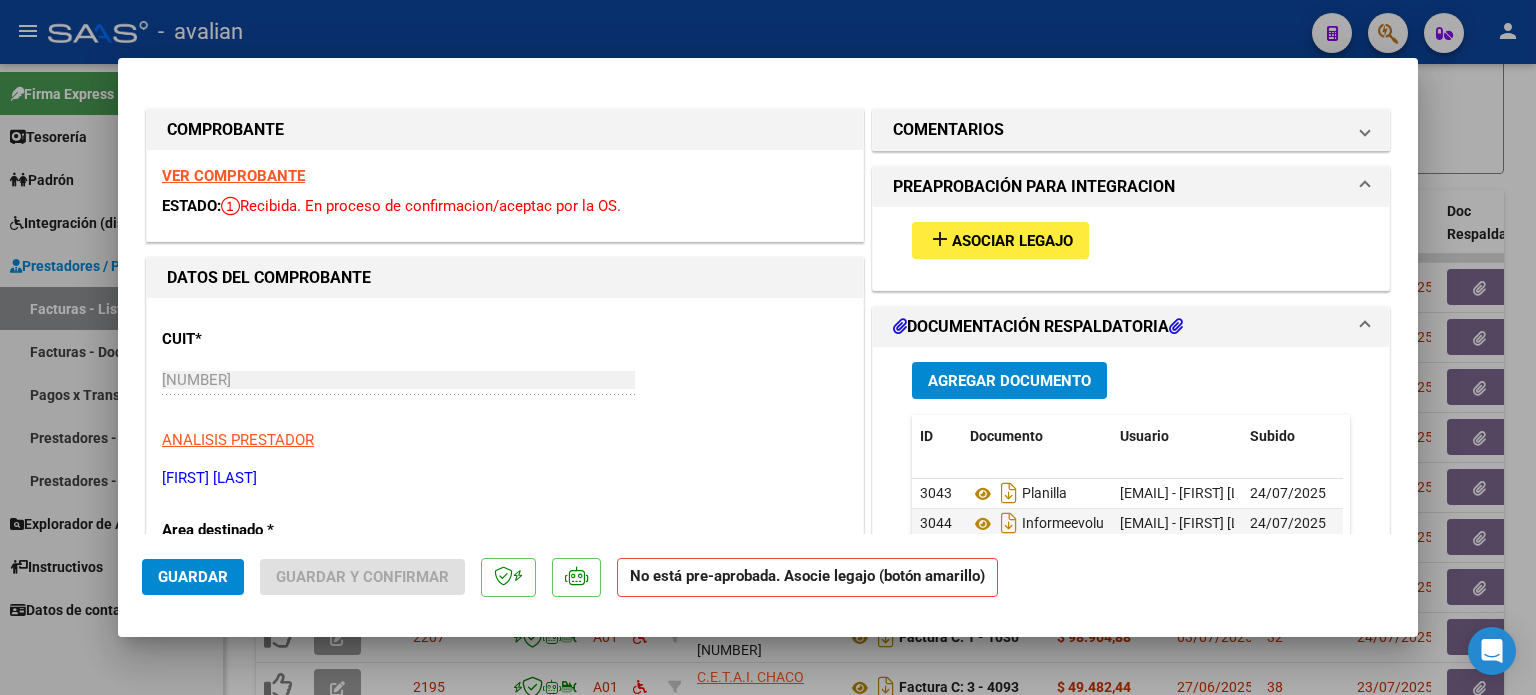 click on "Asociar Legajo" at bounding box center [1012, 241] 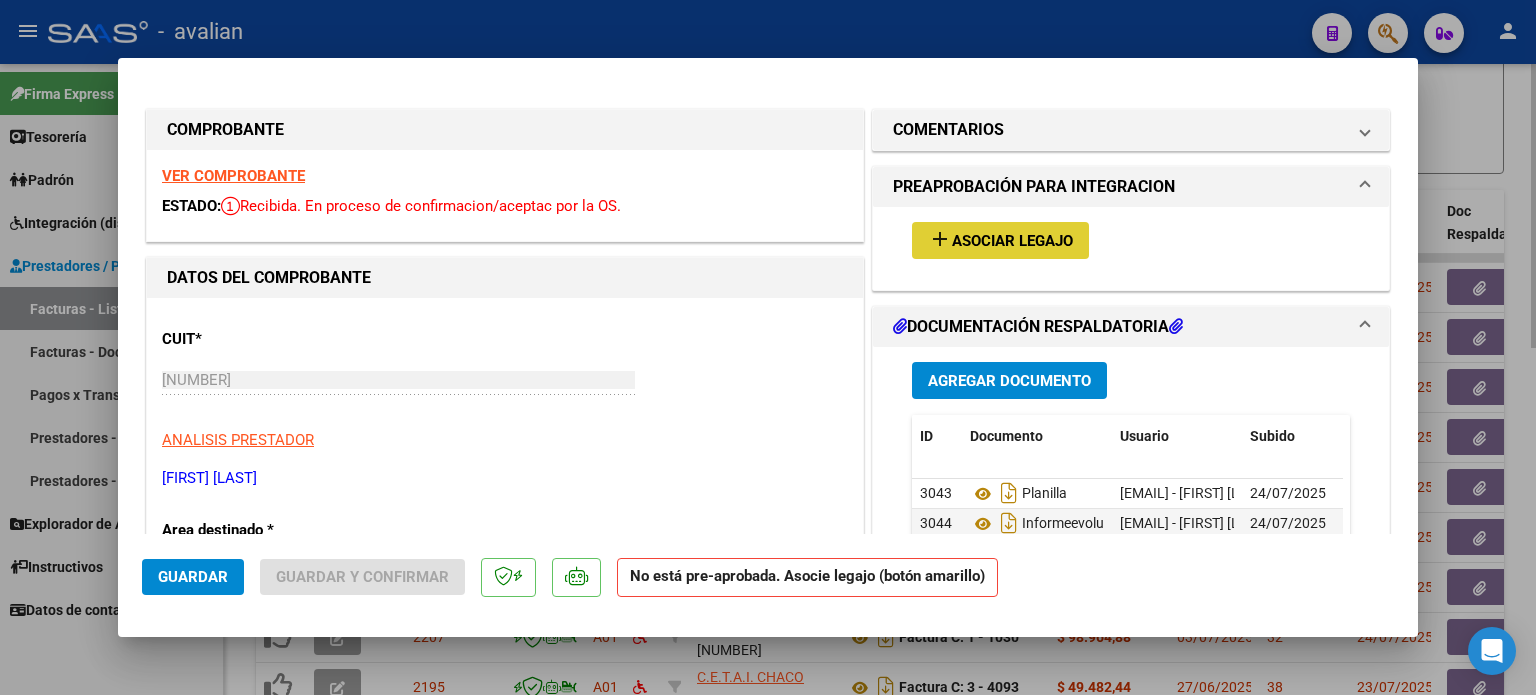 type 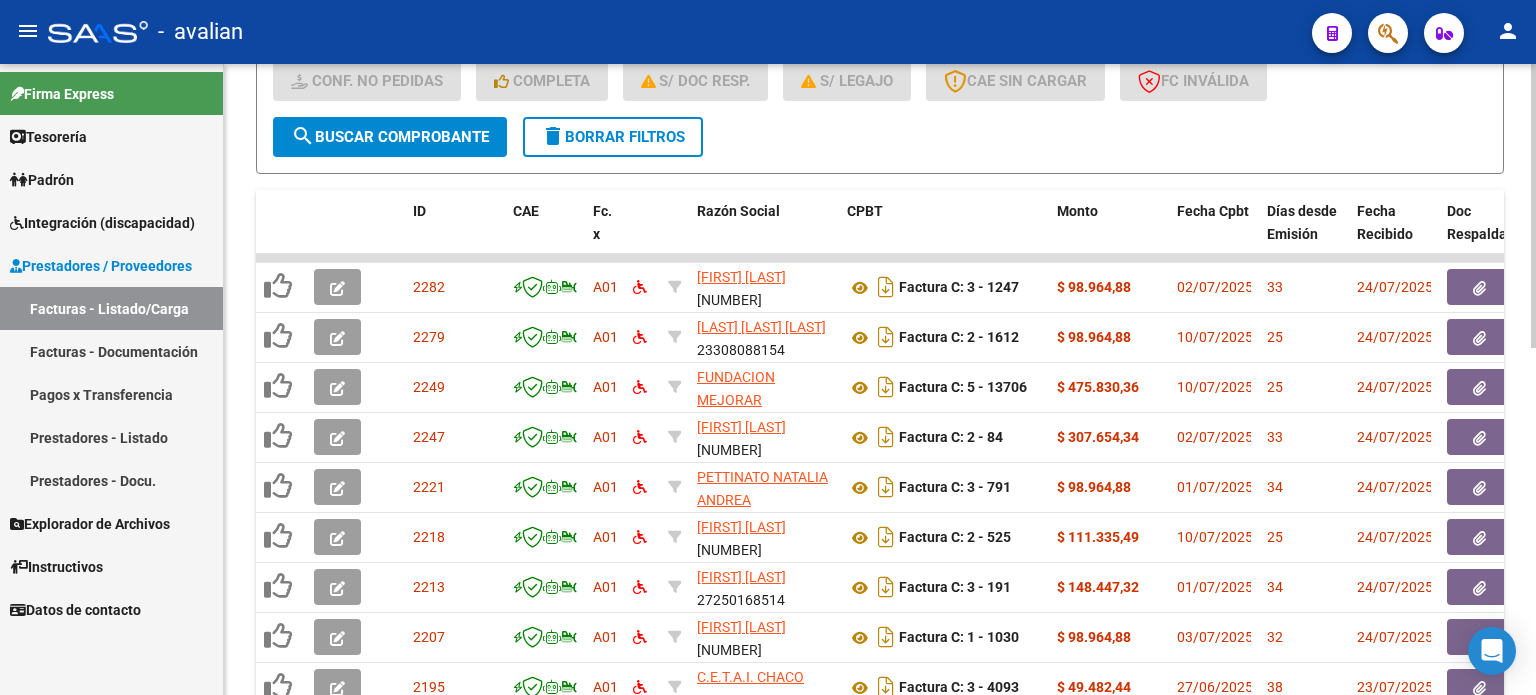 click on "delete  Borrar Filtros" 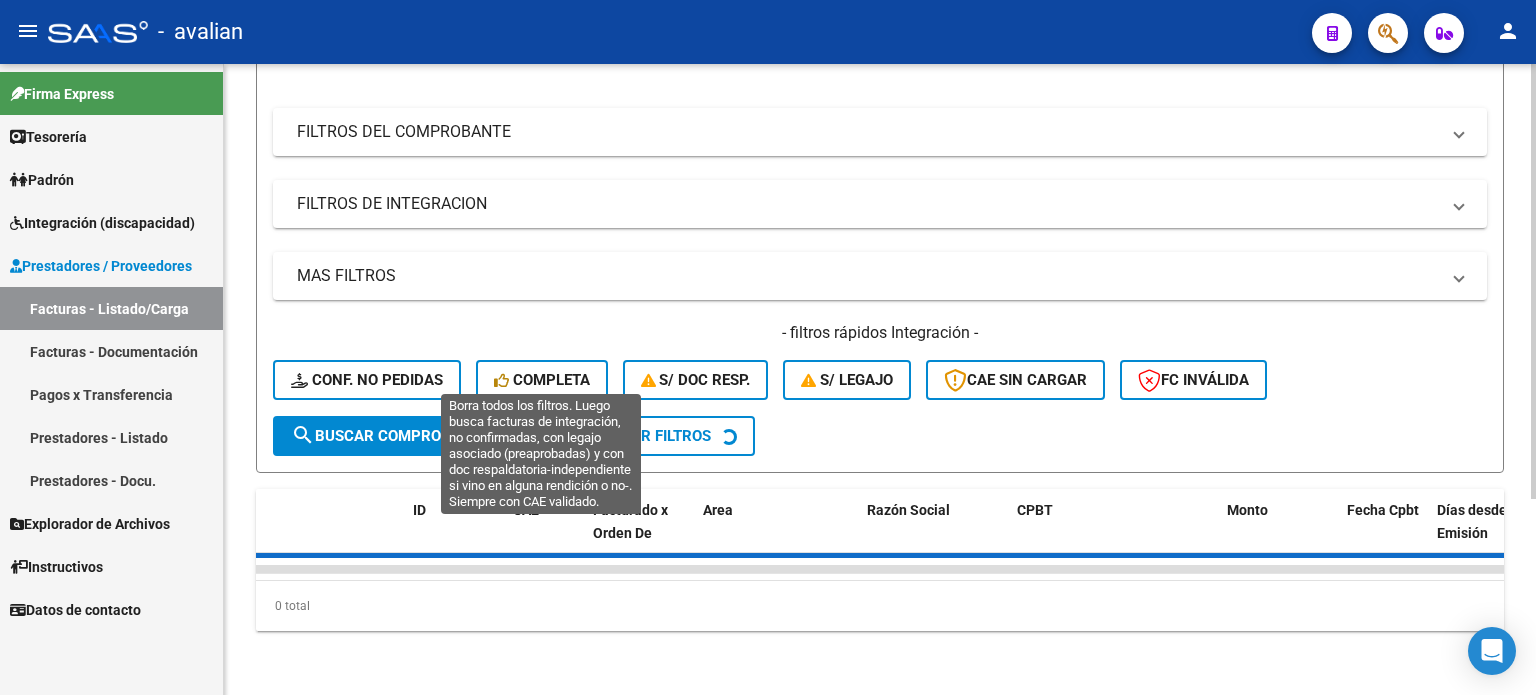 scroll, scrollTop: 571, scrollLeft: 0, axis: vertical 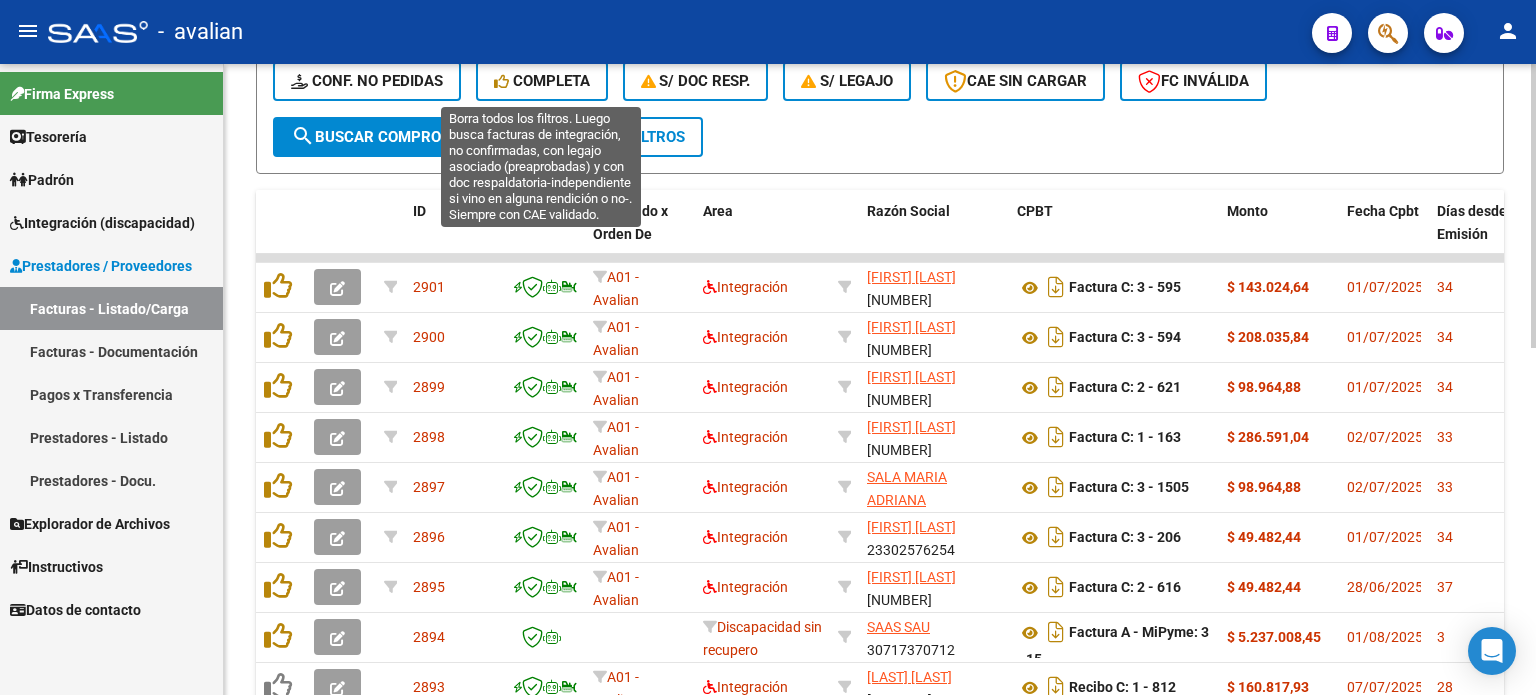 click on "Completa" 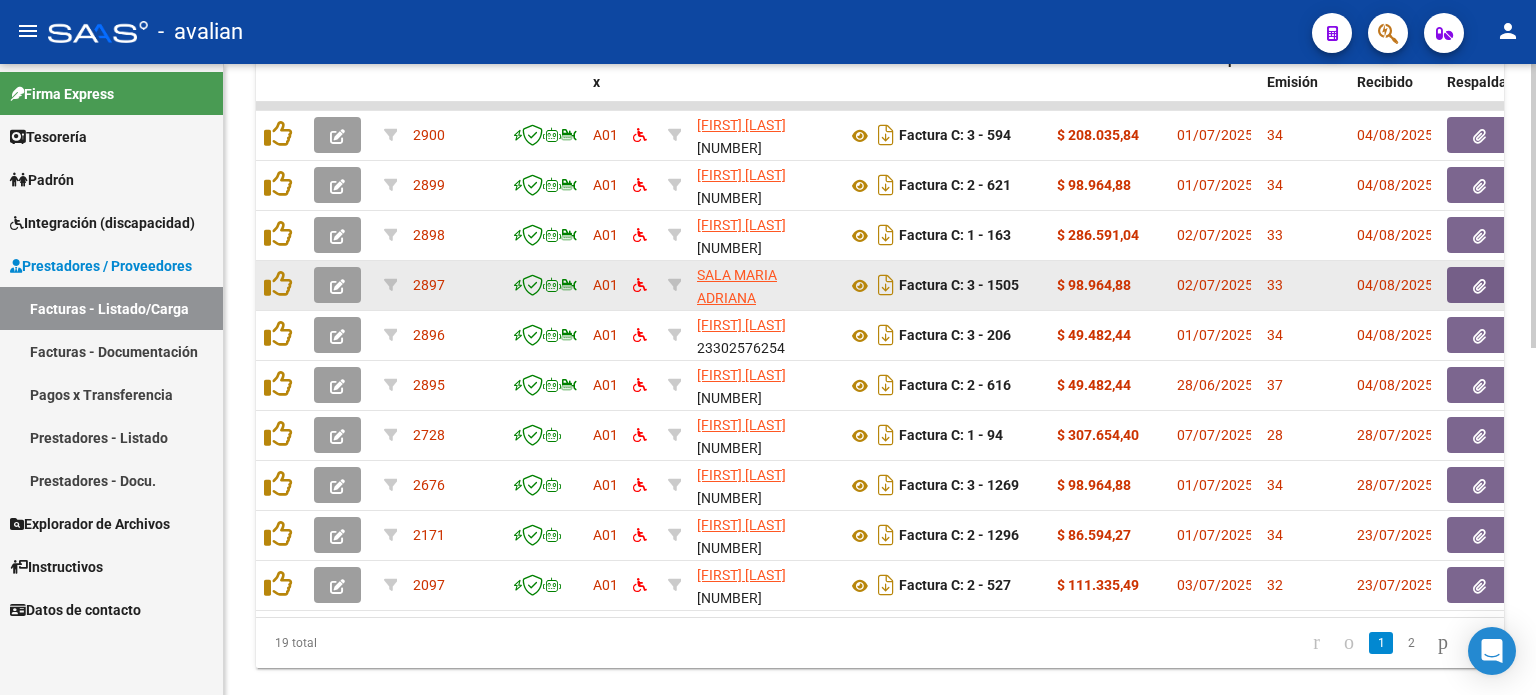 scroll, scrollTop: 704, scrollLeft: 0, axis: vertical 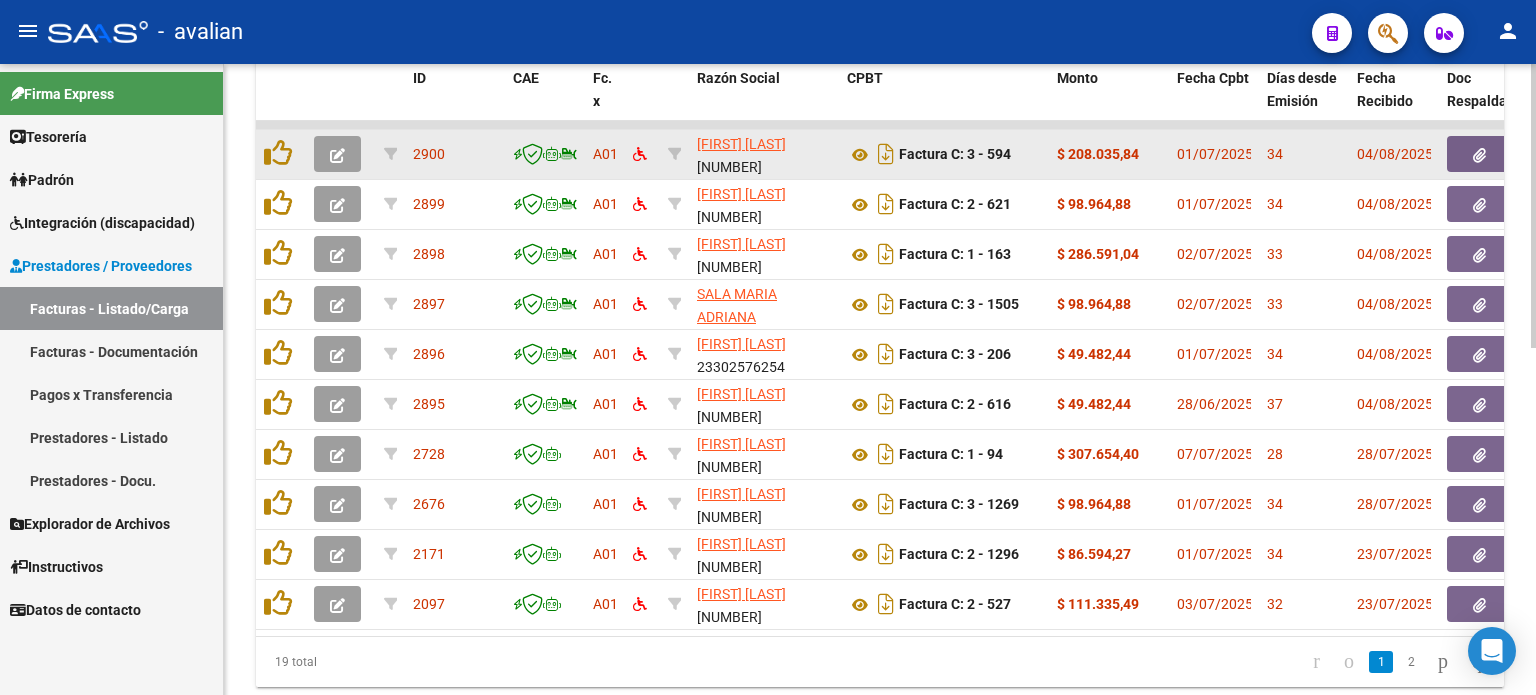 click 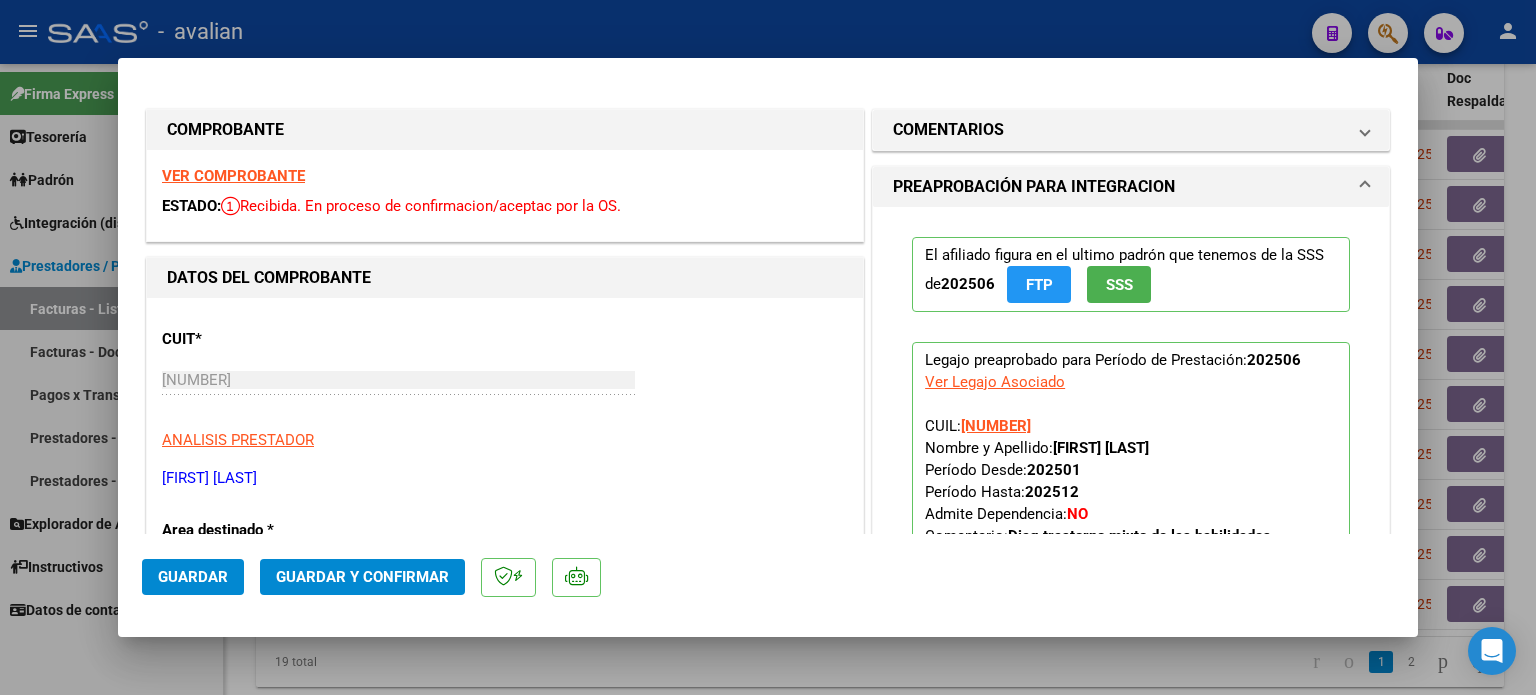 click on "Ver Legajo Asociado" at bounding box center (995, 382) 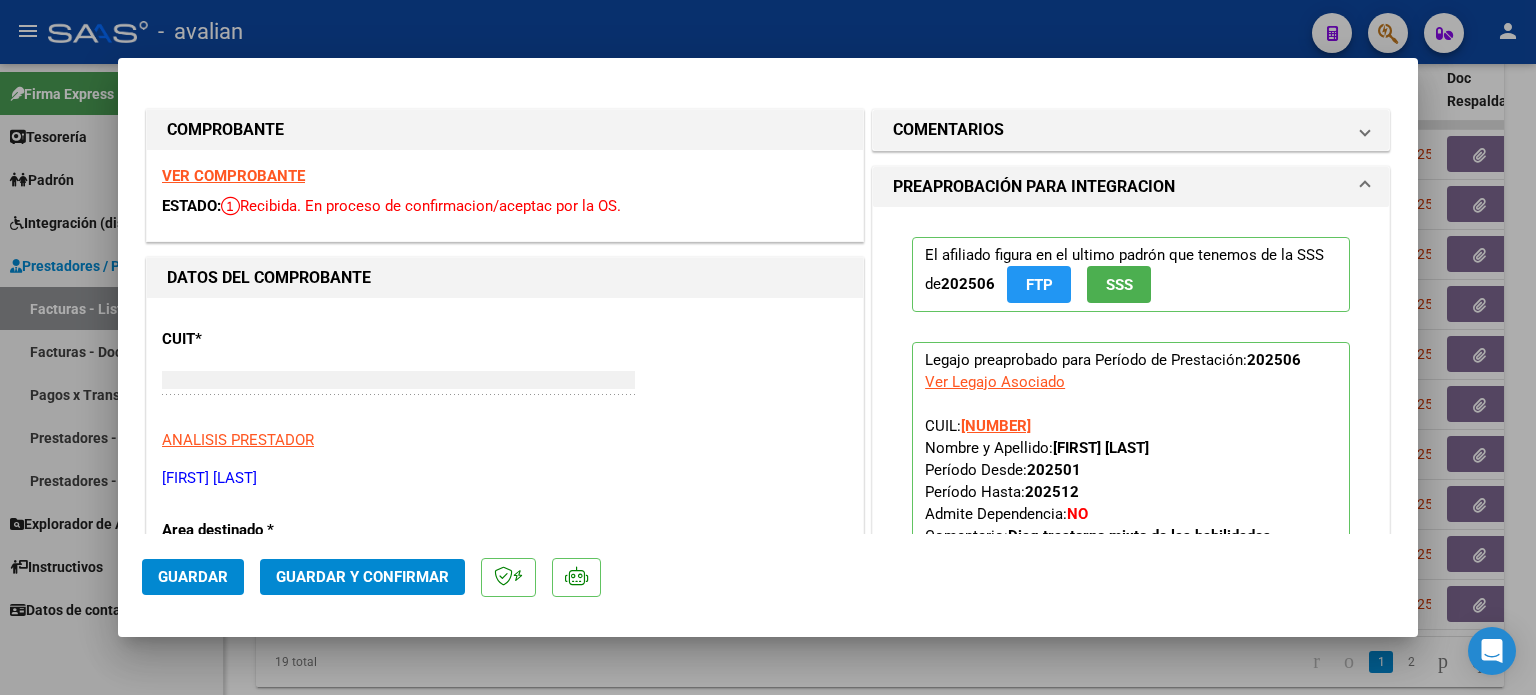 scroll, scrollTop: 0, scrollLeft: 0, axis: both 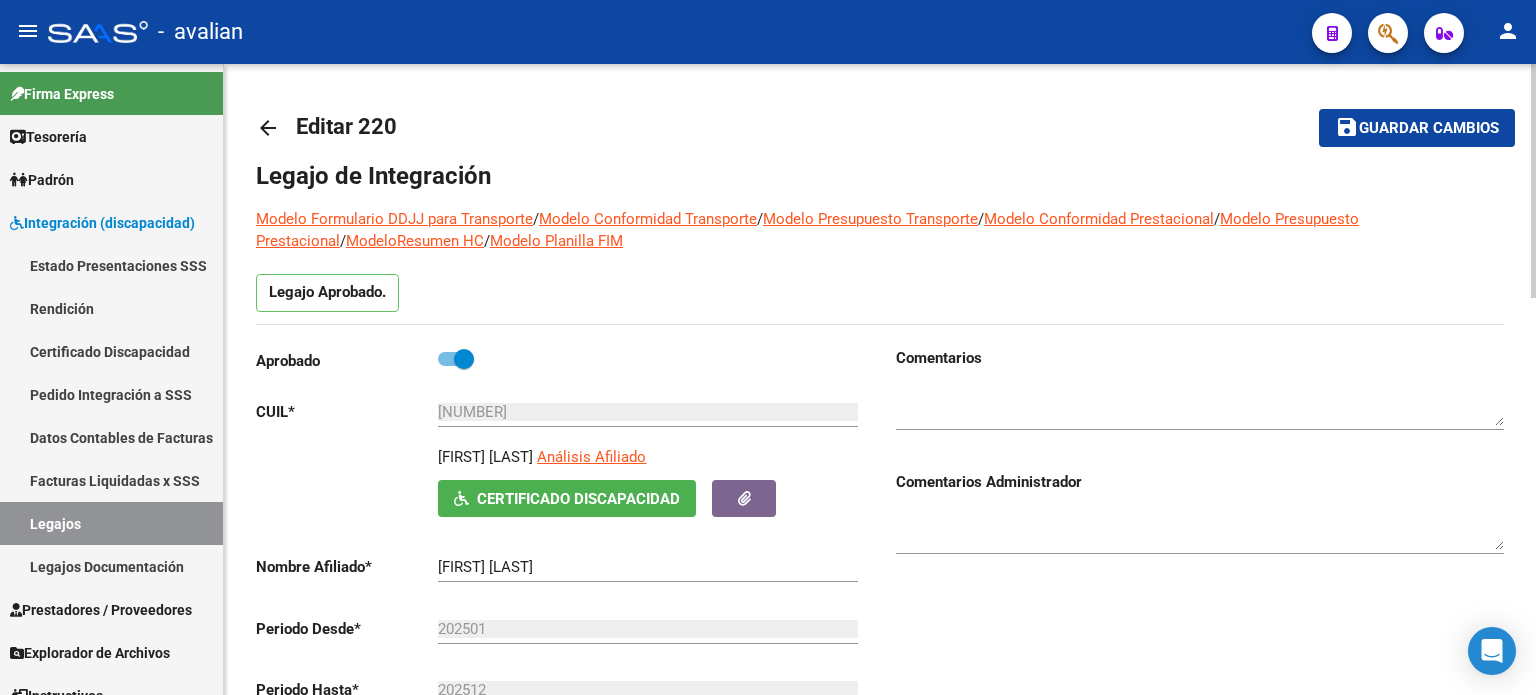 click on "arrow_back" 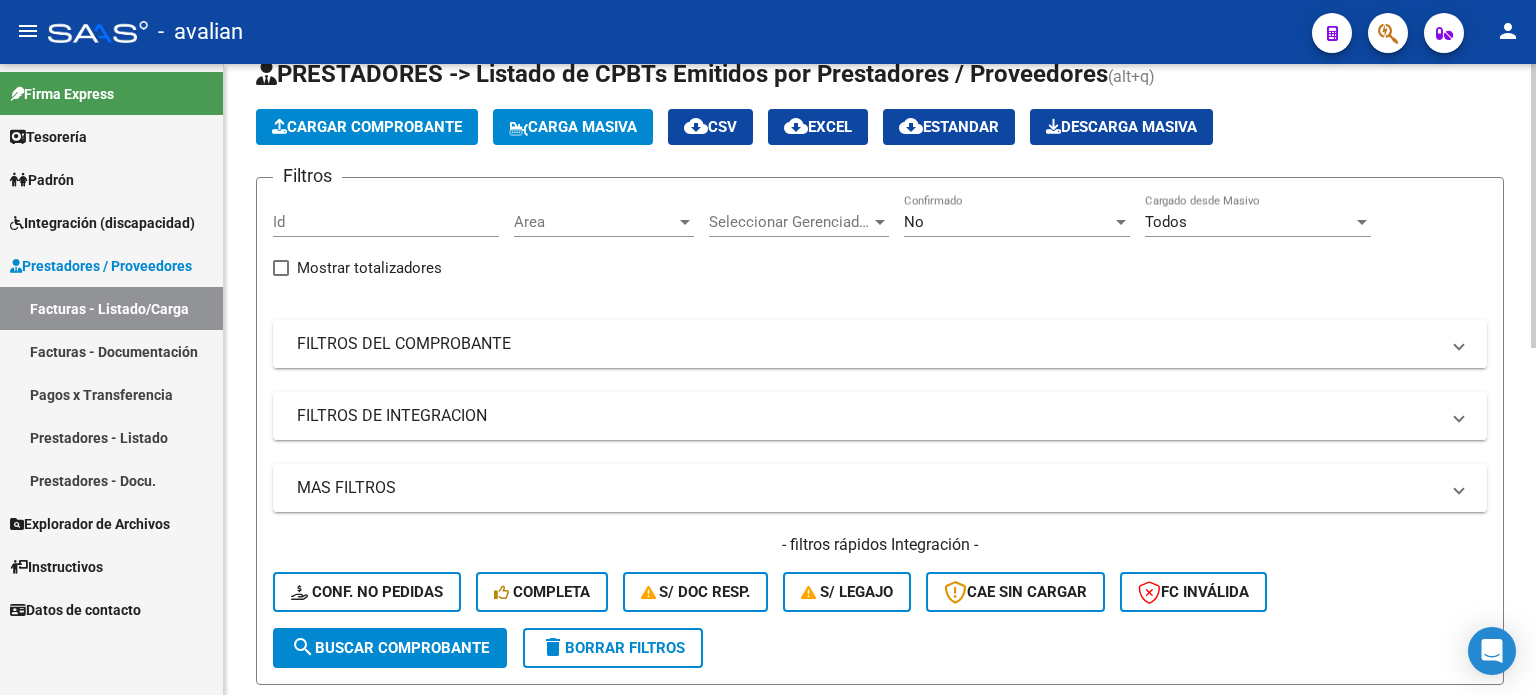 scroll, scrollTop: 200, scrollLeft: 0, axis: vertical 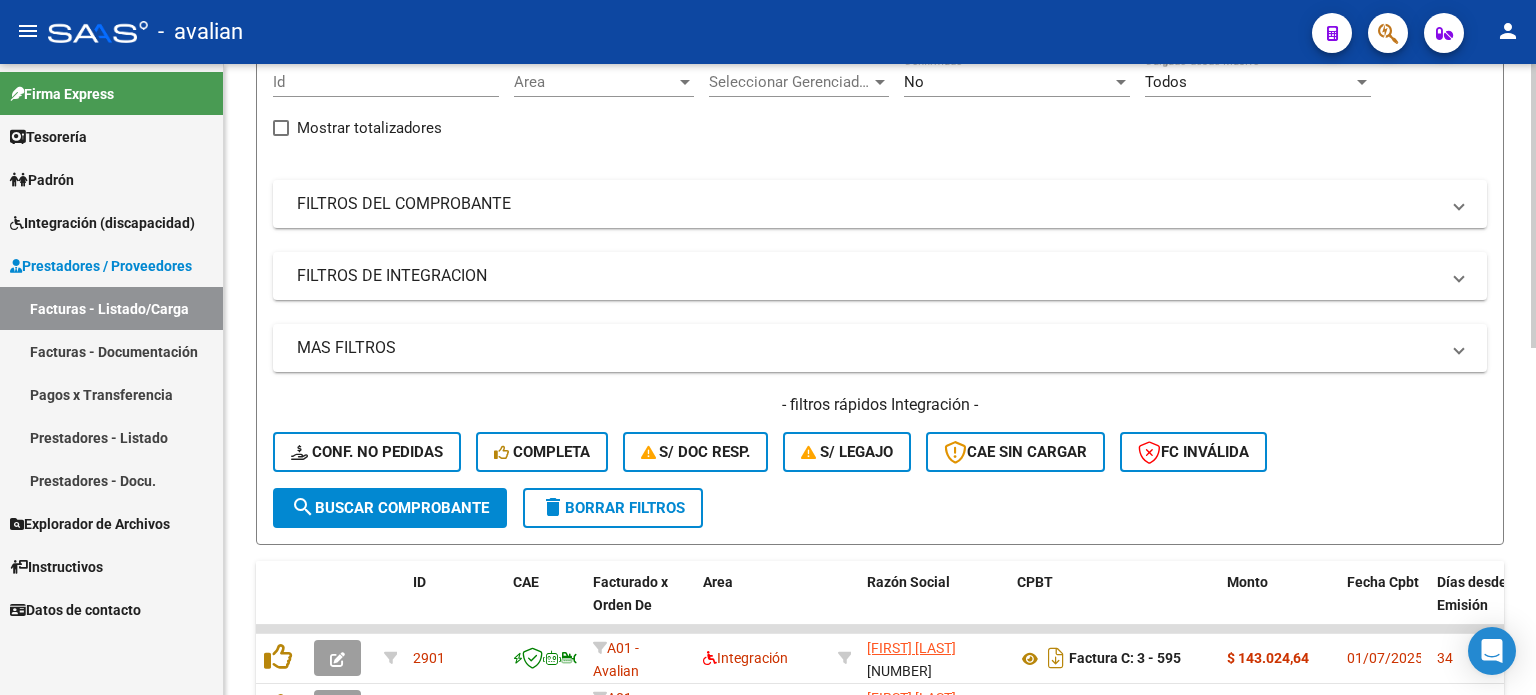 click on "delete  Borrar Filtros" 